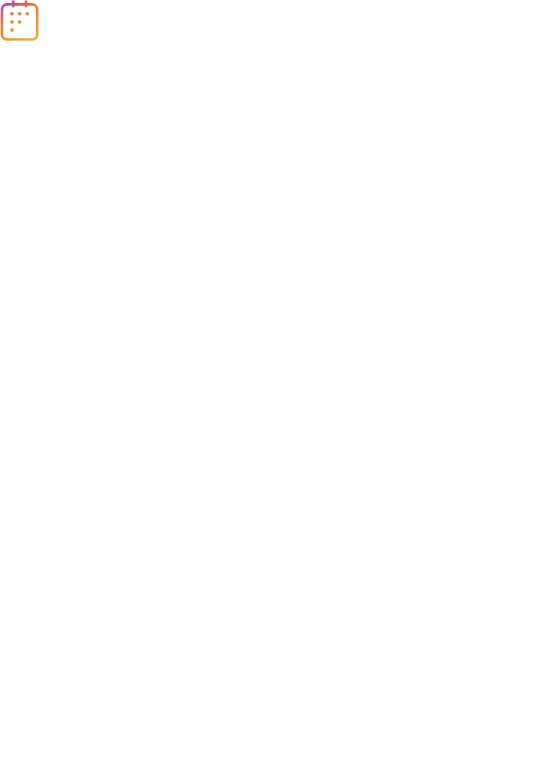 scroll, scrollTop: 0, scrollLeft: 0, axis: both 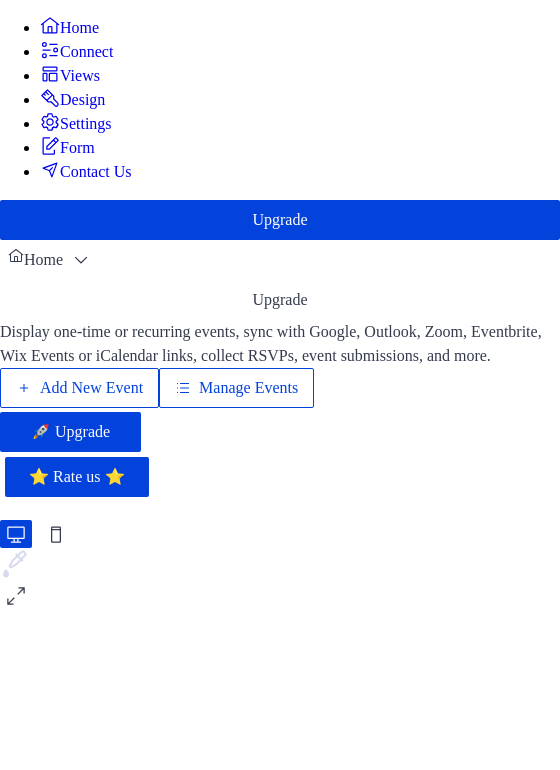 click on "Add New Event" at bounding box center (91, 388) 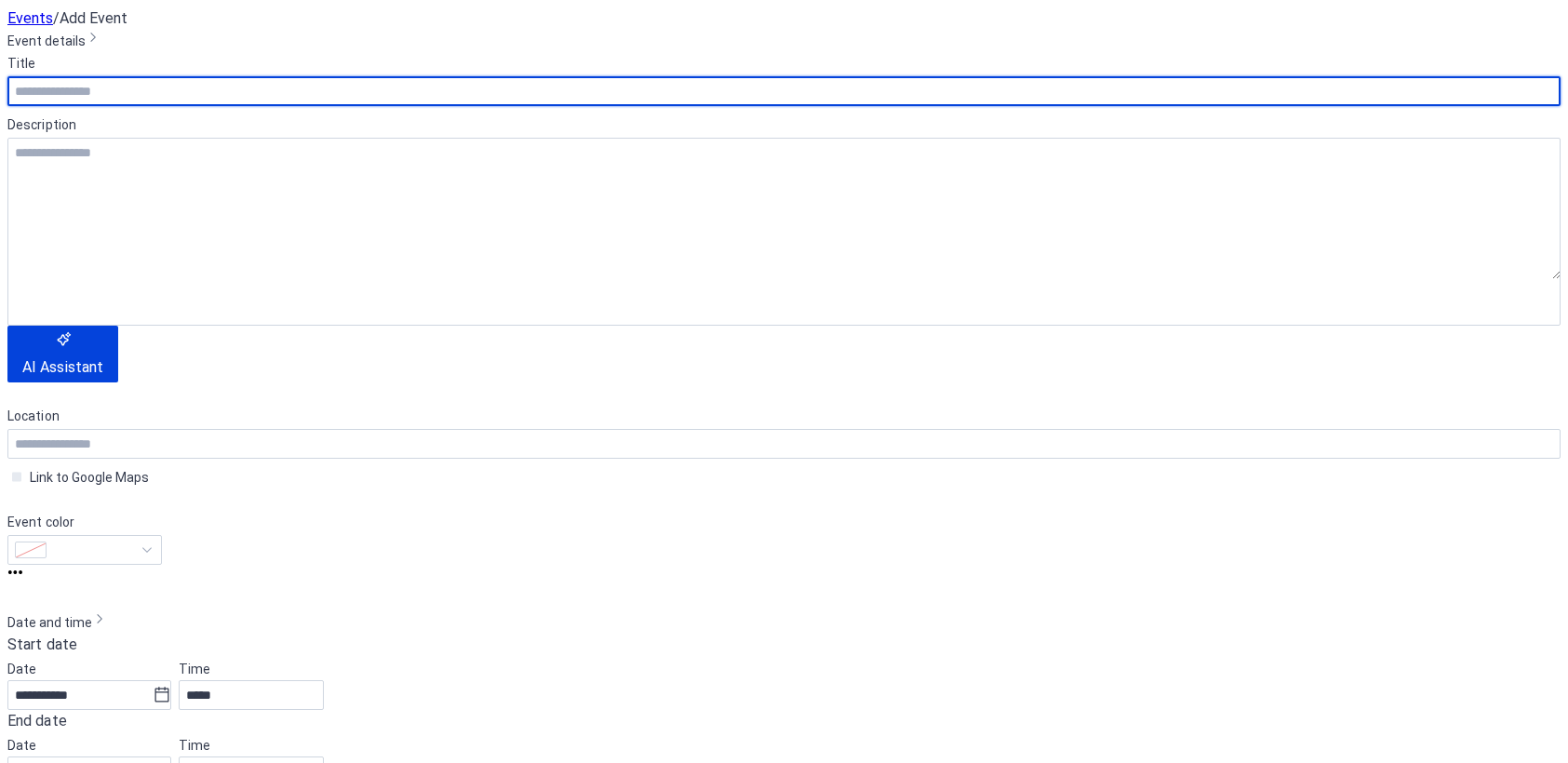 scroll, scrollTop: 0, scrollLeft: 0, axis: both 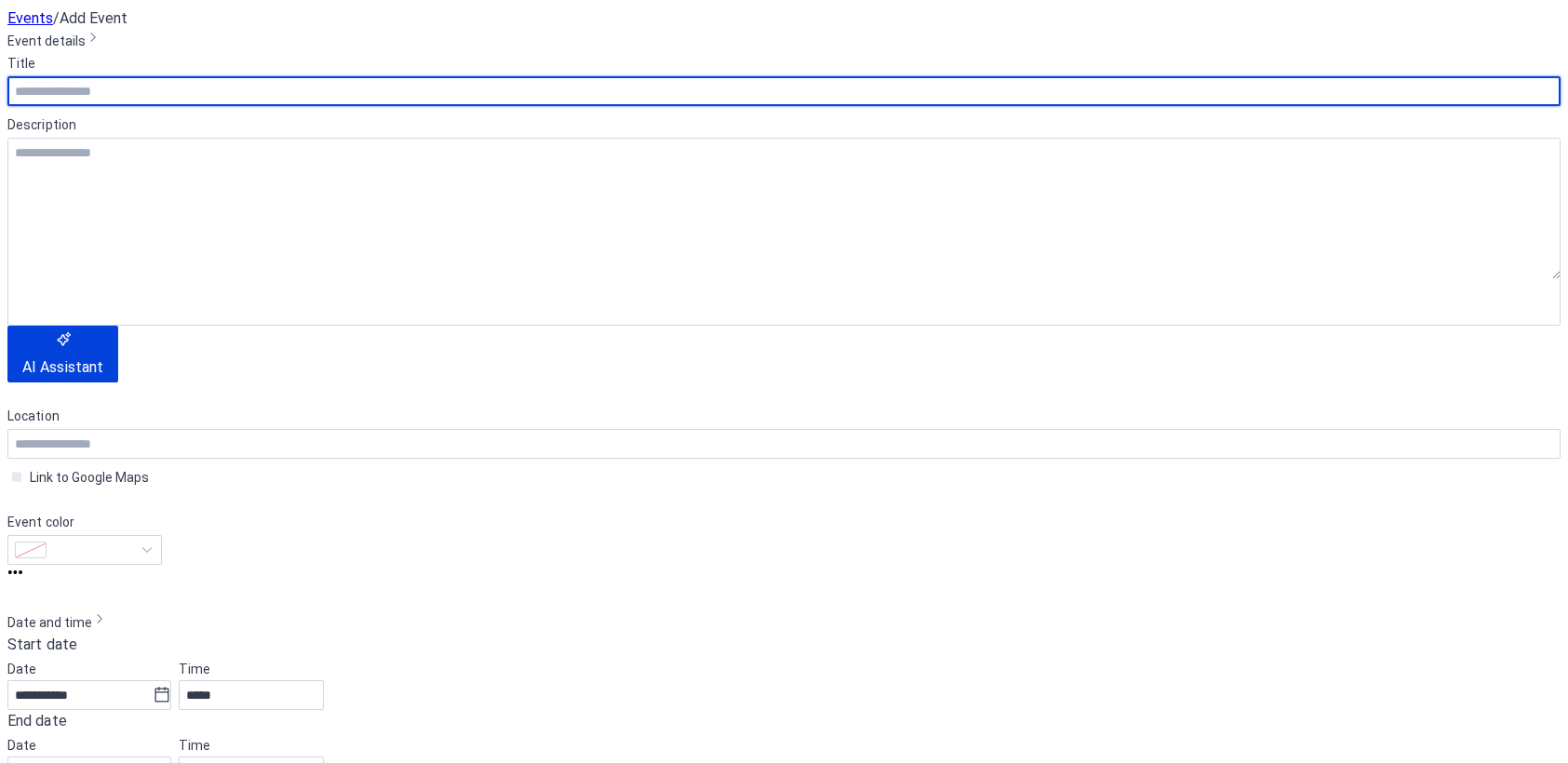 type on "******" 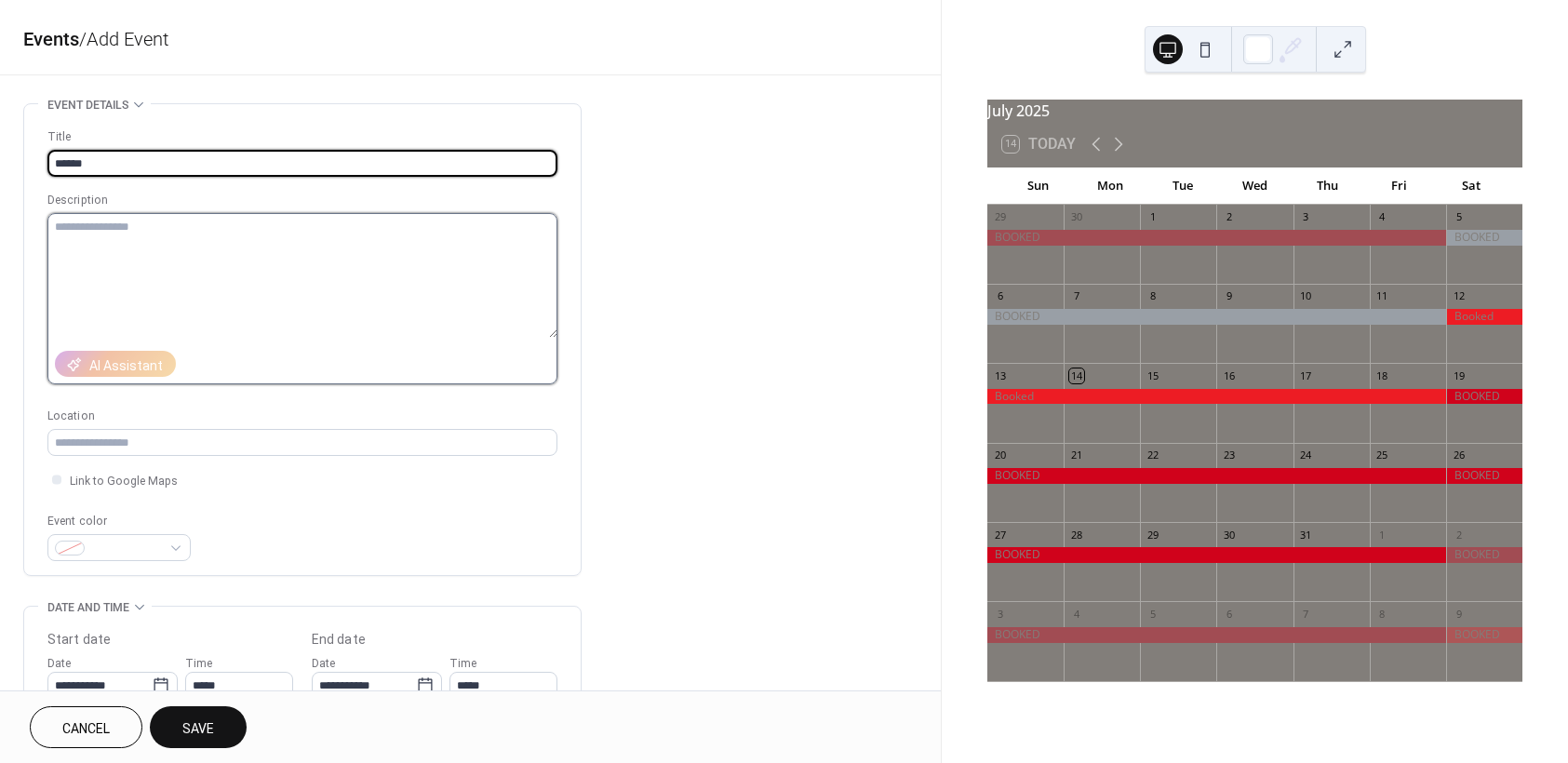 click at bounding box center [302, 275] 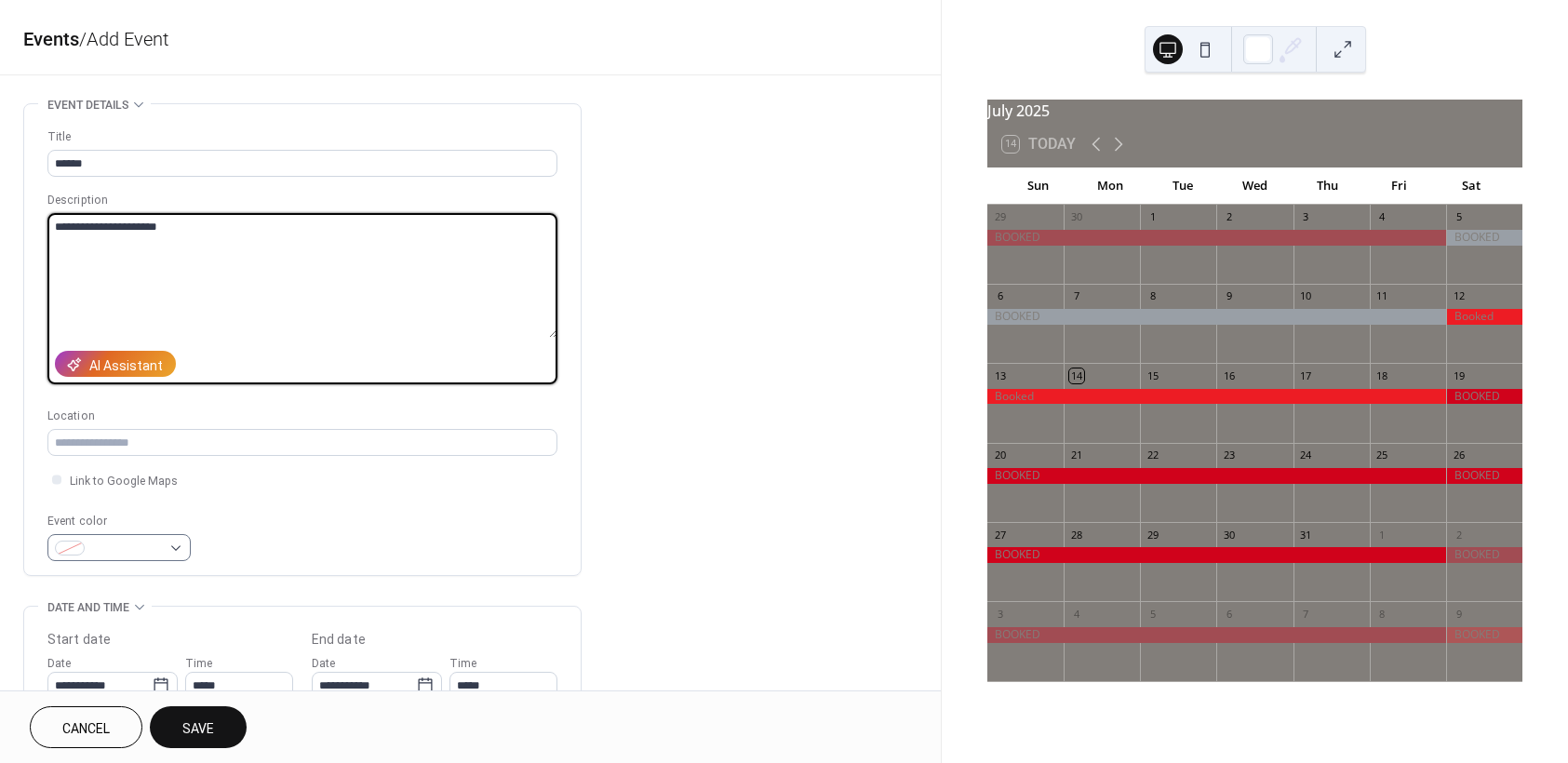 type on "**********" 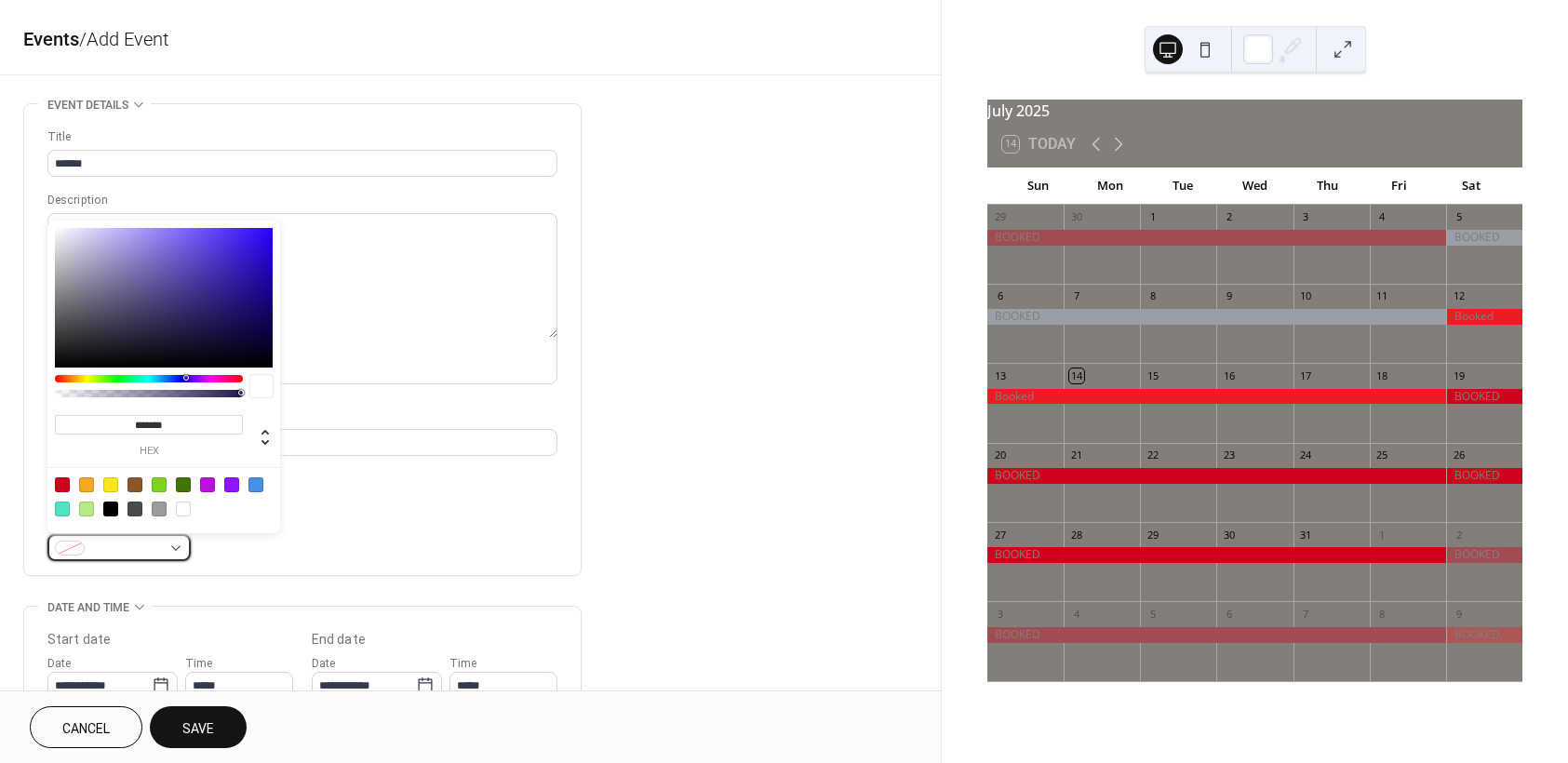 click at bounding box center (119, 547) 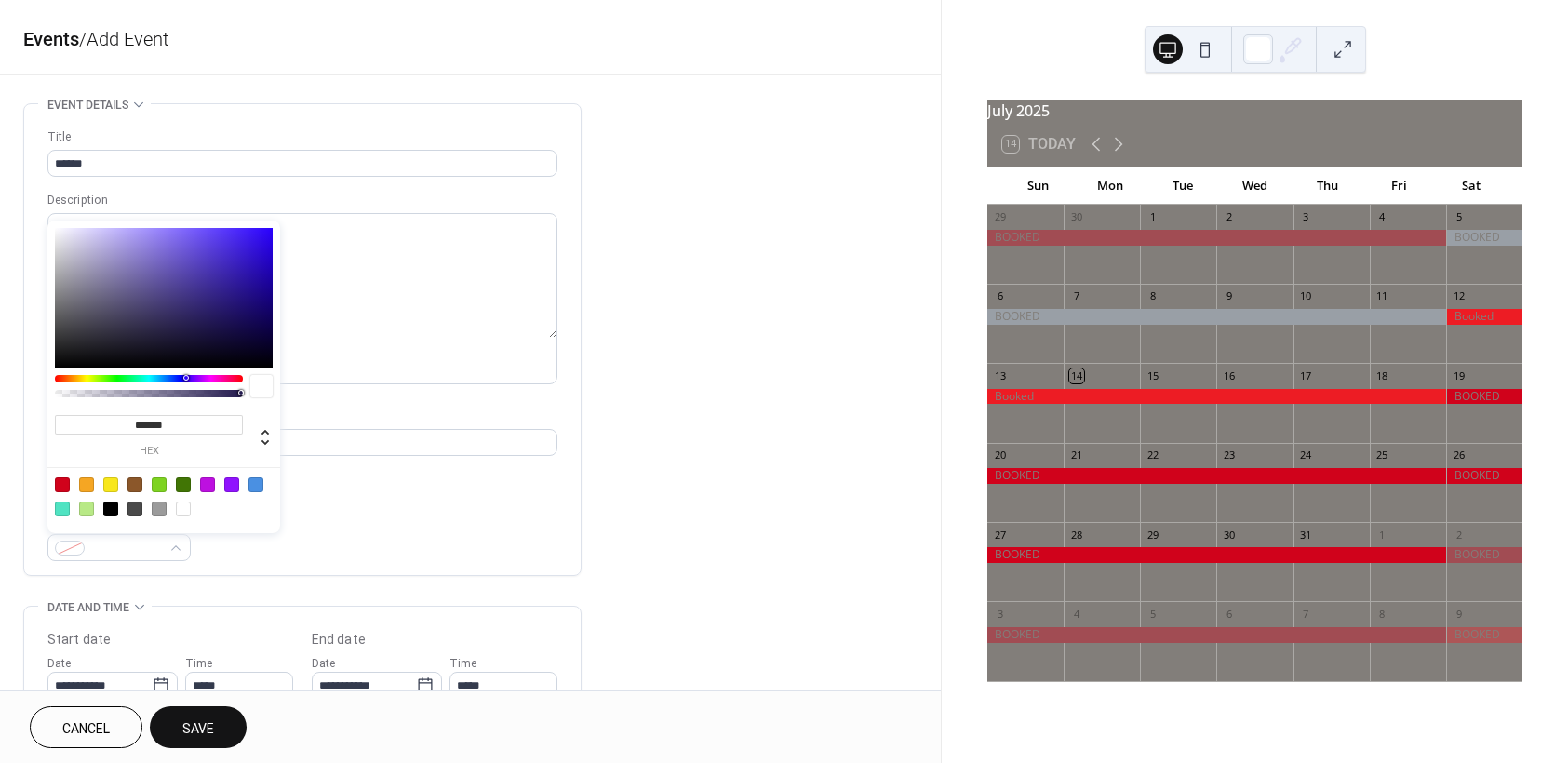 click at bounding box center (62, 485) 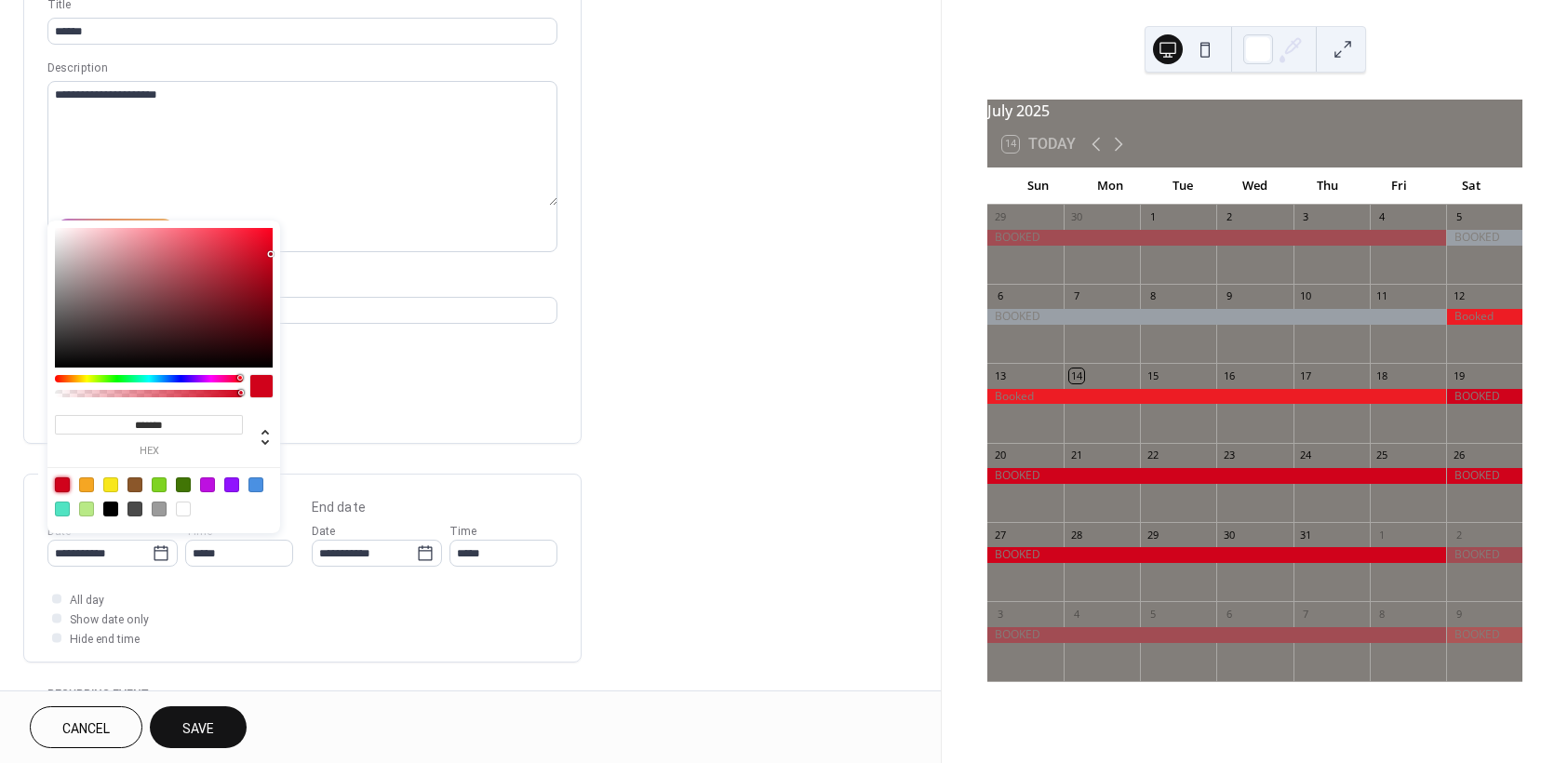 scroll, scrollTop: 186, scrollLeft: 0, axis: vertical 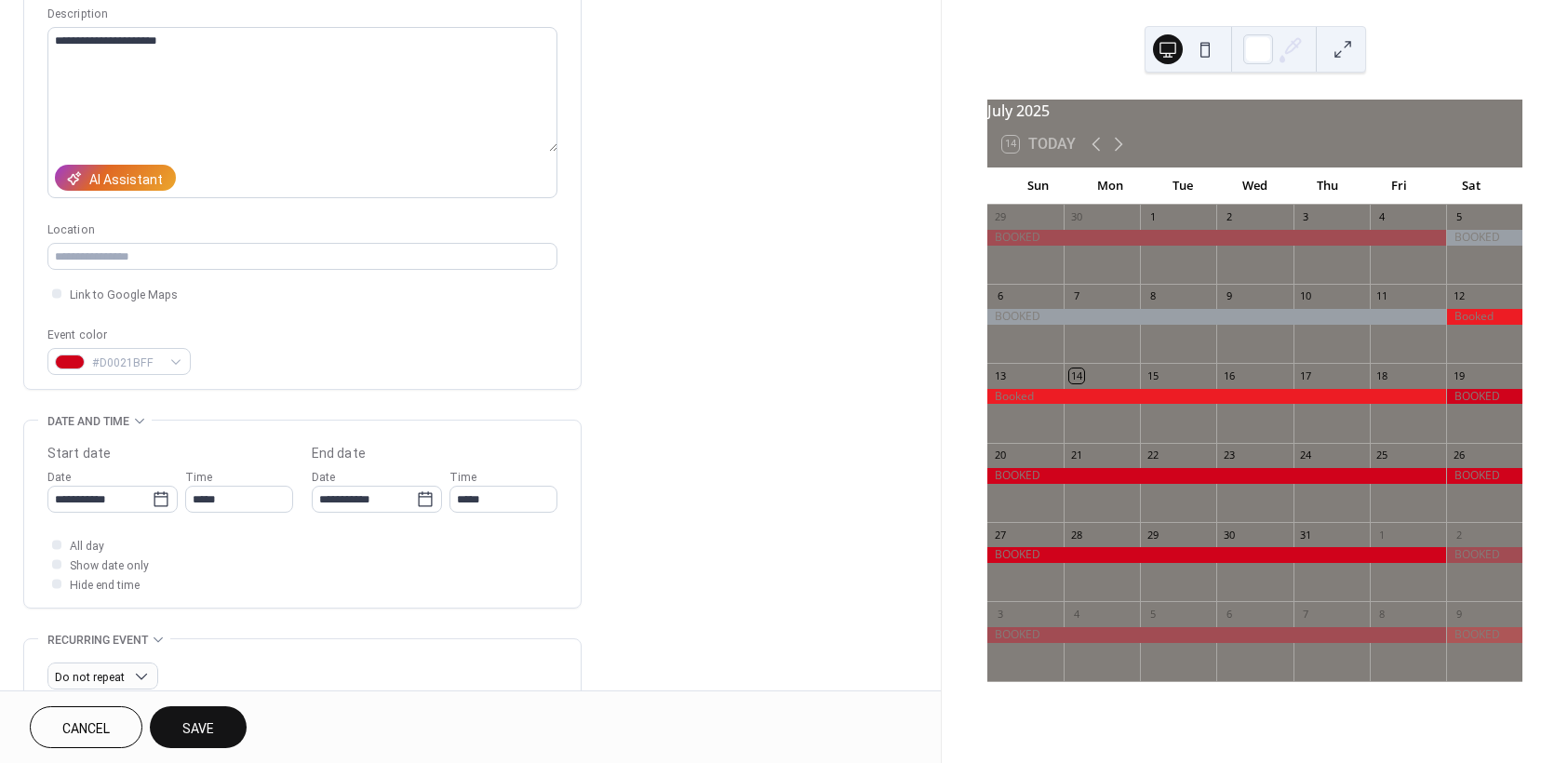 click on "**********" at bounding box center (470, 484) 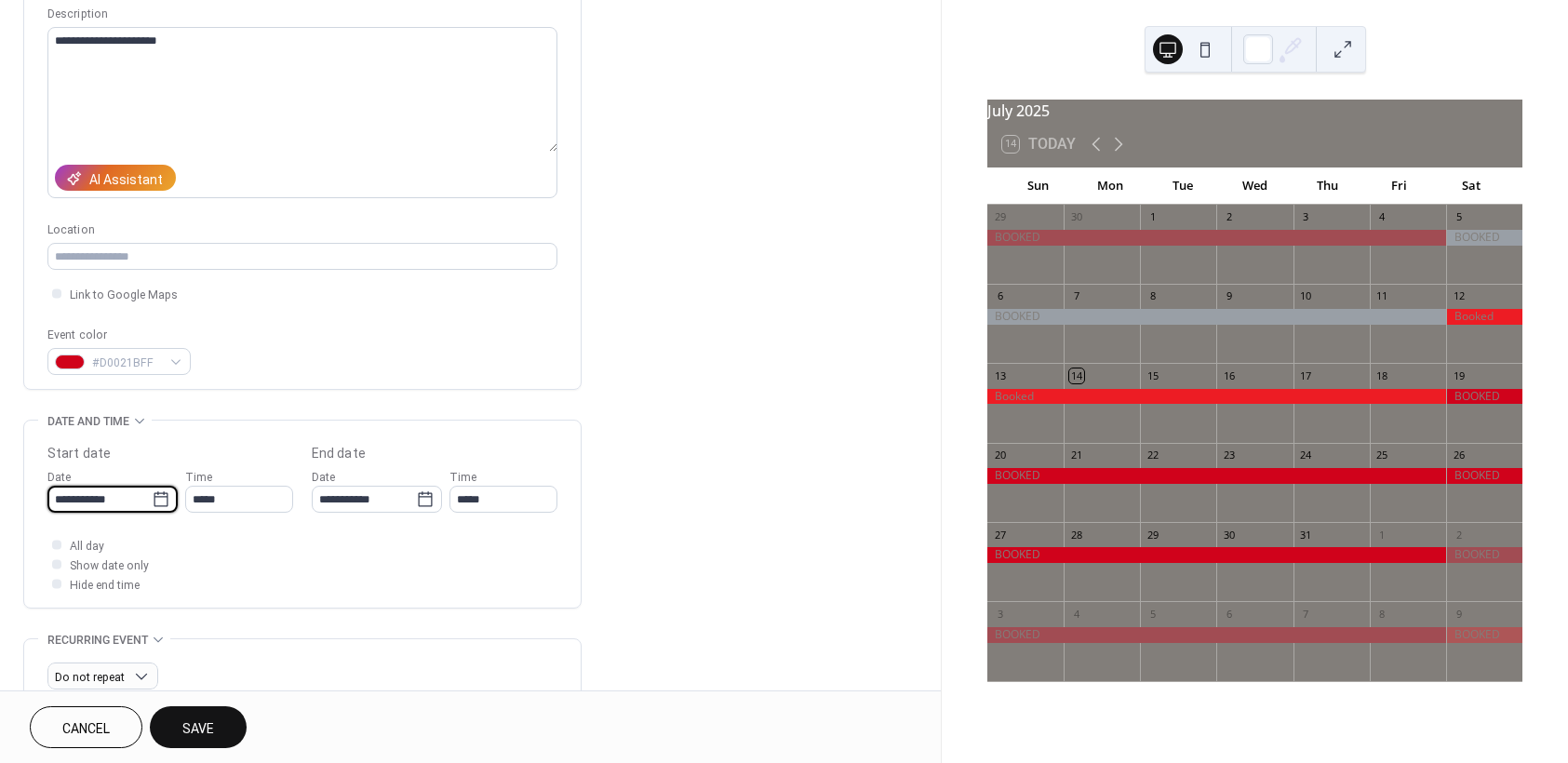 click on "**********" at bounding box center [100, 499] 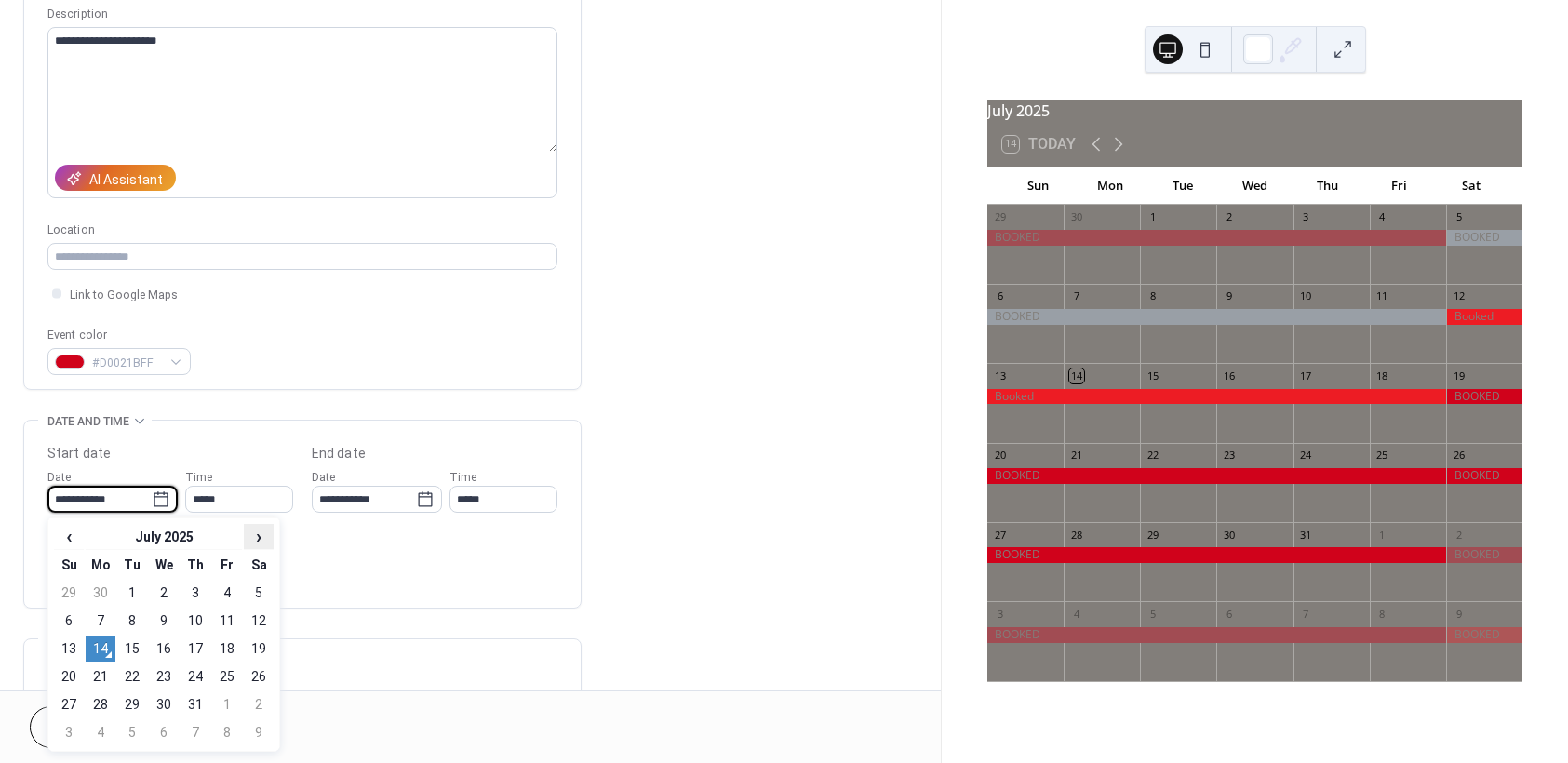click on "›" at bounding box center [259, 536] 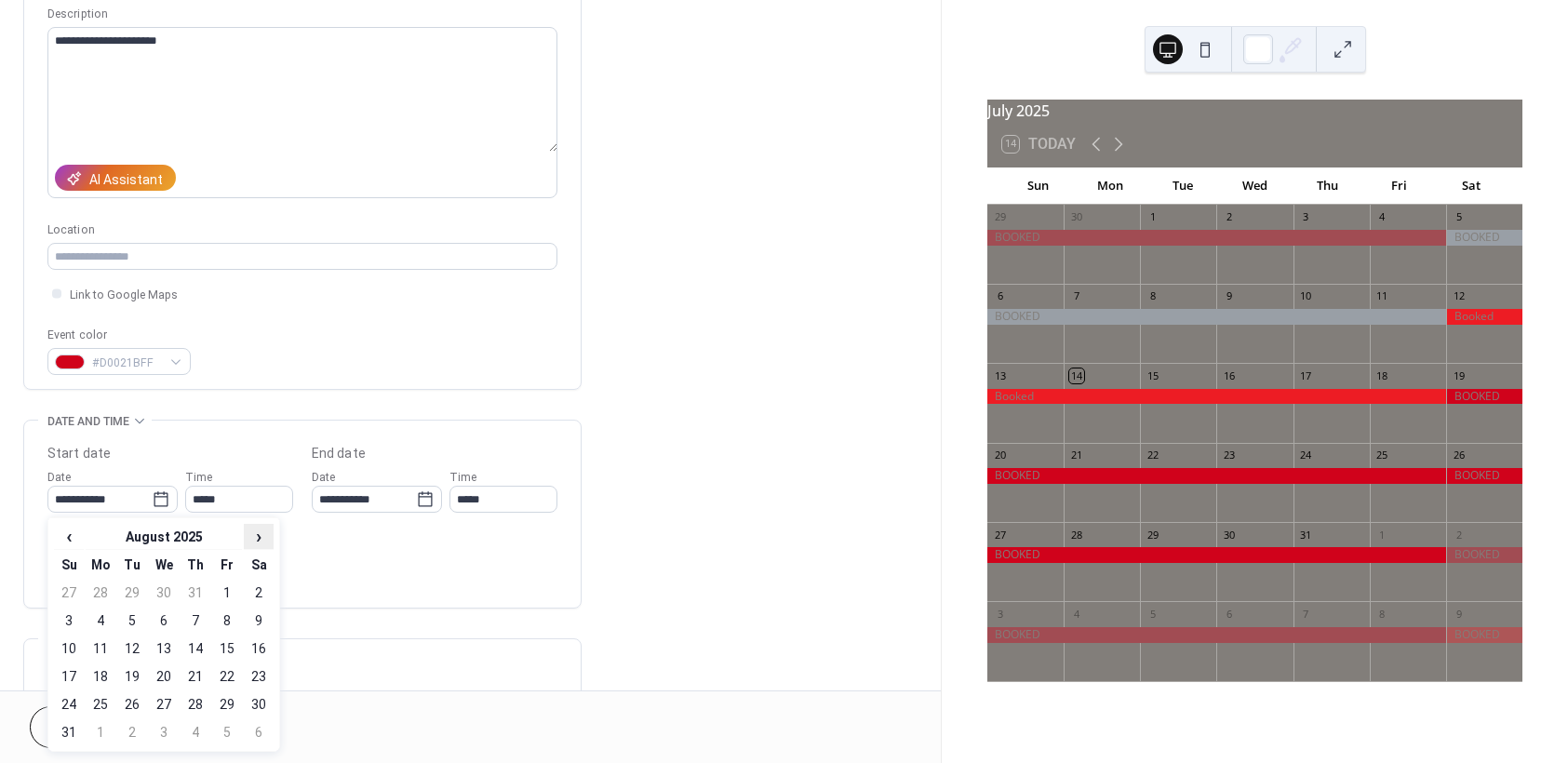 click on "›" at bounding box center (259, 536) 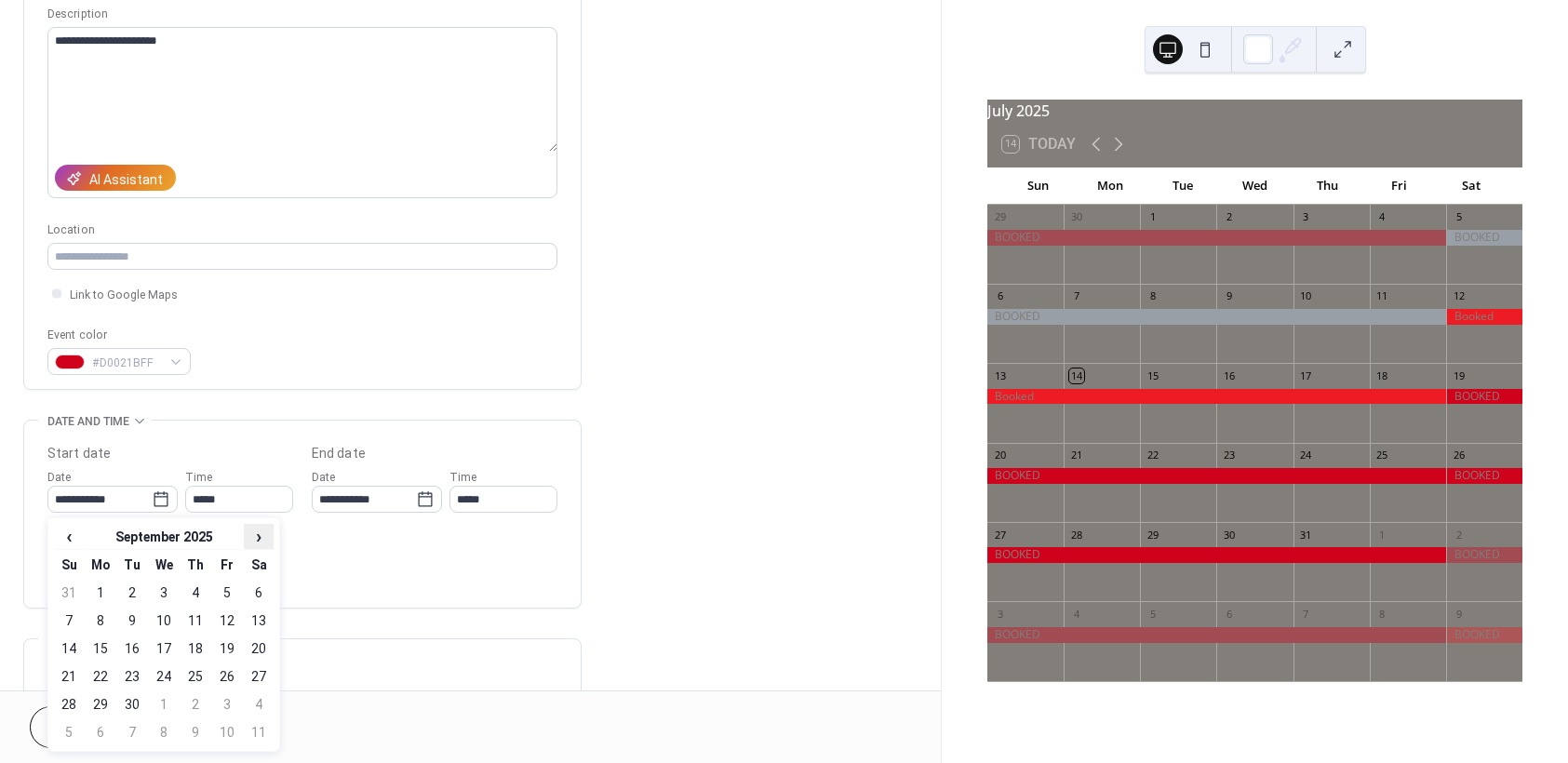 click on "›" at bounding box center [259, 536] 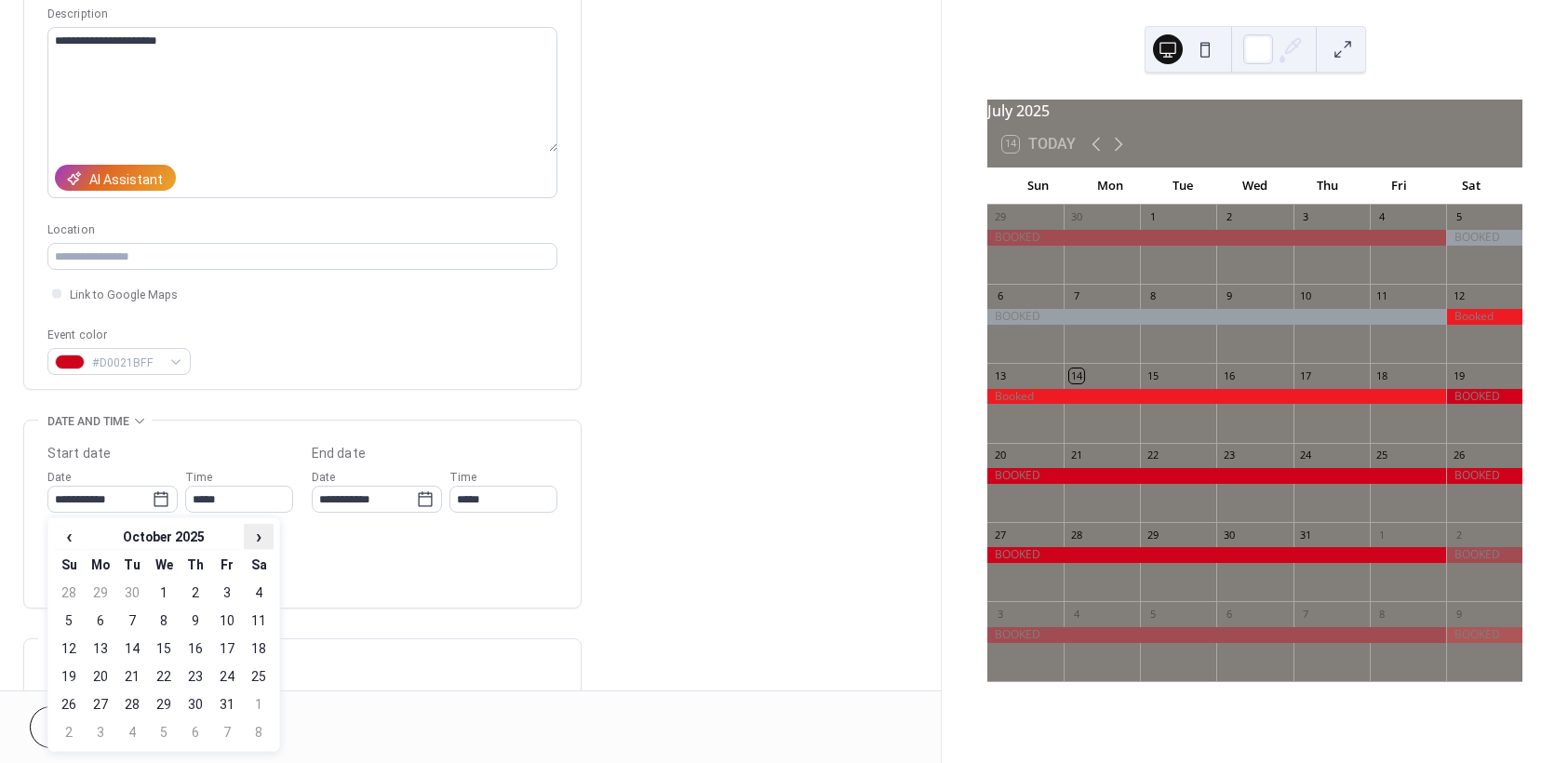 click on "›" at bounding box center [259, 536] 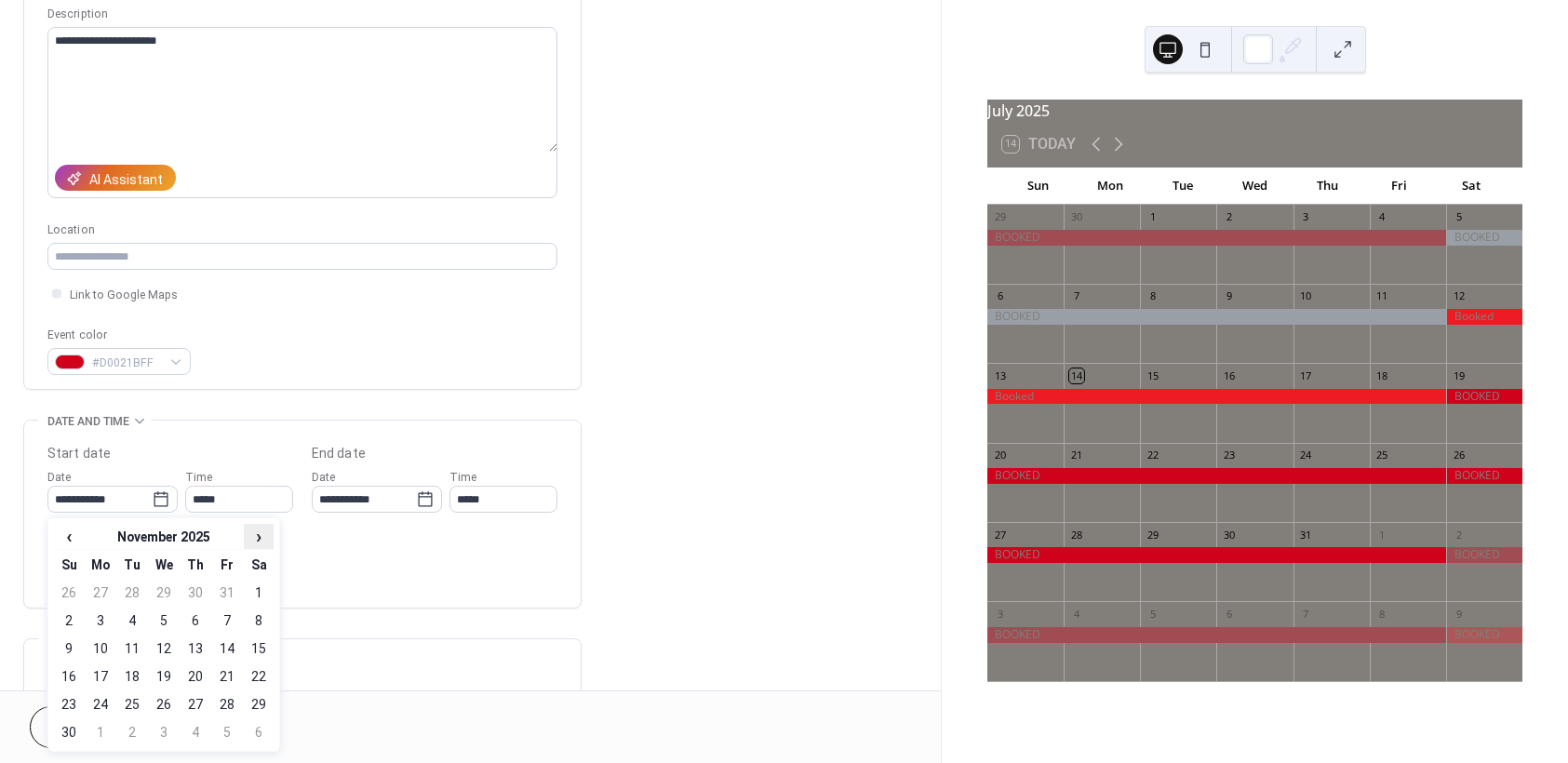 click on "›" at bounding box center [259, 536] 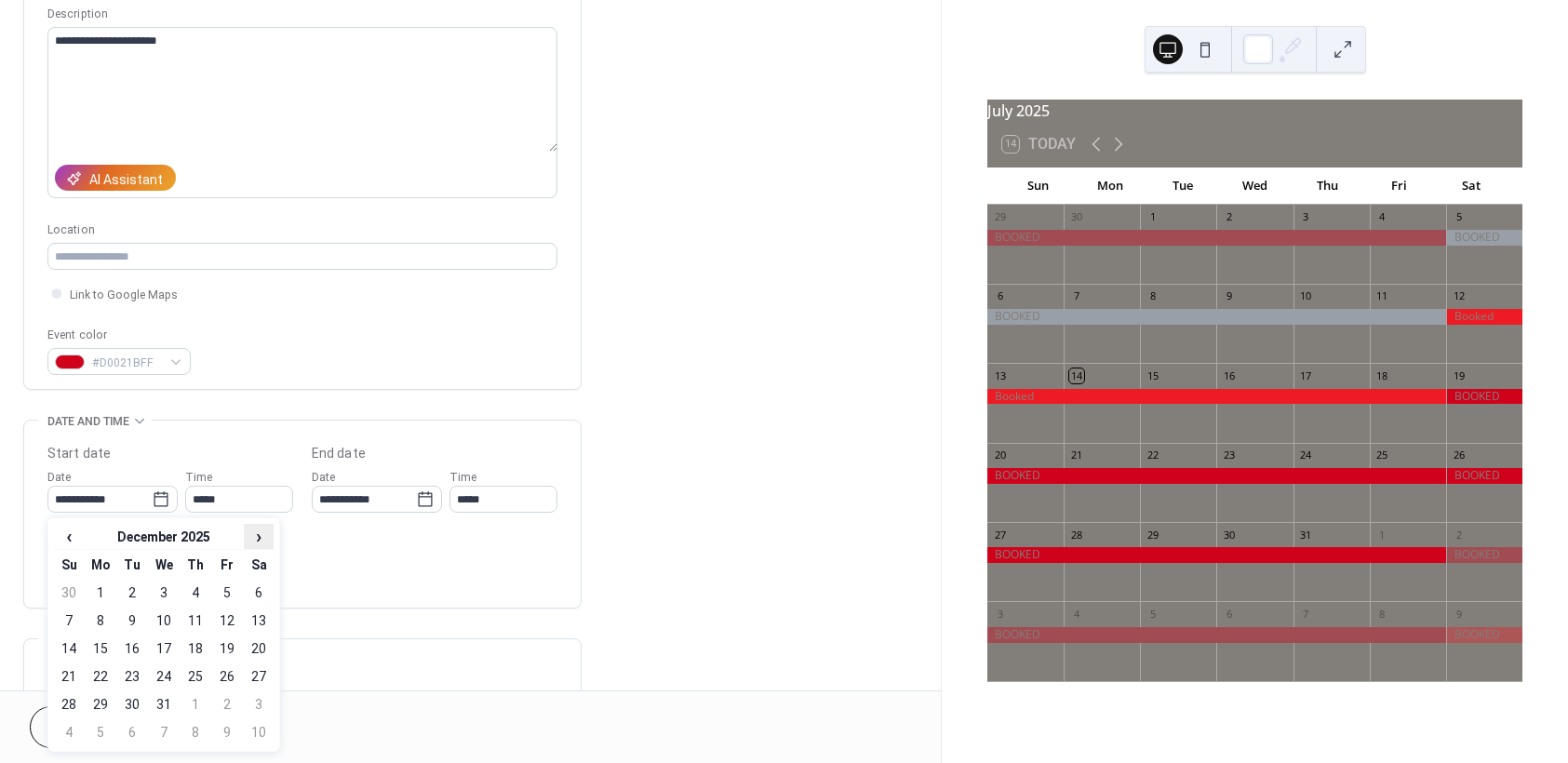 click on "›" at bounding box center [259, 536] 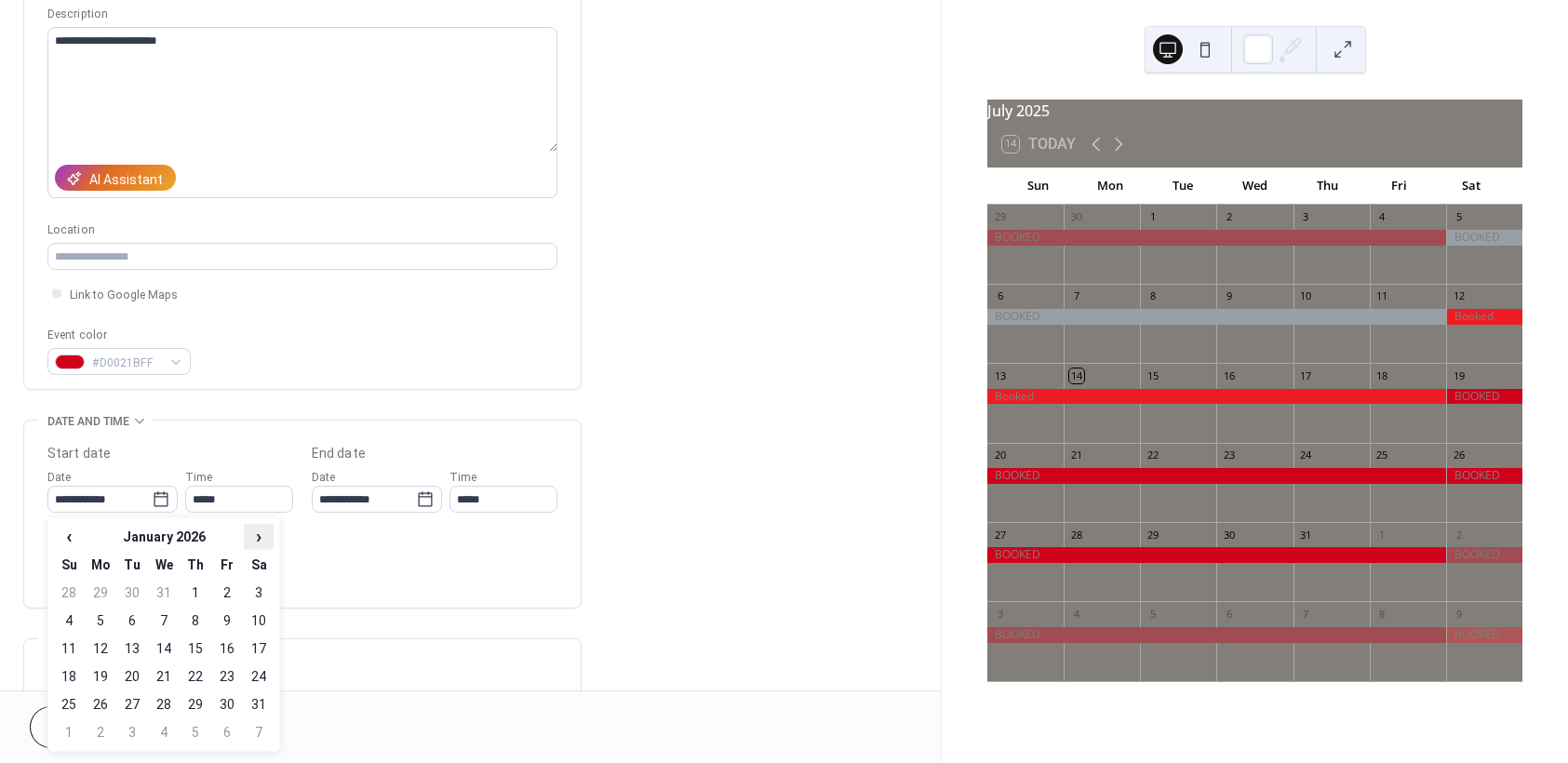 click on "›" at bounding box center [259, 536] 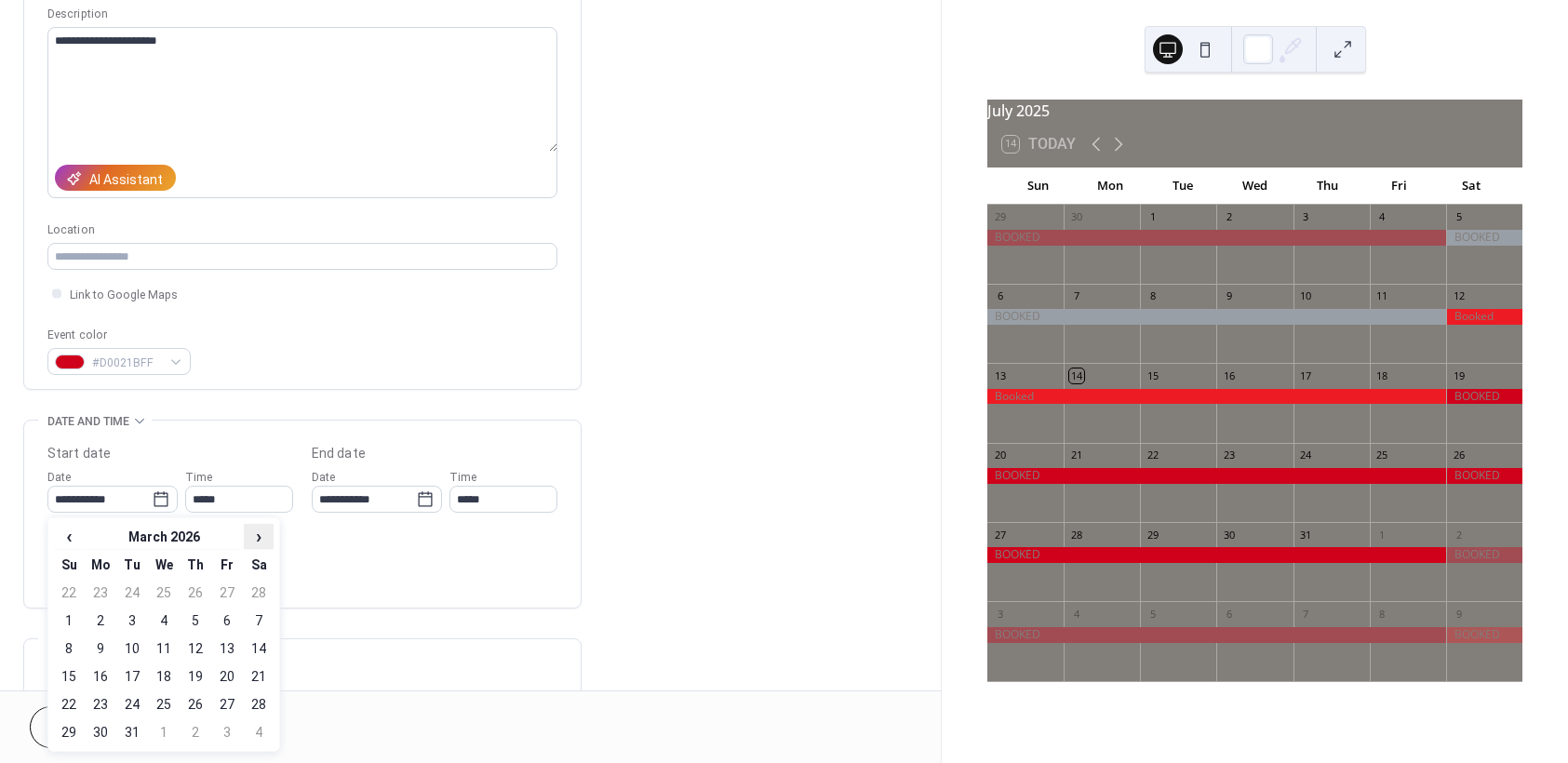 click on "›" at bounding box center [259, 536] 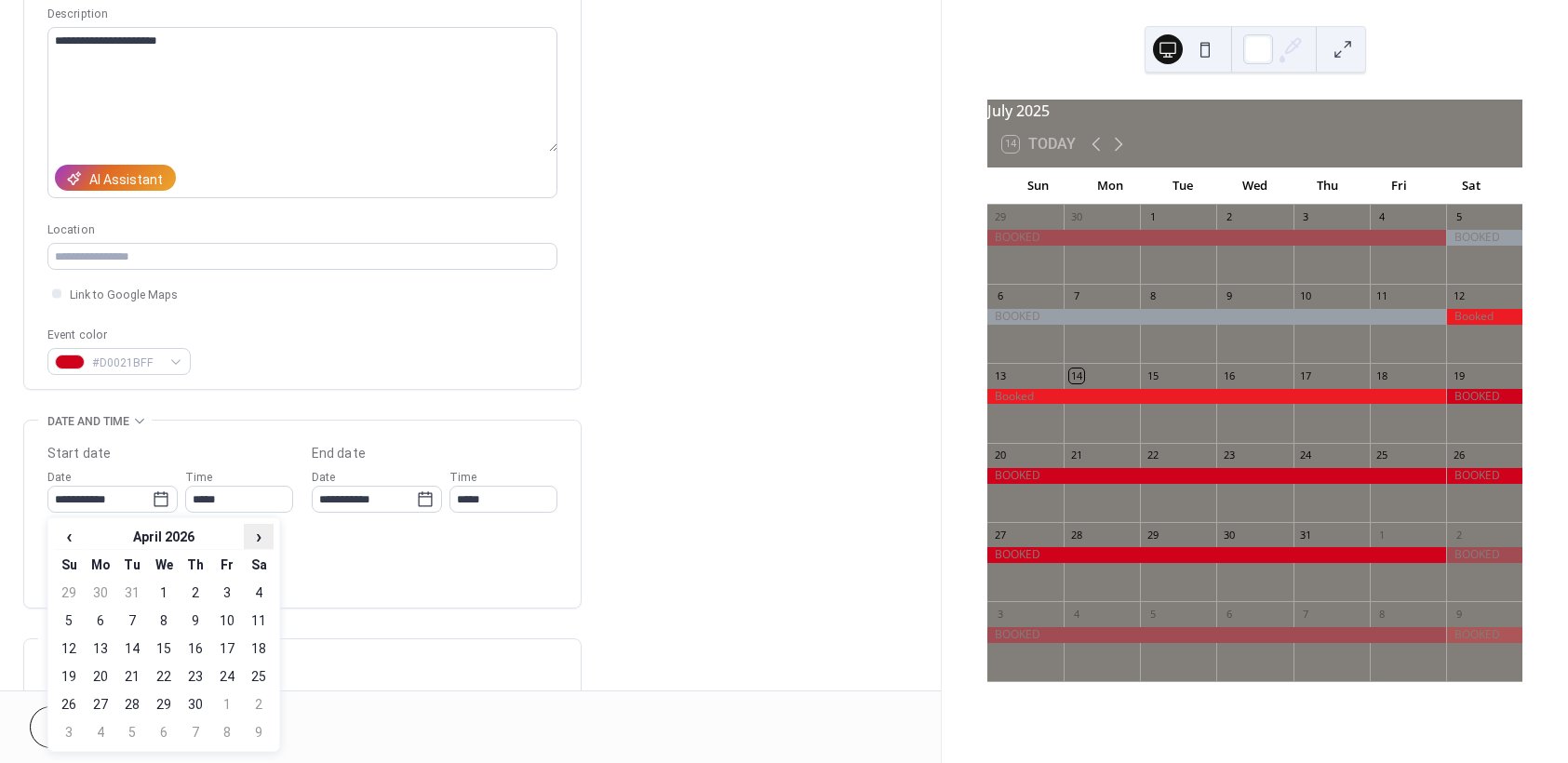 click on "›" at bounding box center (259, 536) 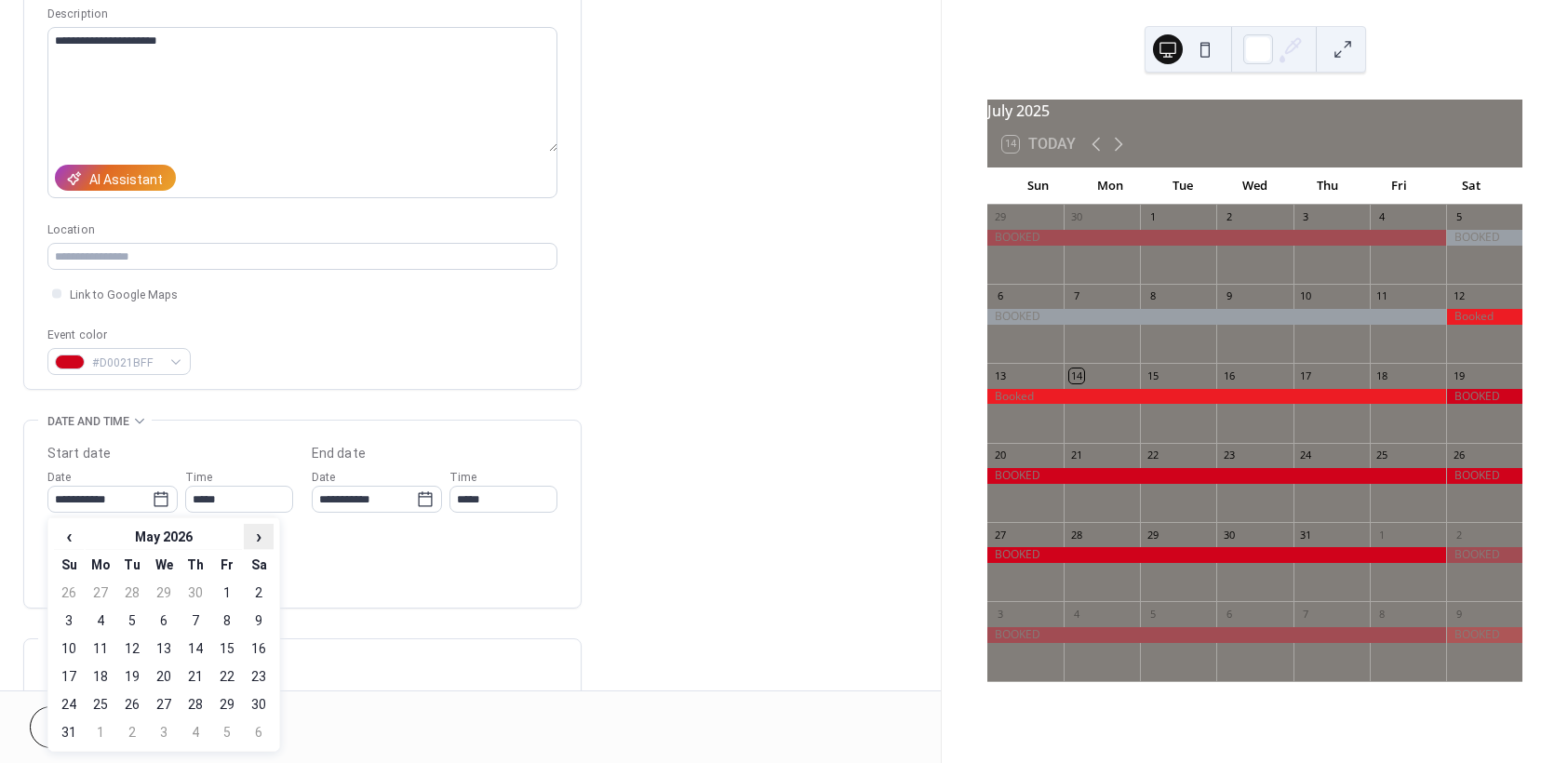 click on "›" at bounding box center [259, 536] 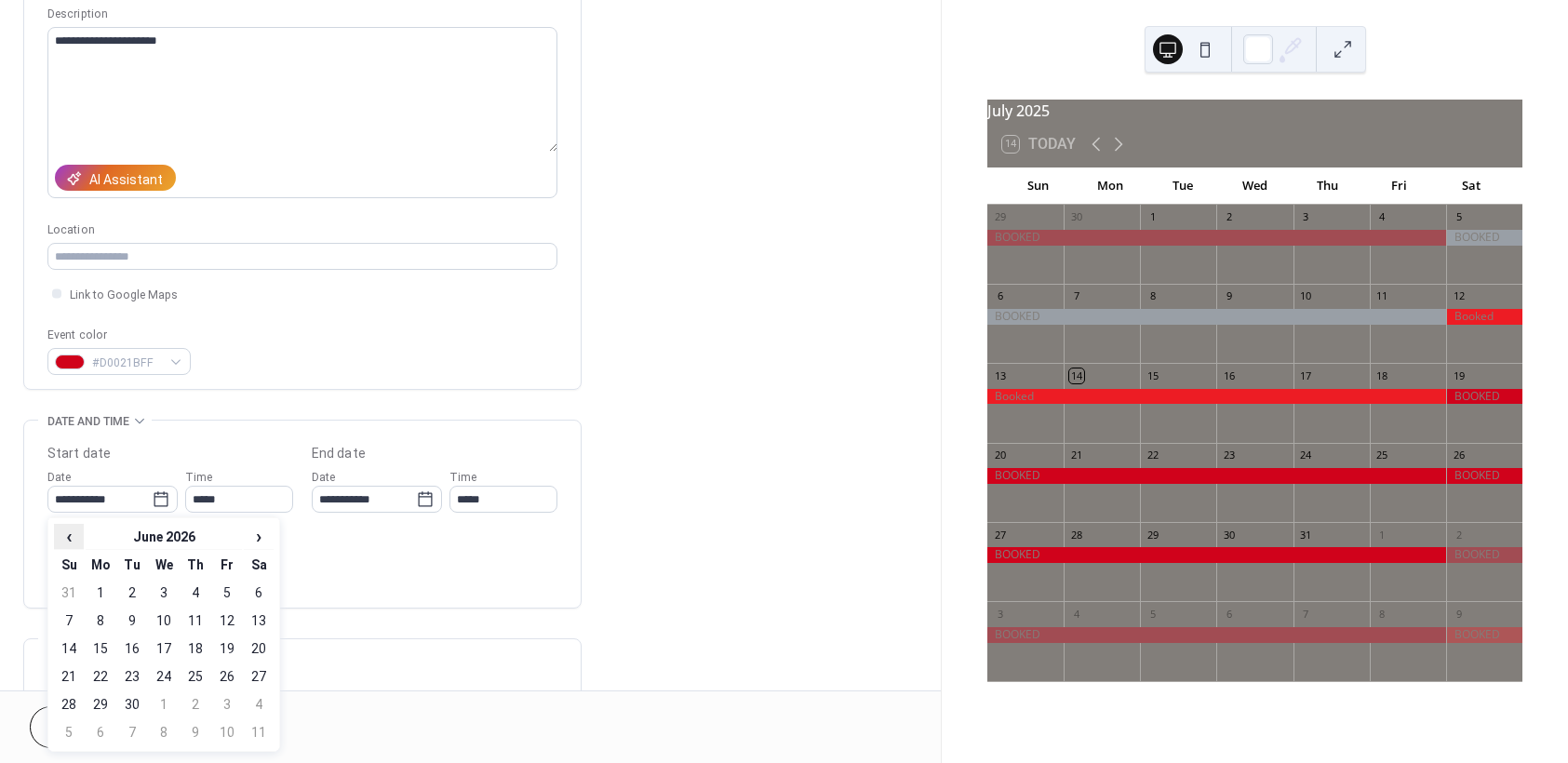 click on "‹" at bounding box center (69, 536) 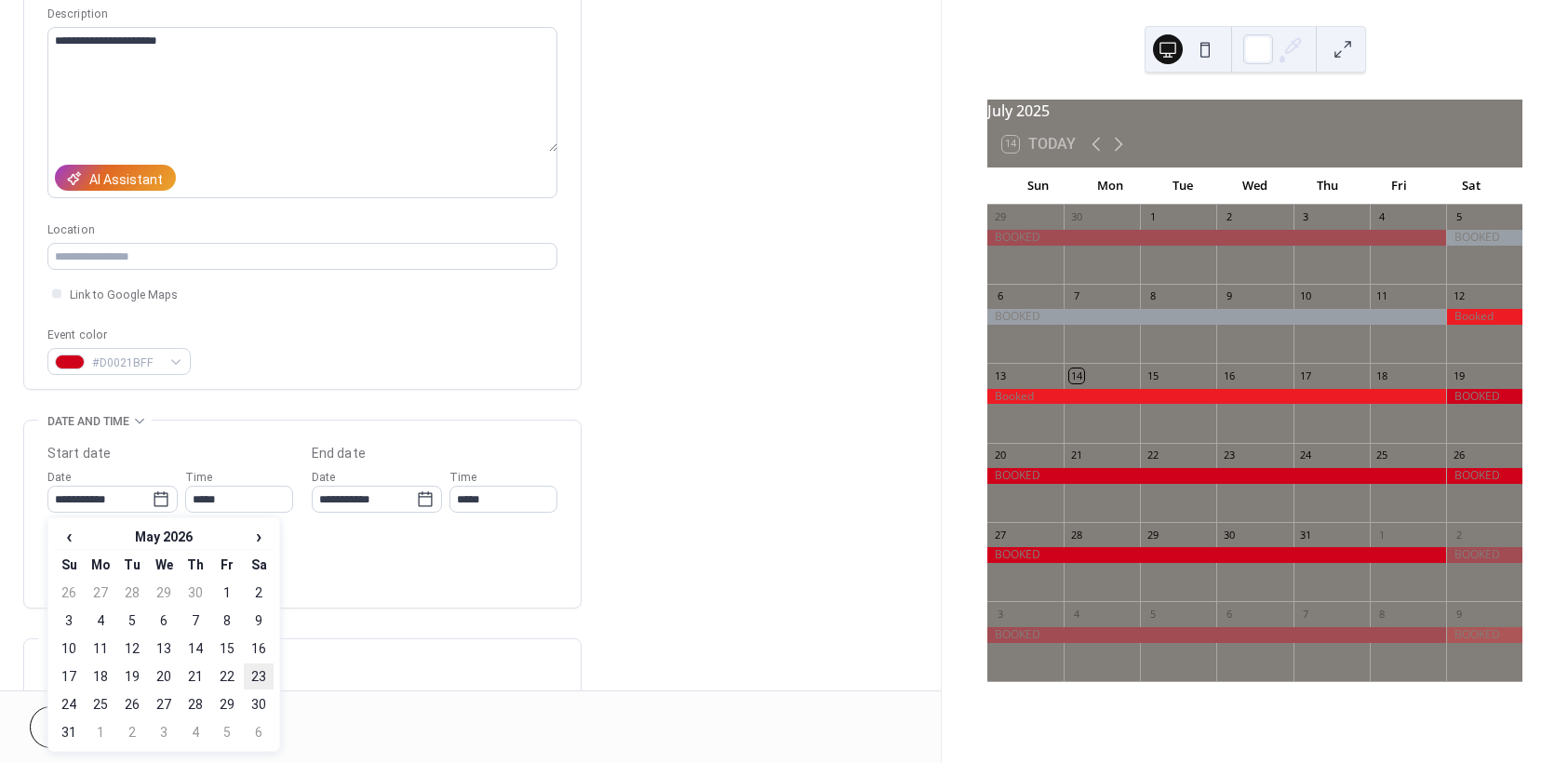 click on "23" at bounding box center [259, 676] 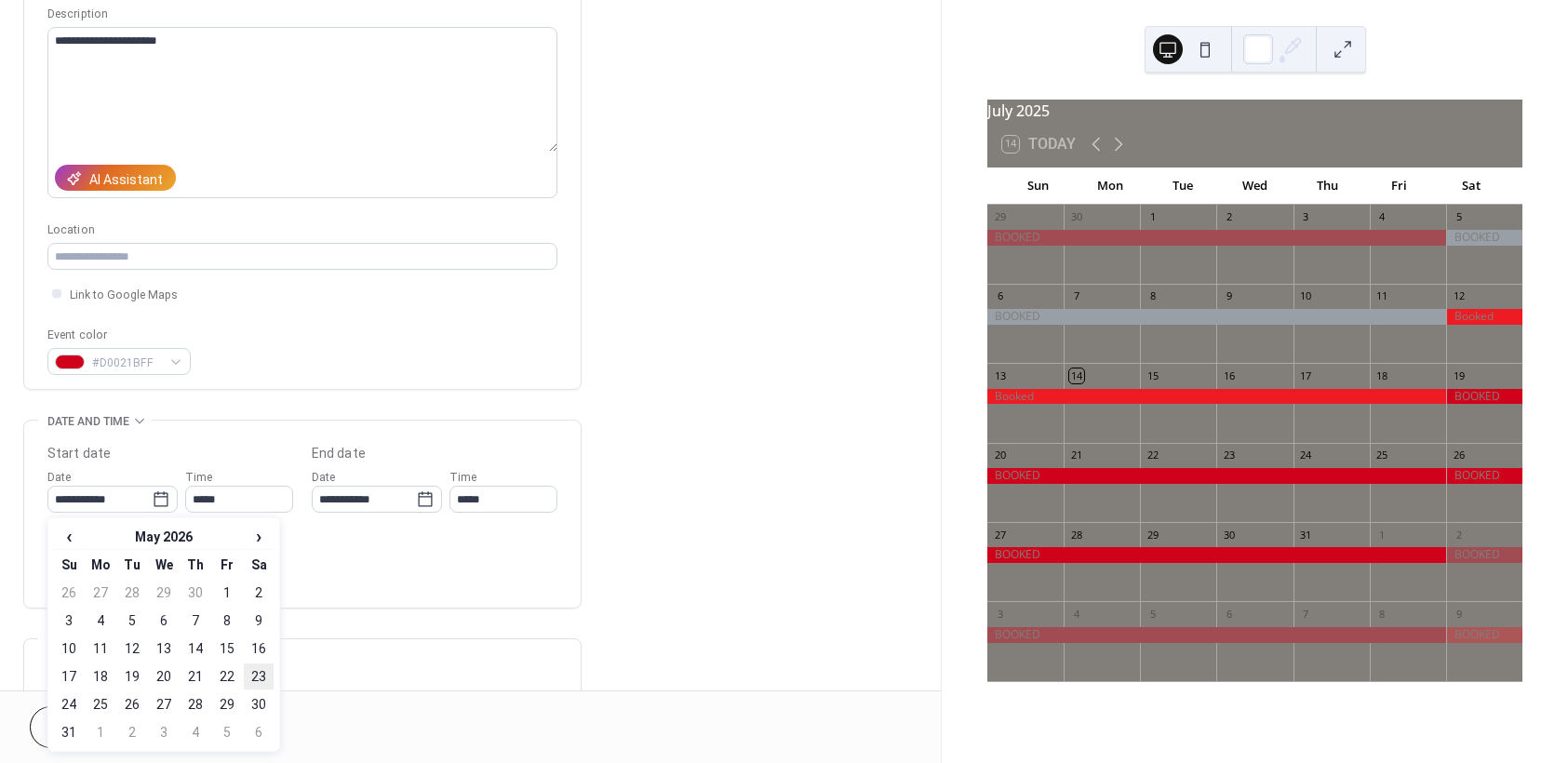 type on "**********" 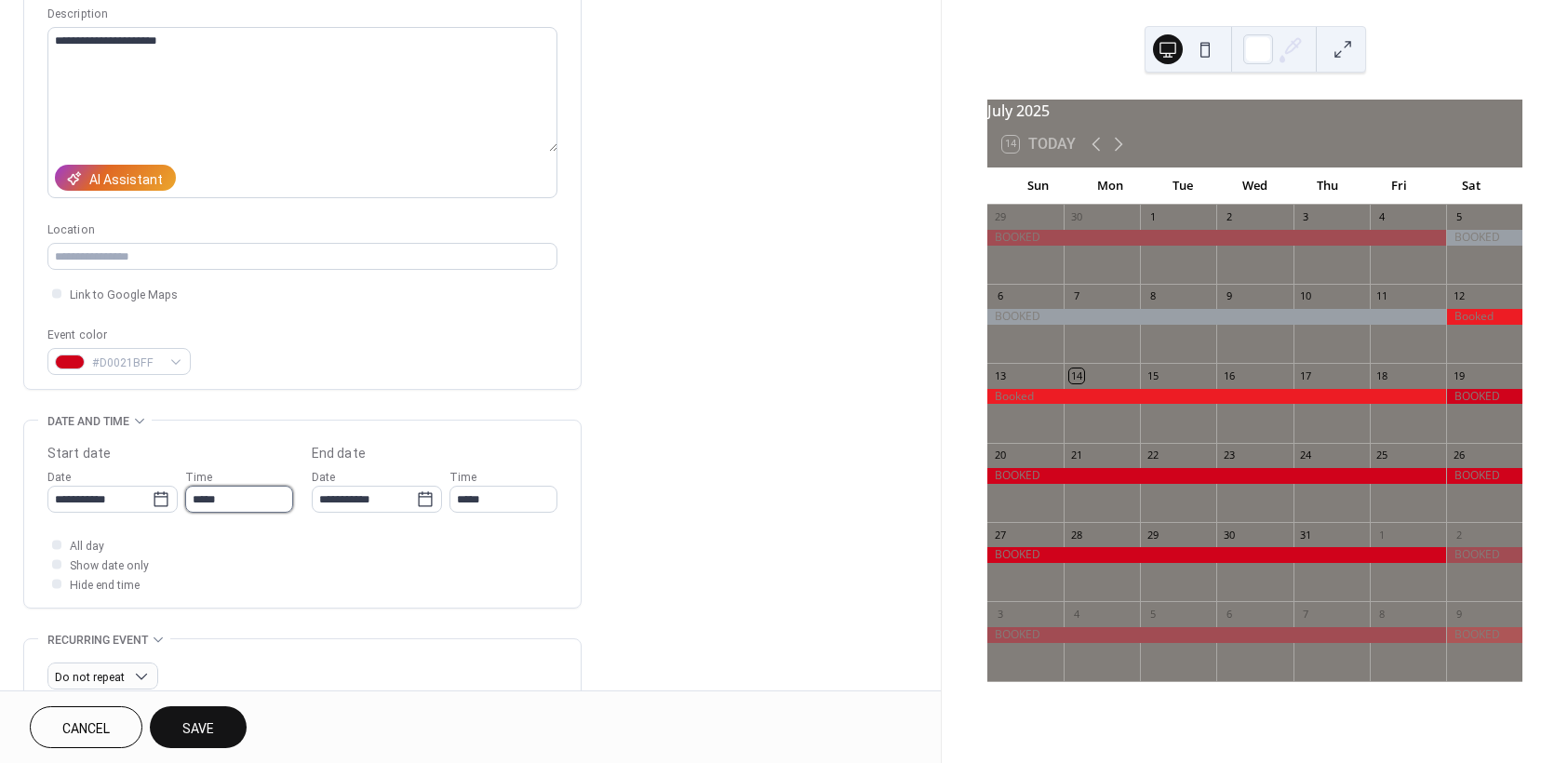 click on "*****" at bounding box center (239, 499) 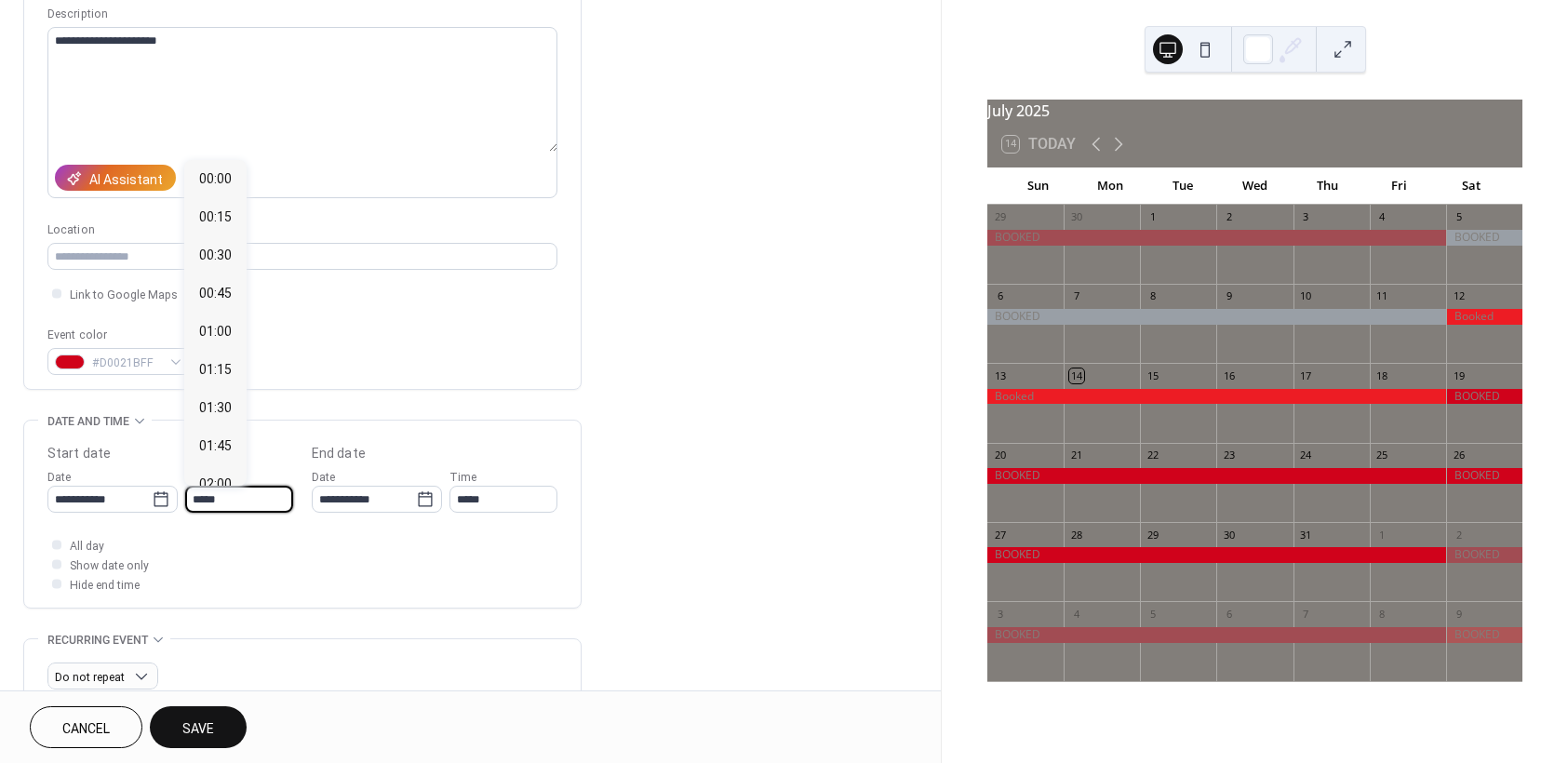 scroll, scrollTop: 1831, scrollLeft: 0, axis: vertical 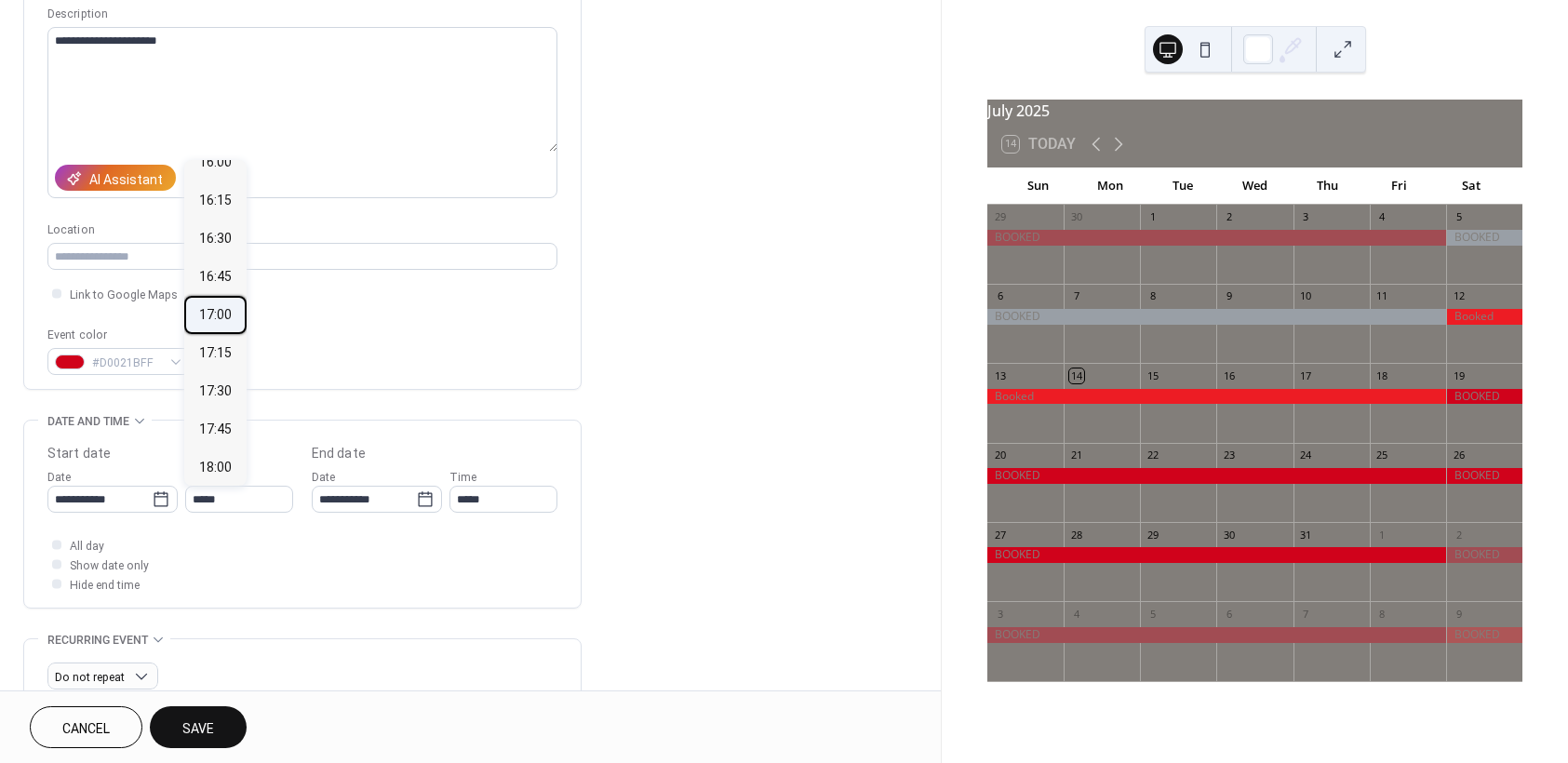 click on "17:00" at bounding box center [215, 315] 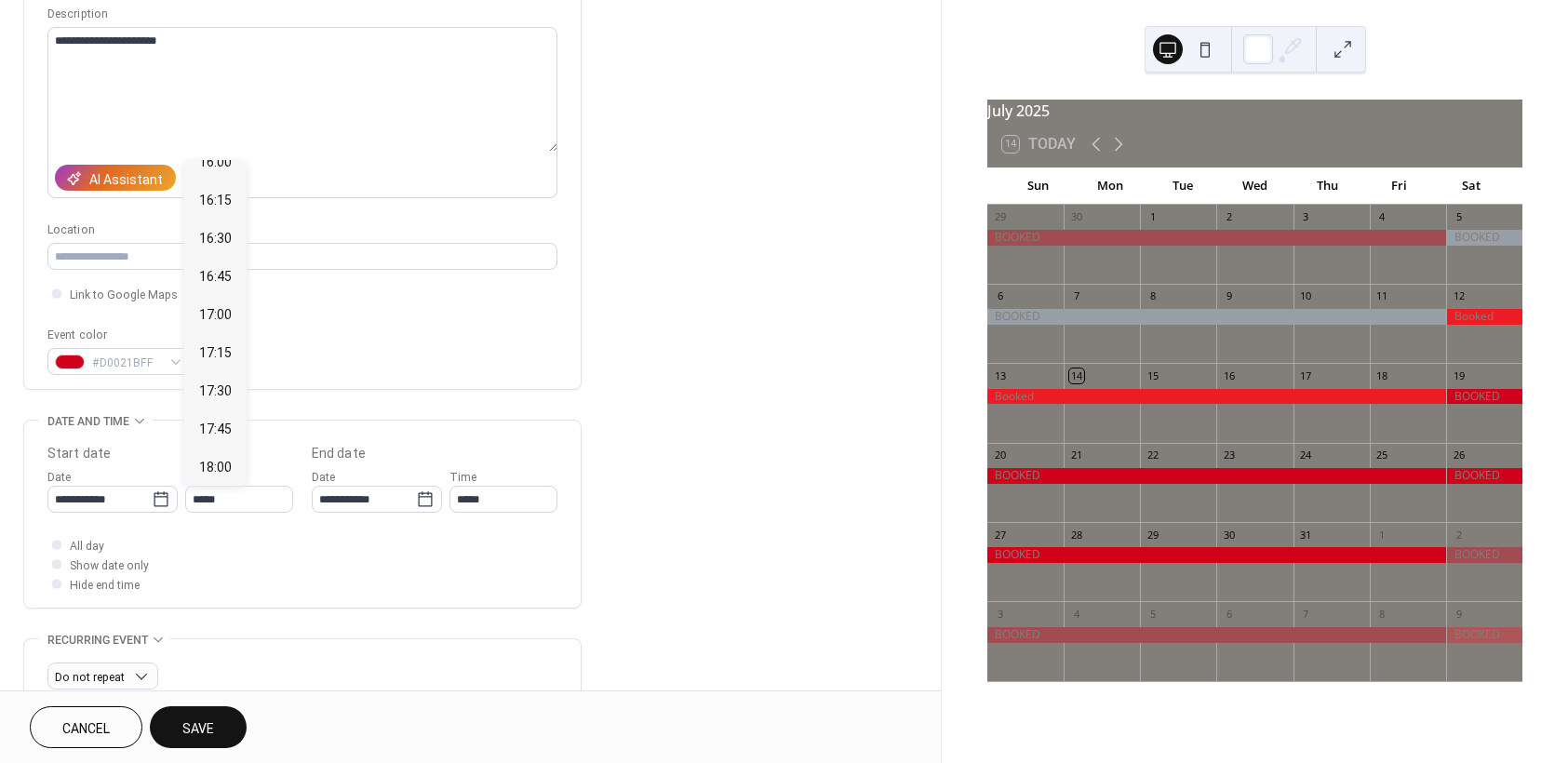 type on "*****" 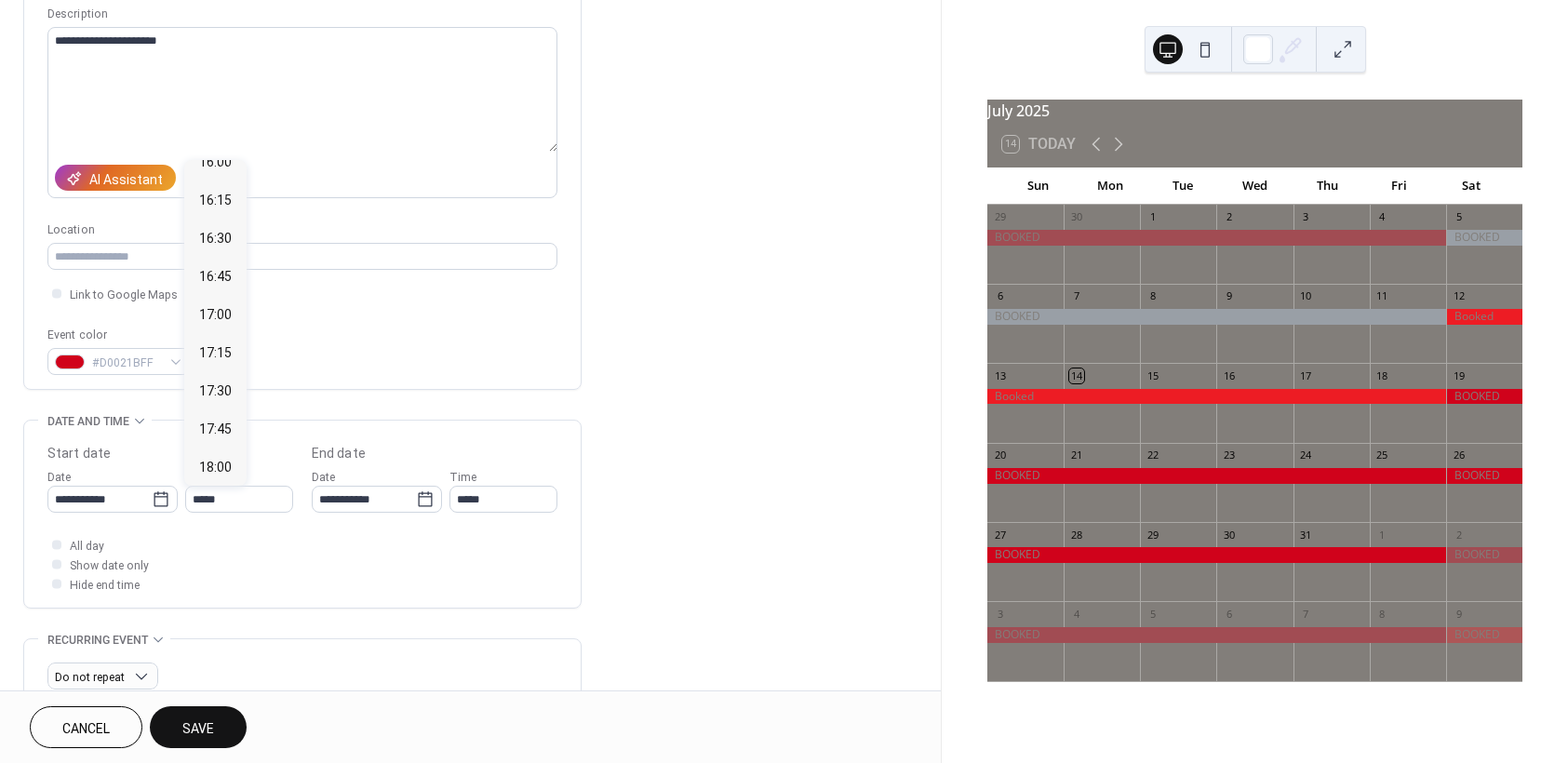 type on "*****" 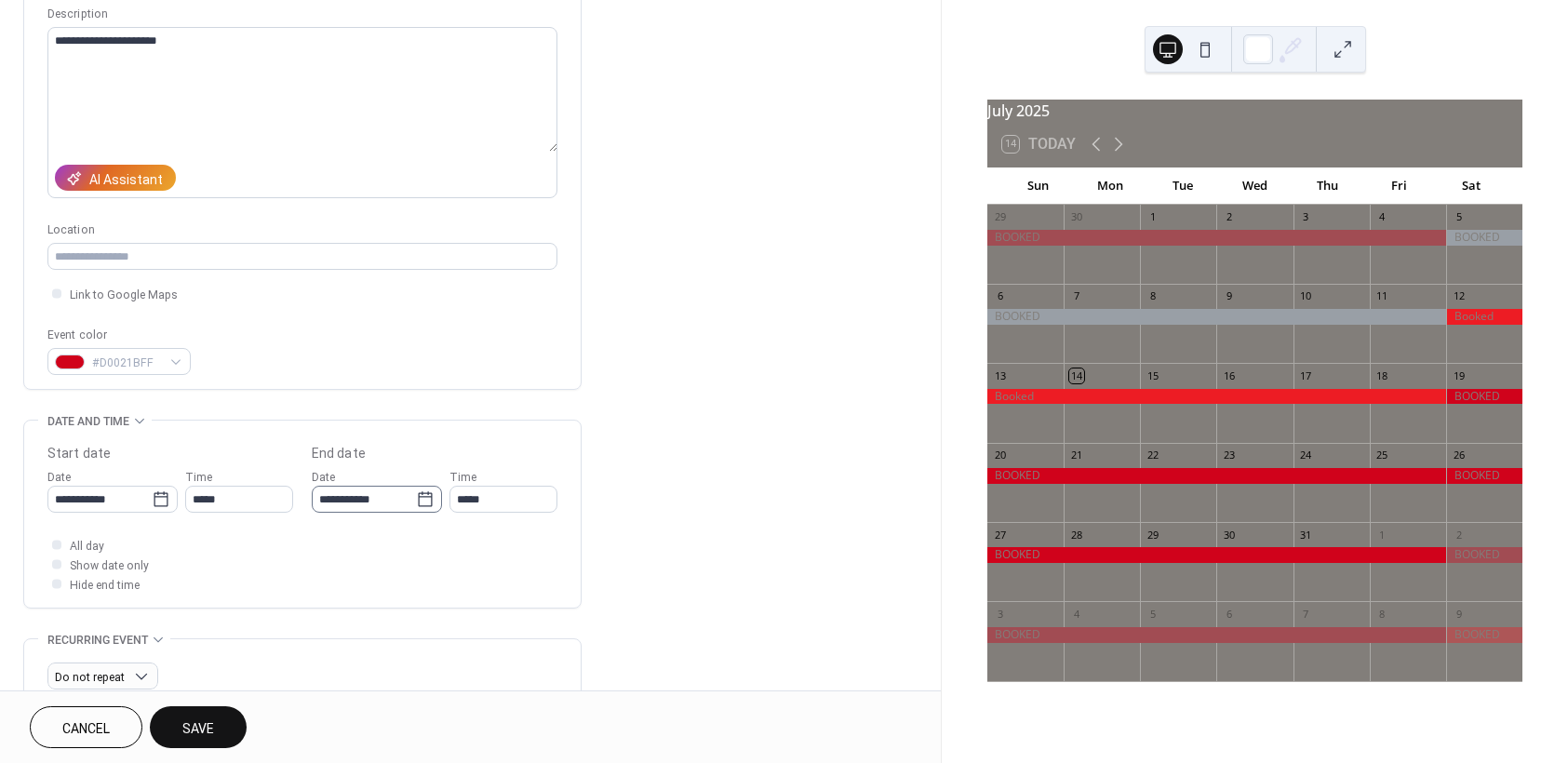 click 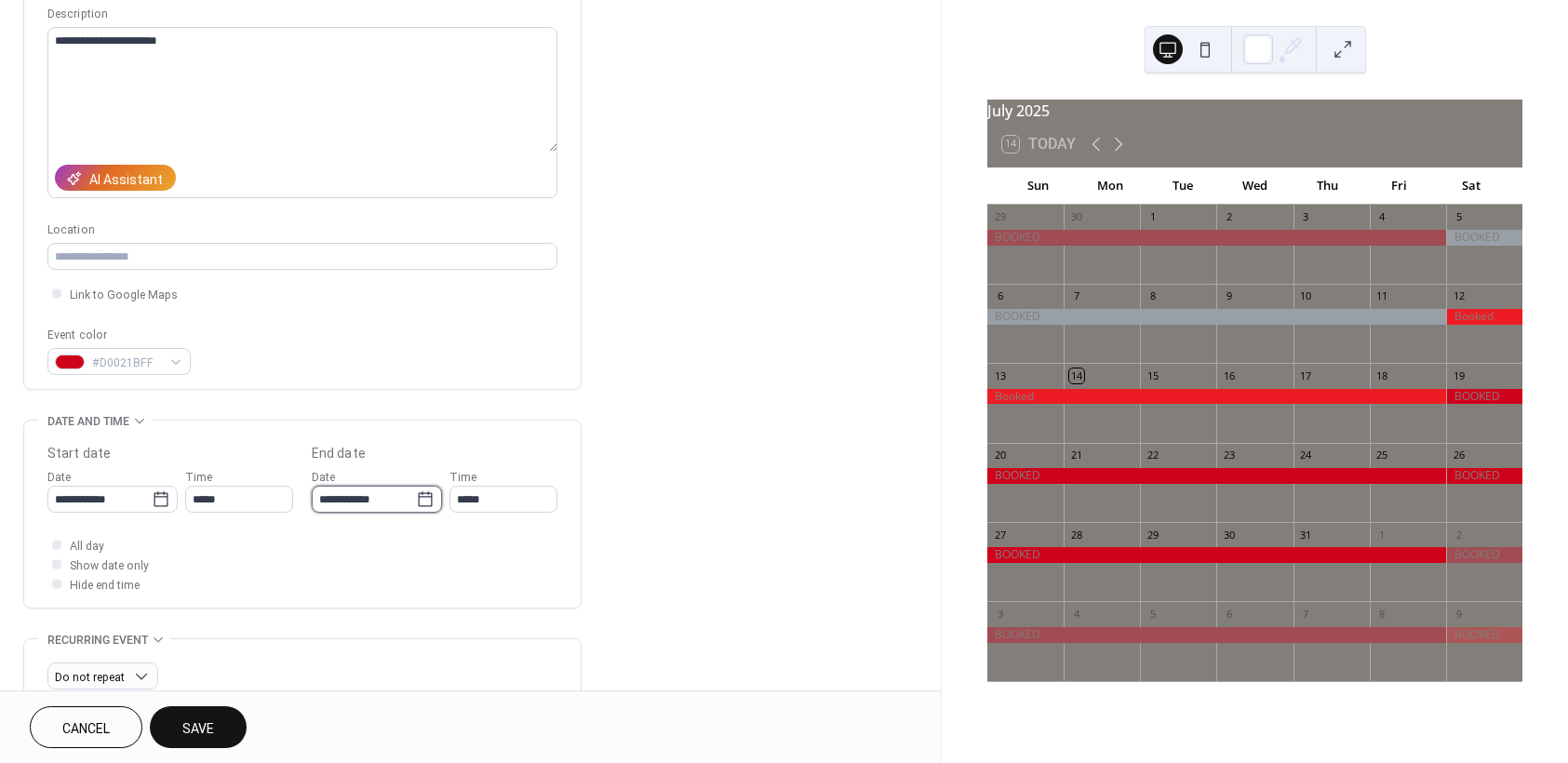 click on "**********" at bounding box center (364, 499) 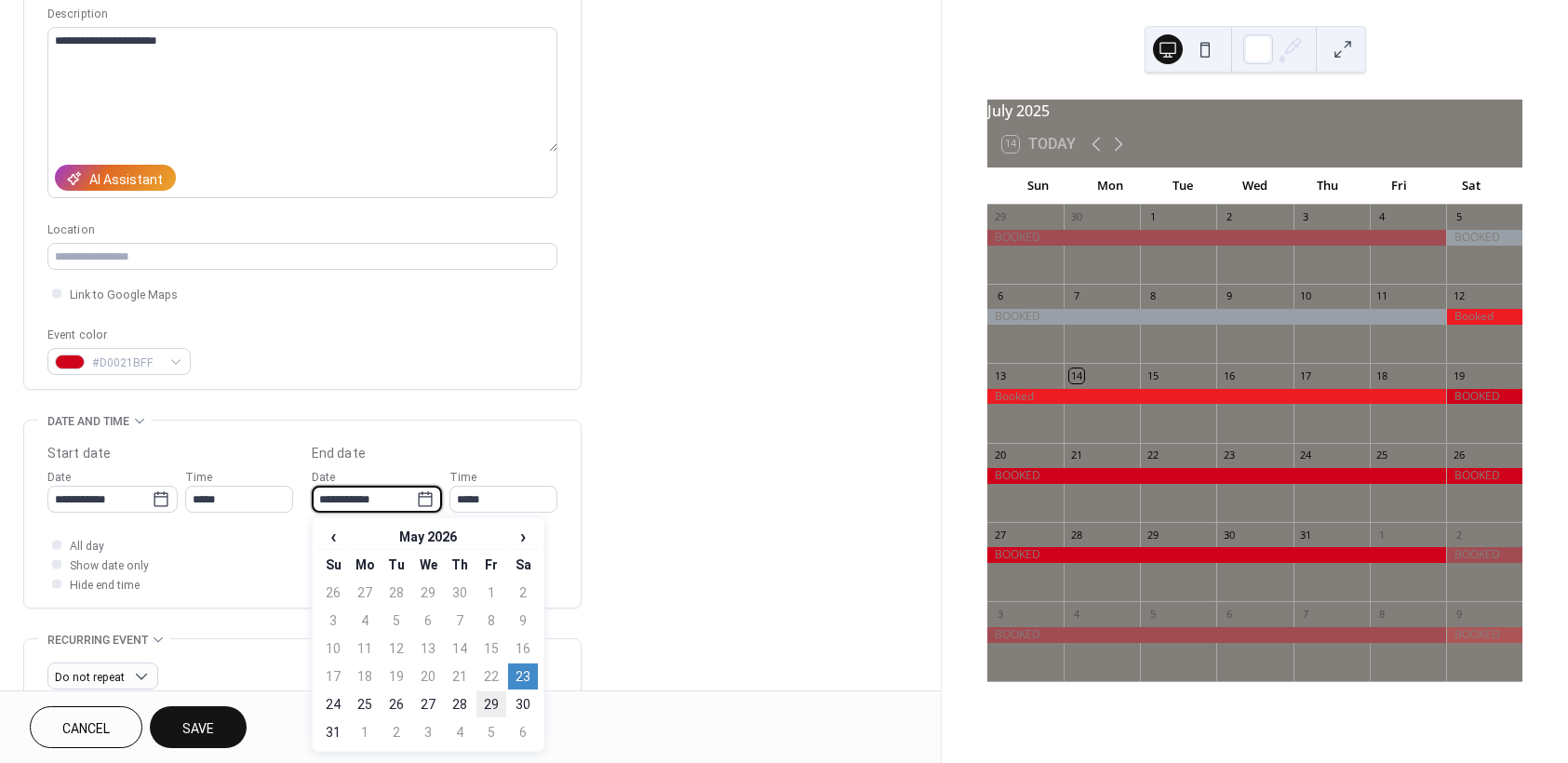 click on "29" at bounding box center [491, 704] 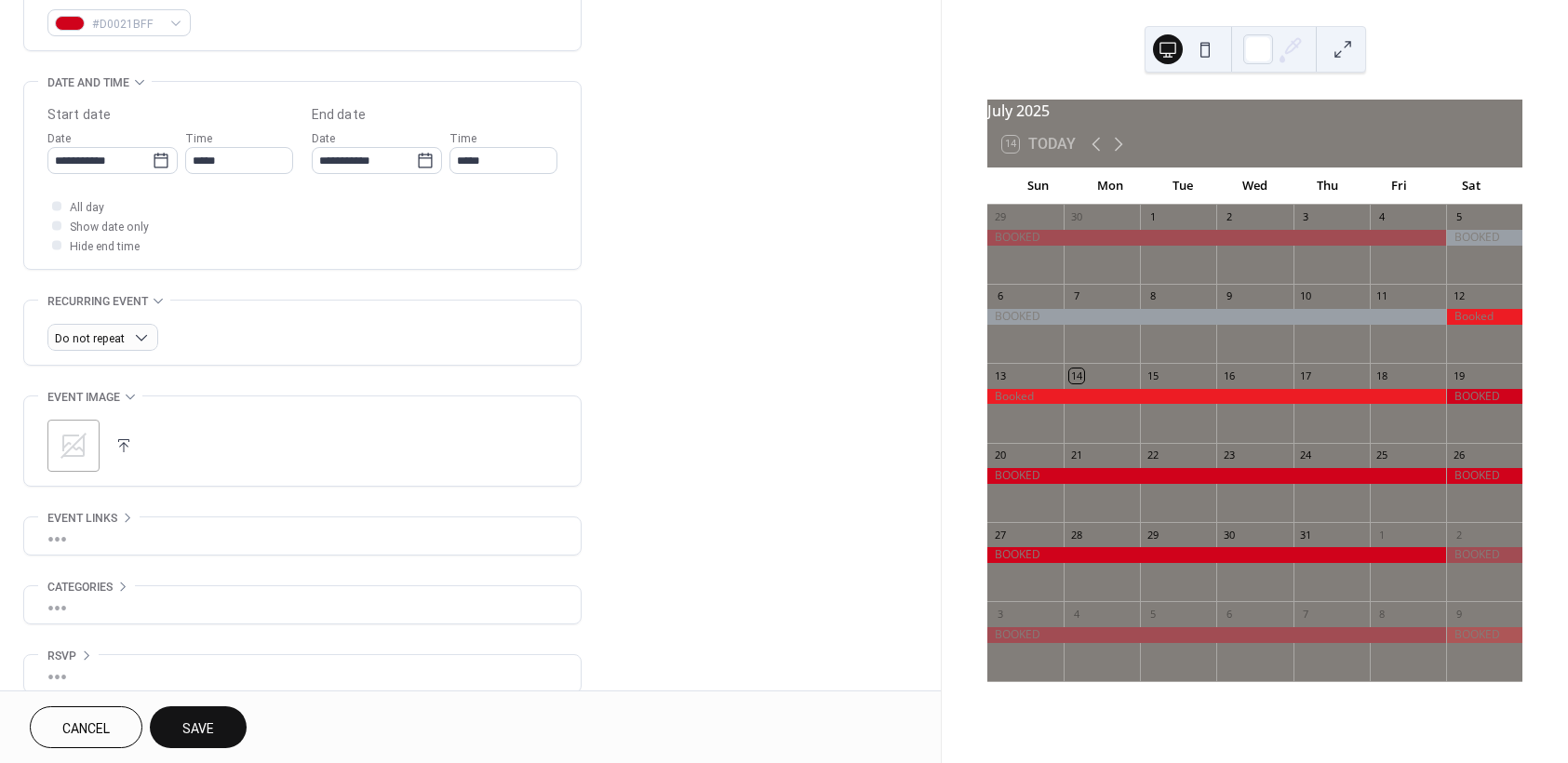 scroll, scrollTop: 546, scrollLeft: 0, axis: vertical 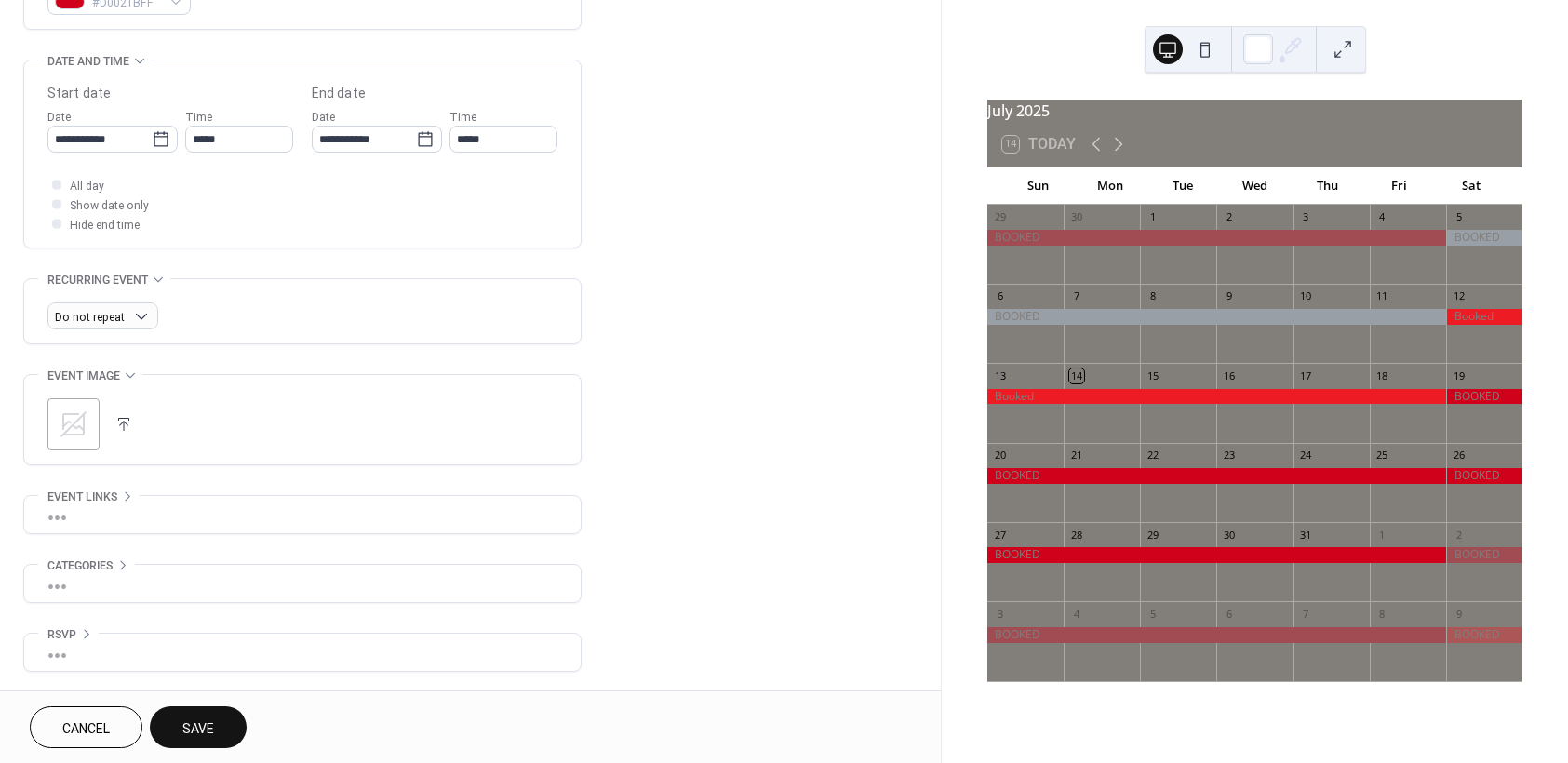 click on "Save" at bounding box center (198, 729) 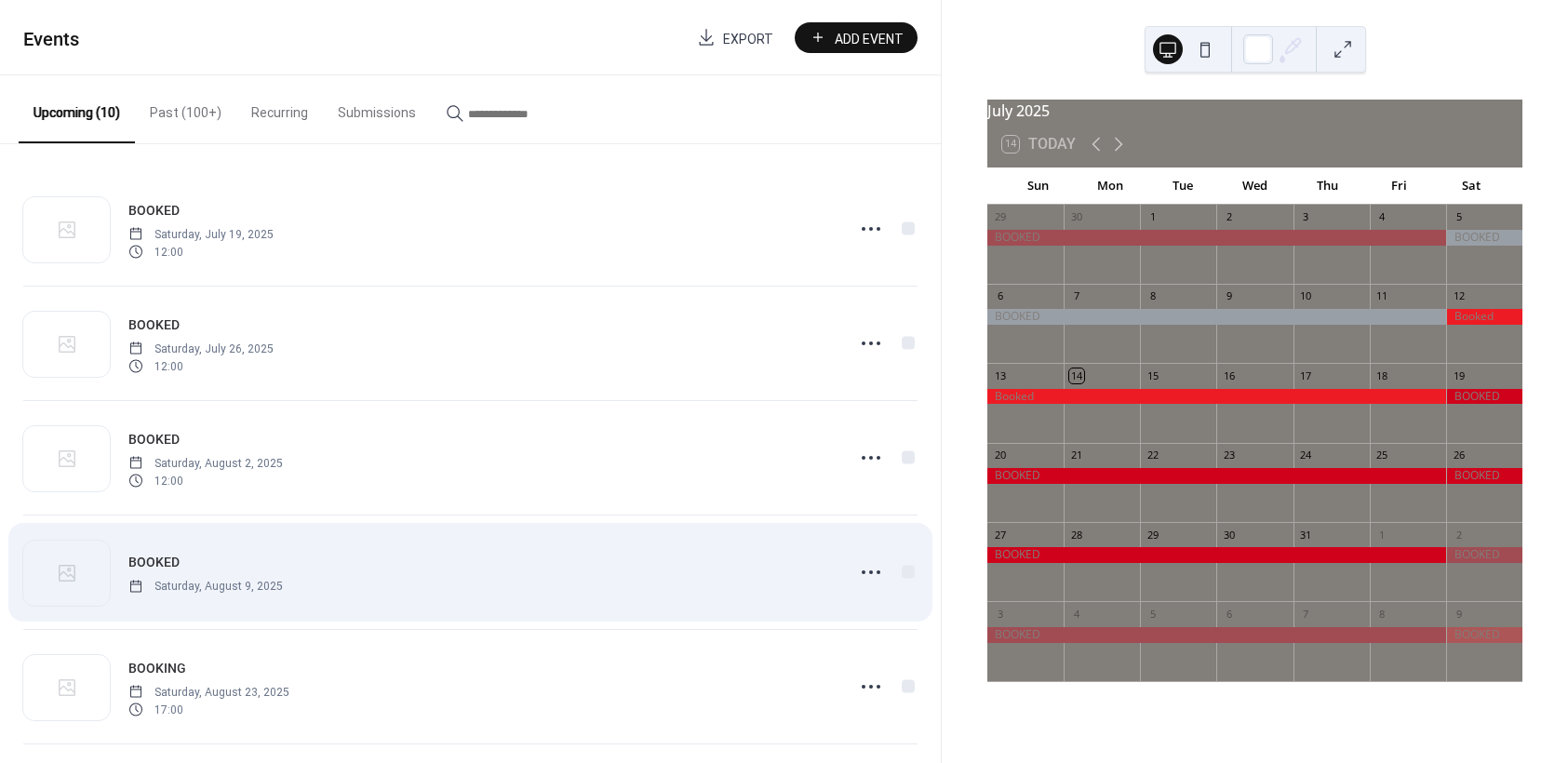 scroll, scrollTop: 581, scrollLeft: 0, axis: vertical 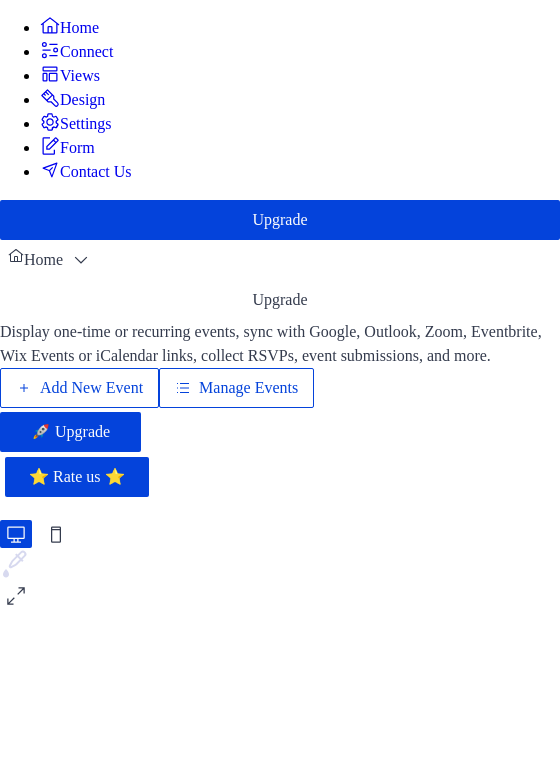 click on "Add New Event" at bounding box center [91, 388] 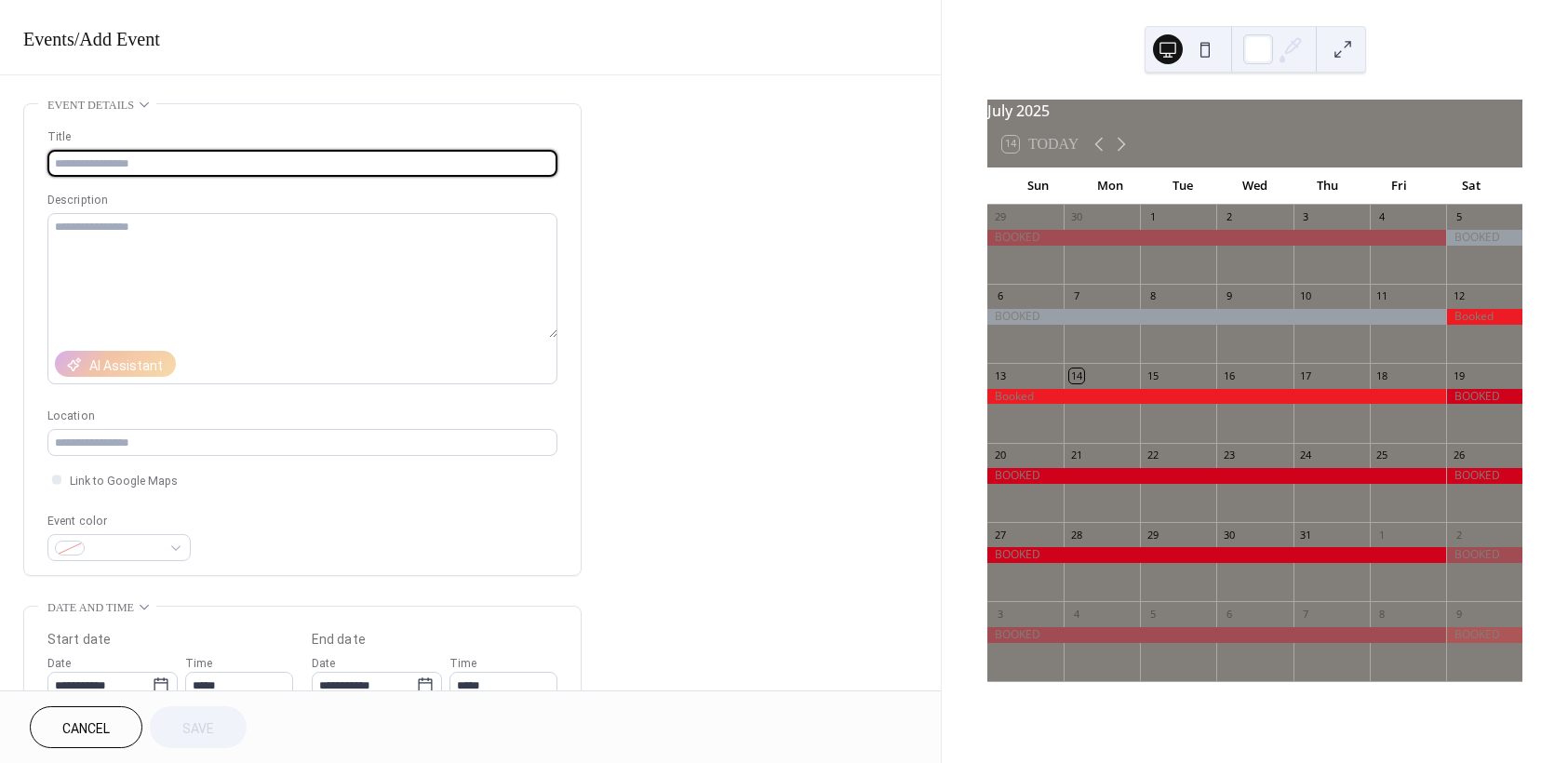 scroll, scrollTop: 0, scrollLeft: 0, axis: both 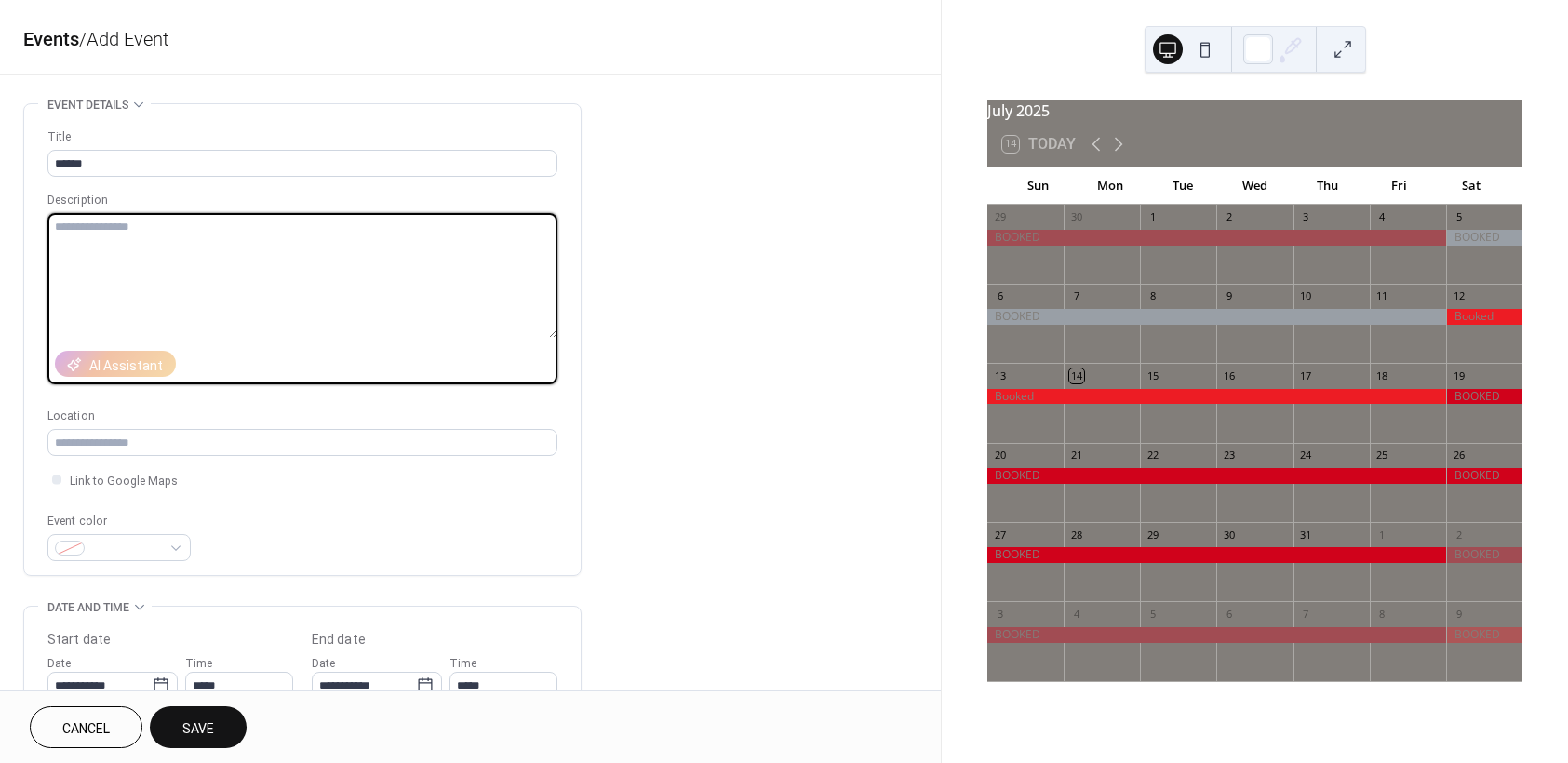 click at bounding box center (302, 275) 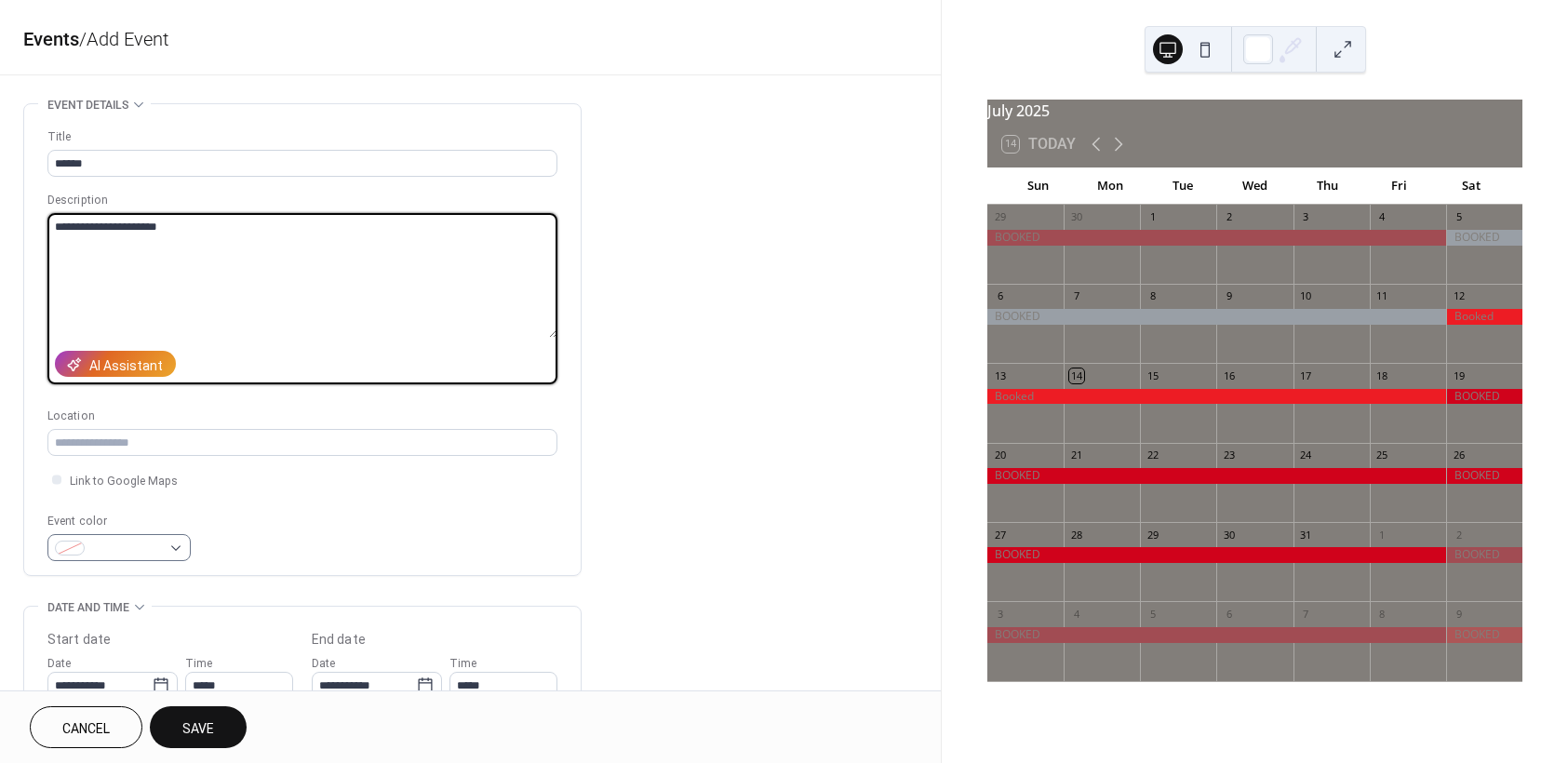 type on "**********" 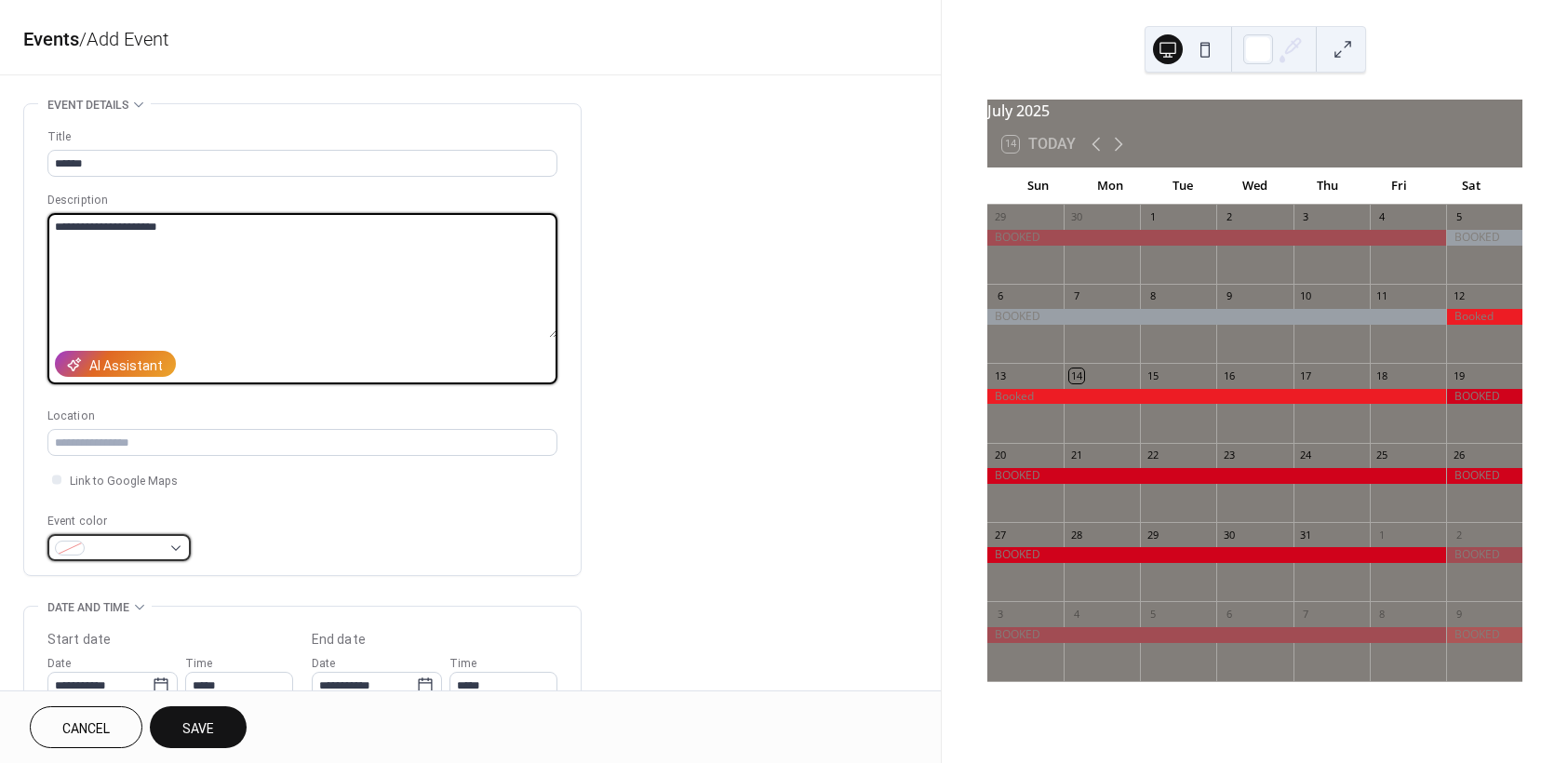 click at bounding box center [119, 547] 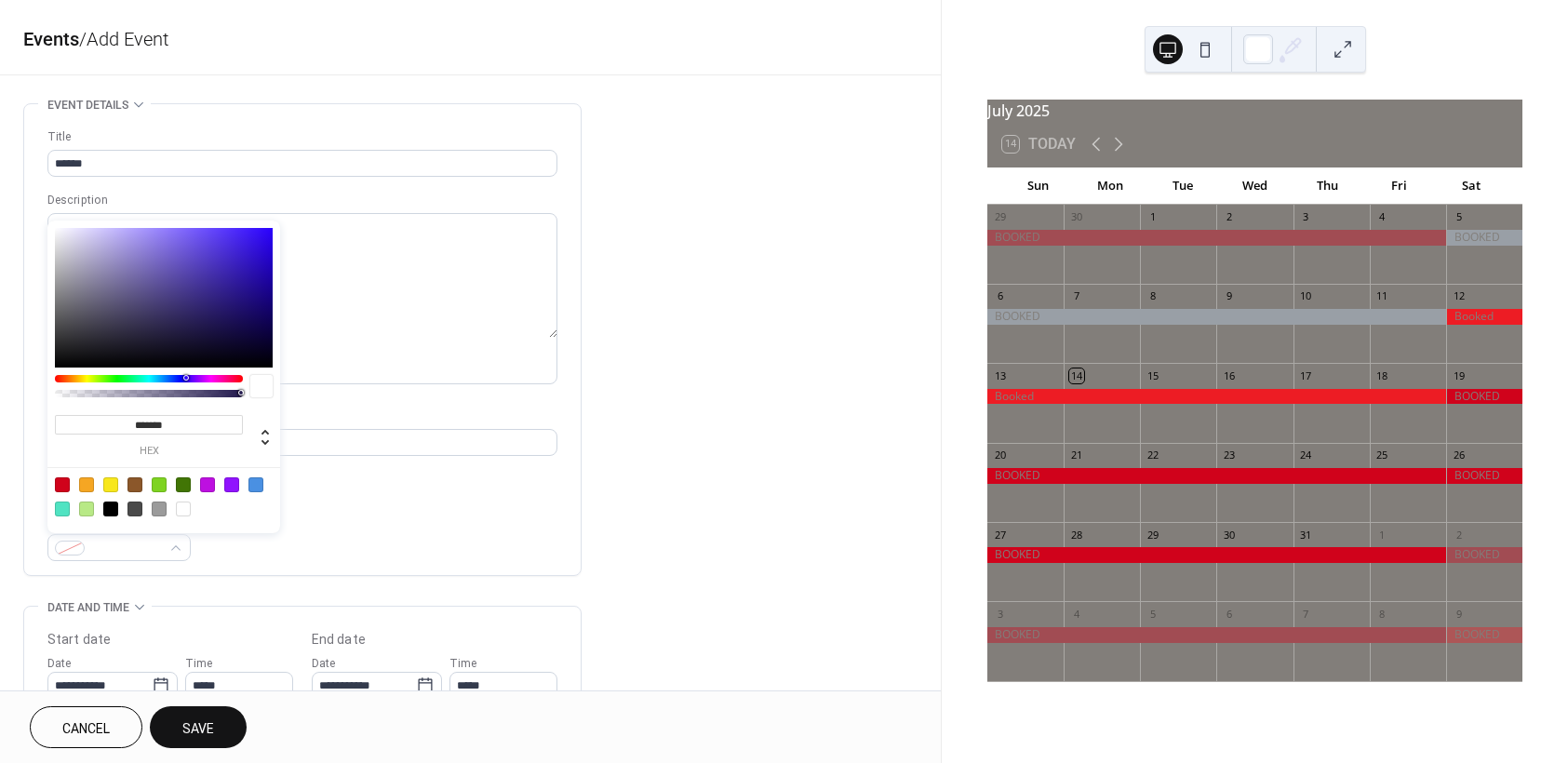 click at bounding box center (62, 485) 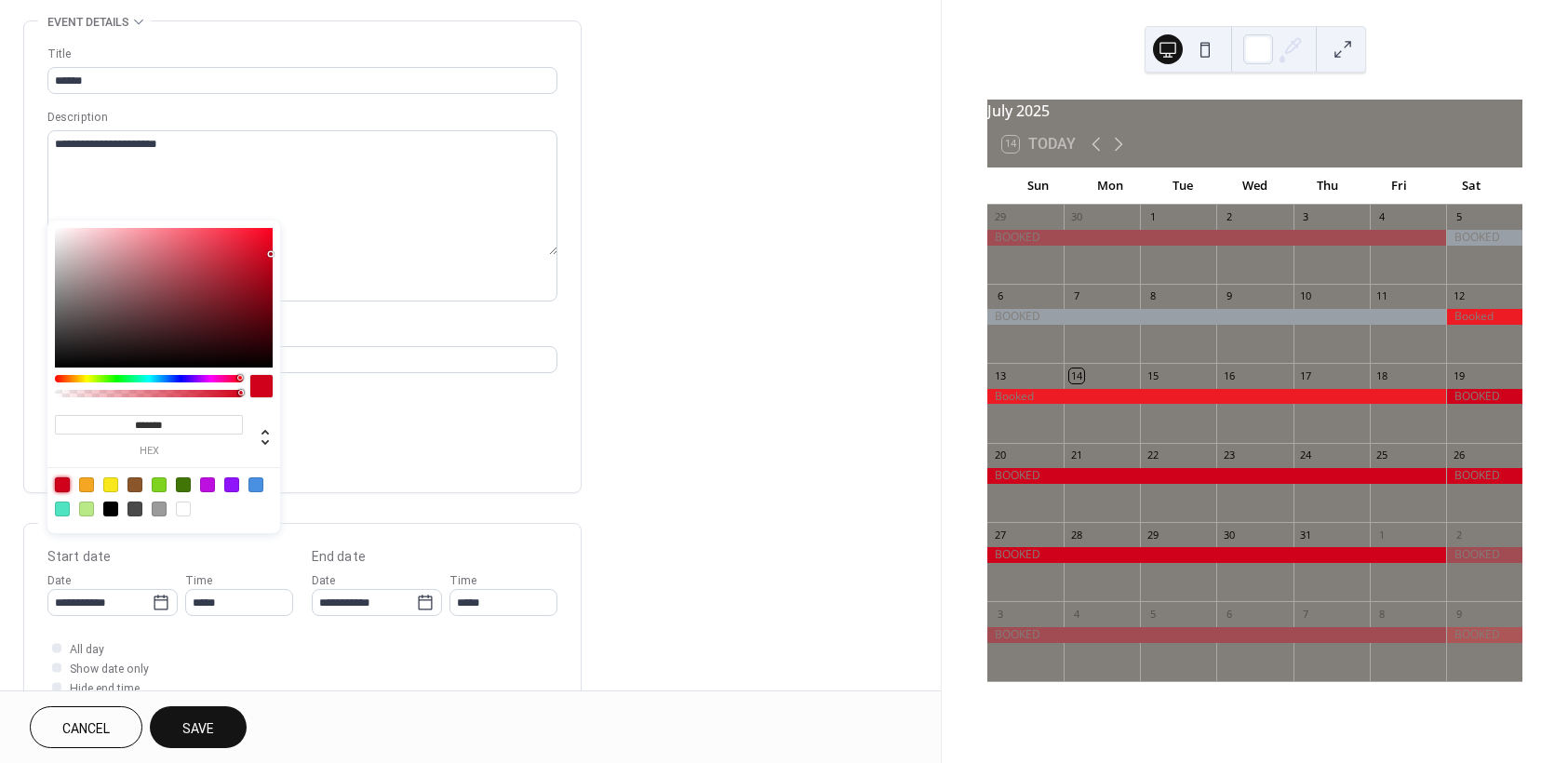scroll, scrollTop: 93, scrollLeft: 0, axis: vertical 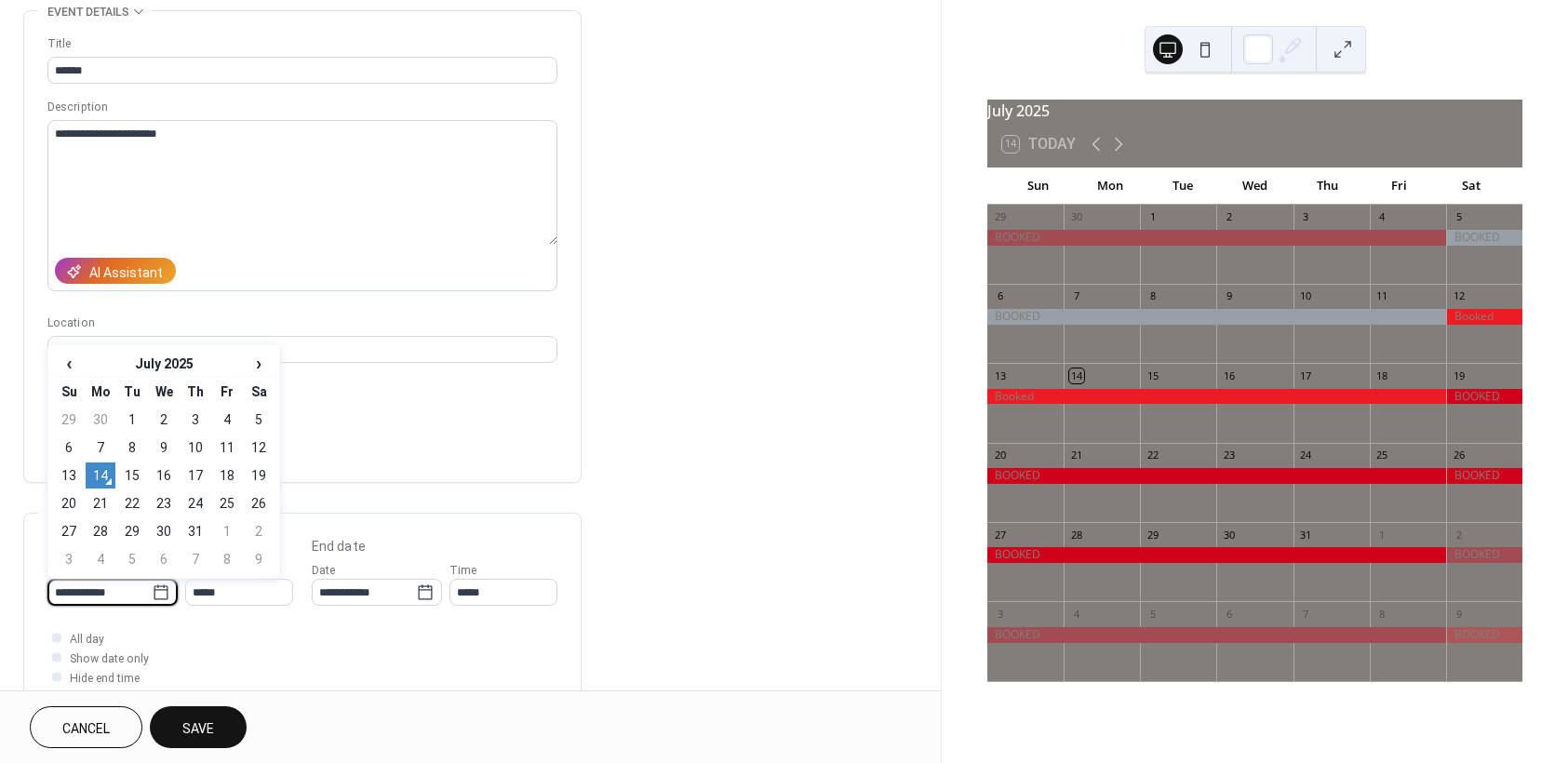 click on "**********" at bounding box center [100, 592] 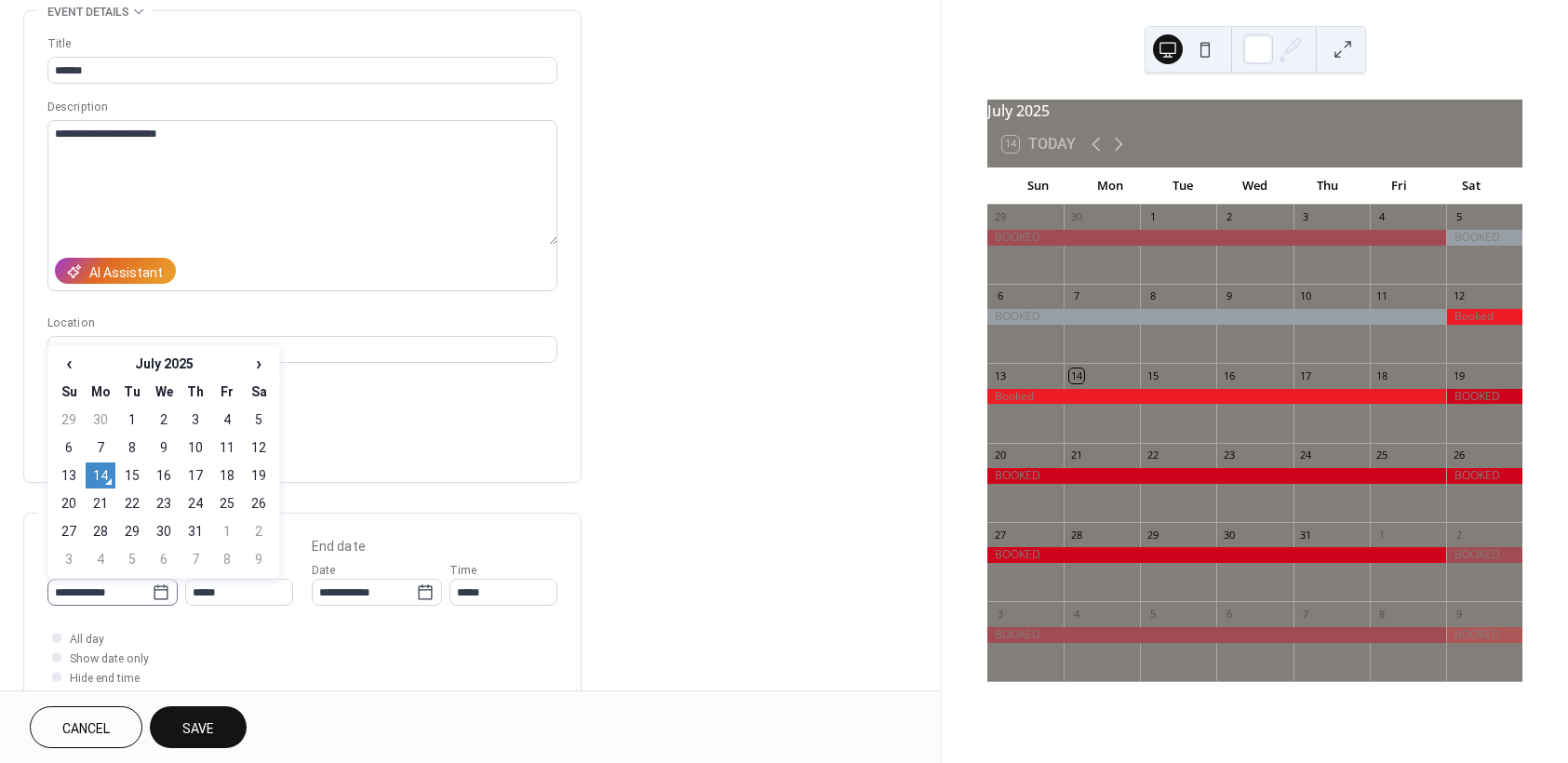 click 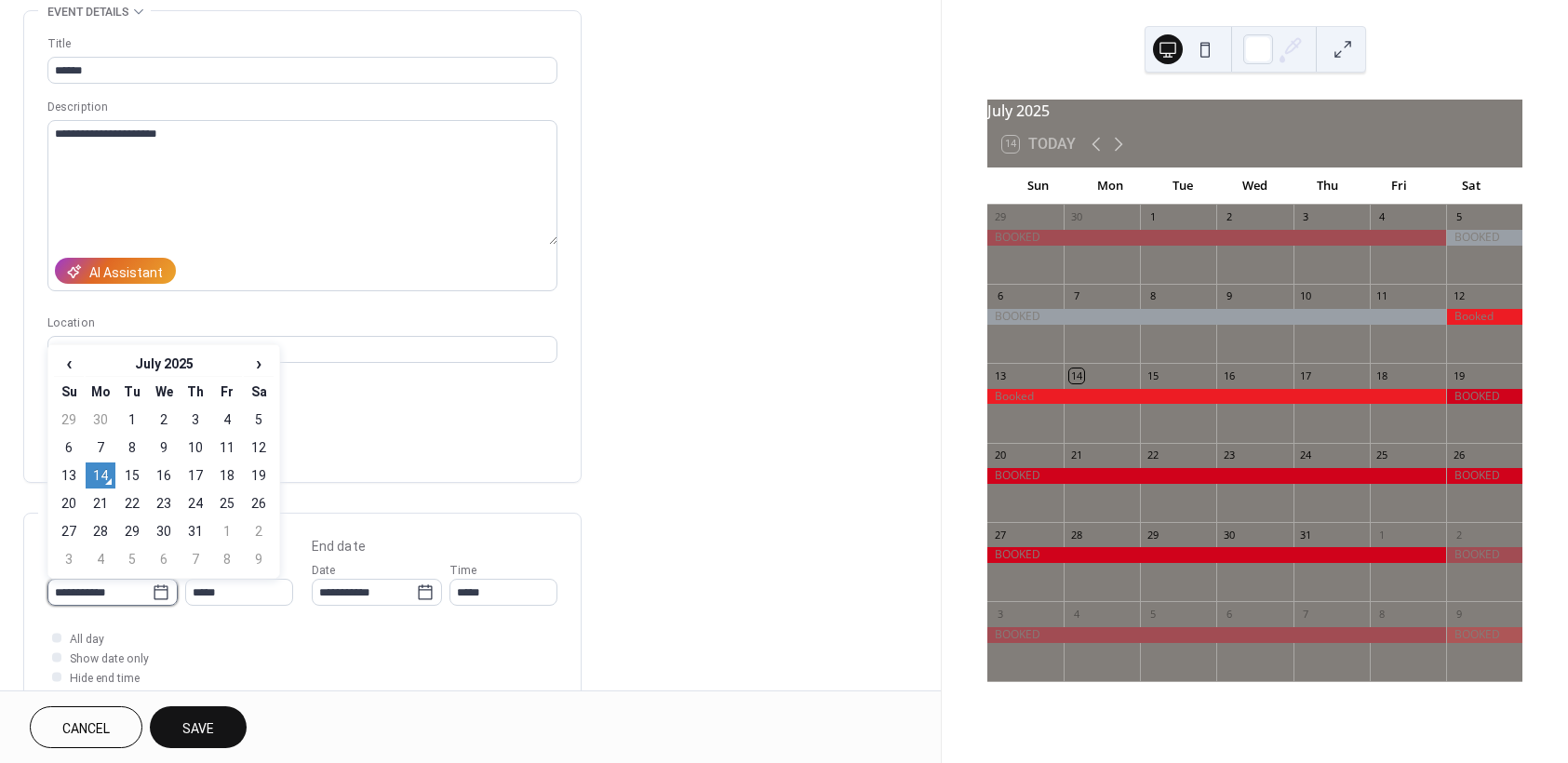 click on "**********" at bounding box center [100, 592] 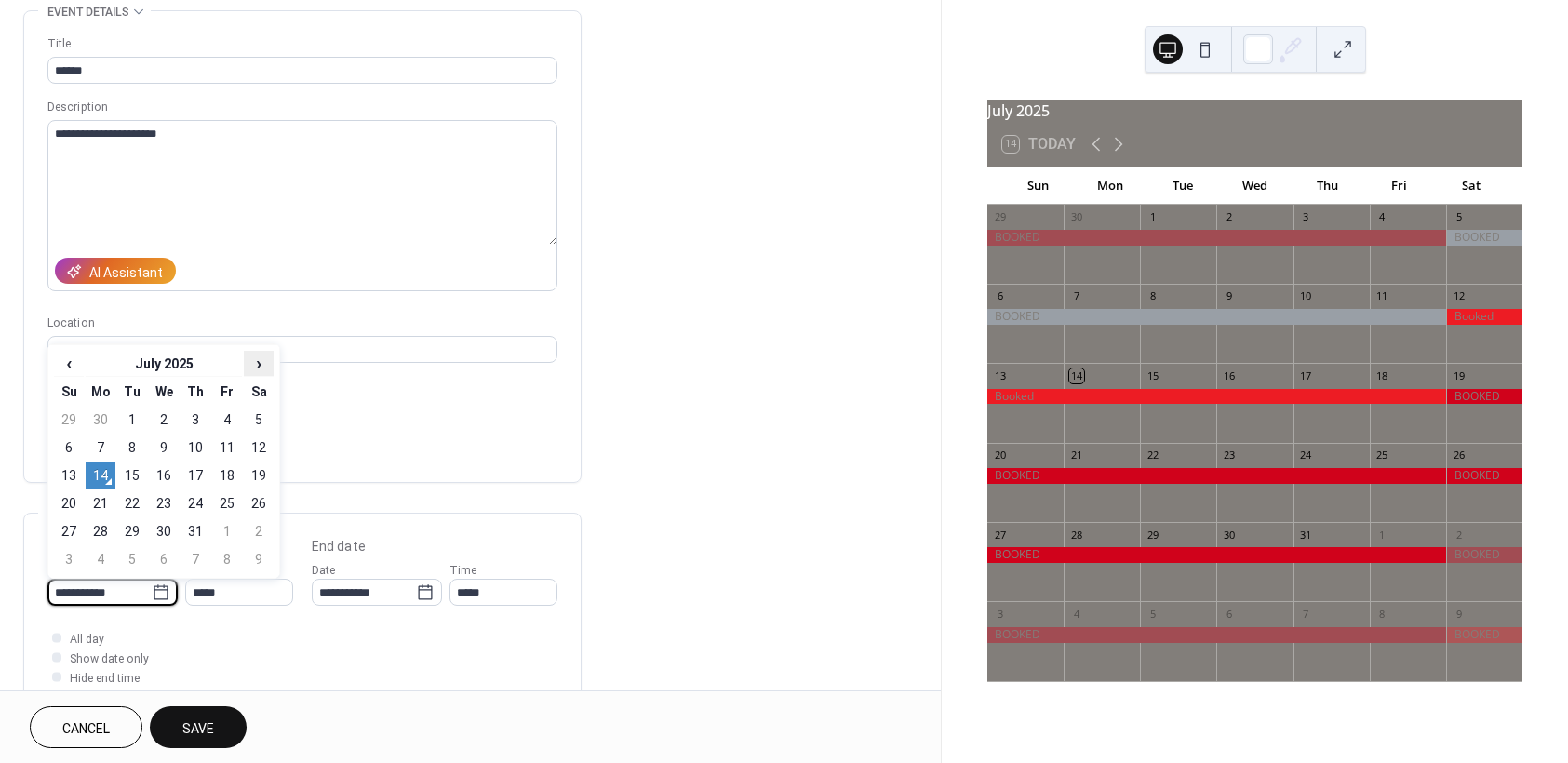 click on "›" at bounding box center (259, 363) 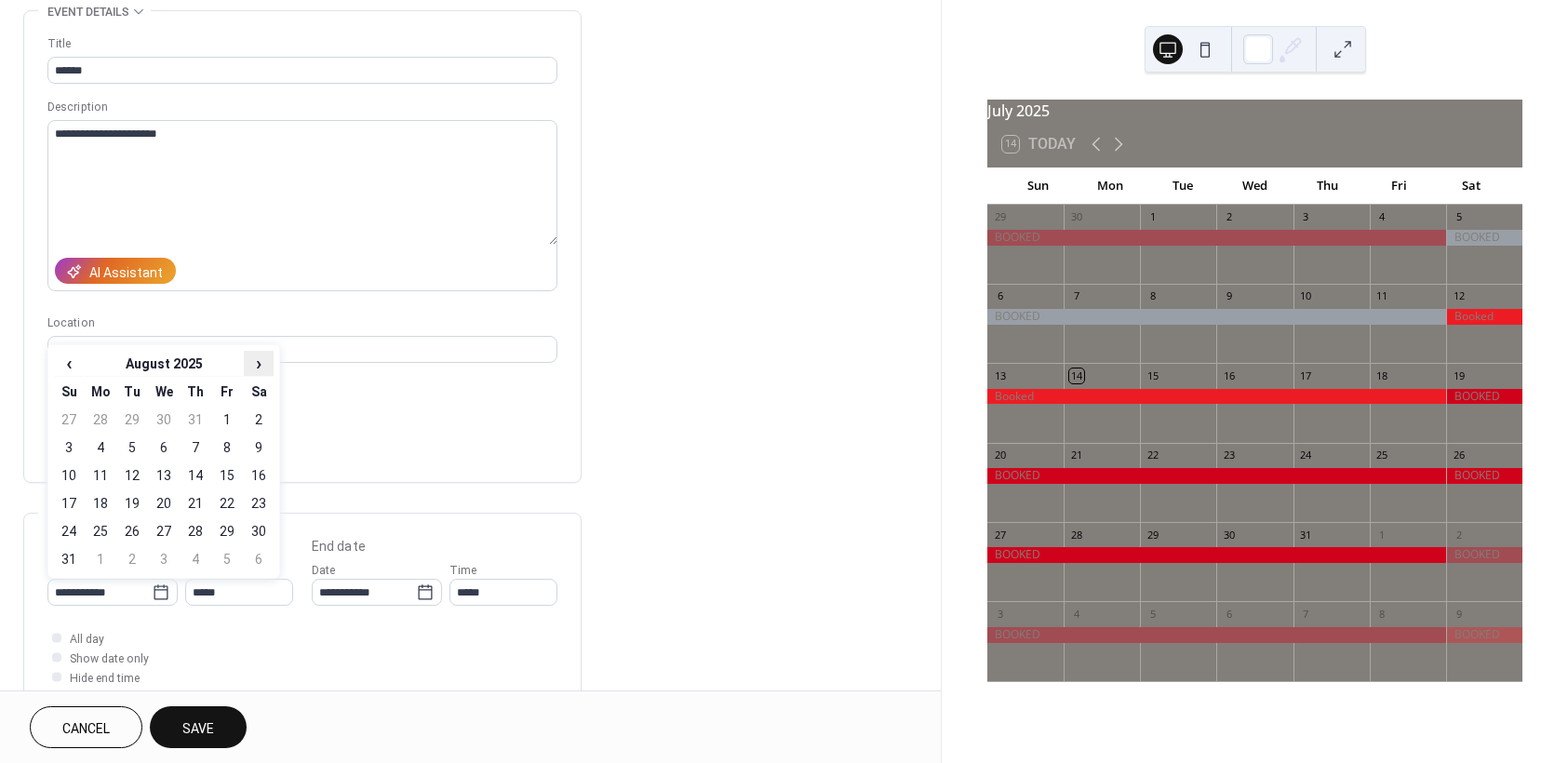 click on "›" at bounding box center [259, 363] 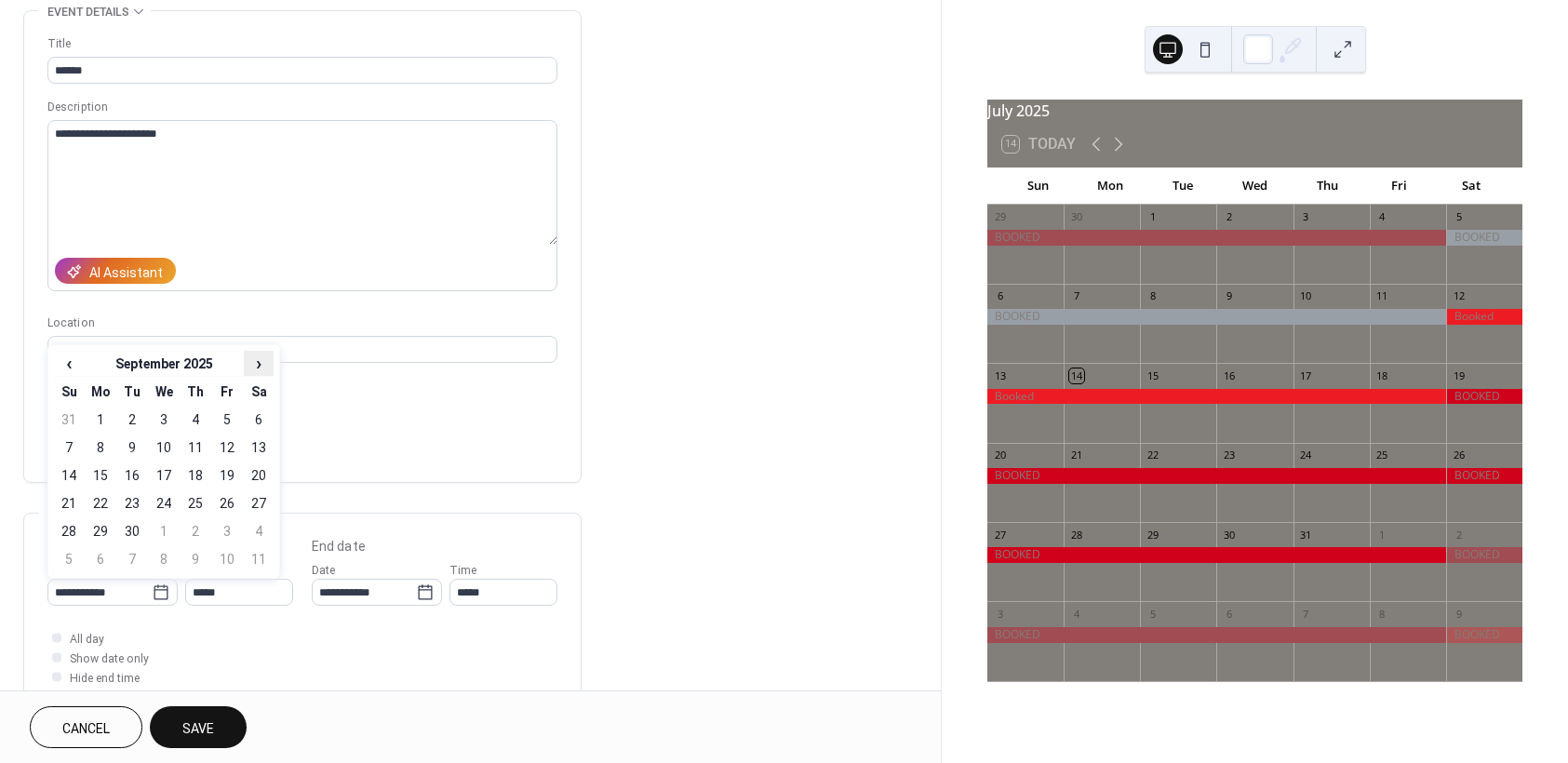 click on "›" at bounding box center [259, 363] 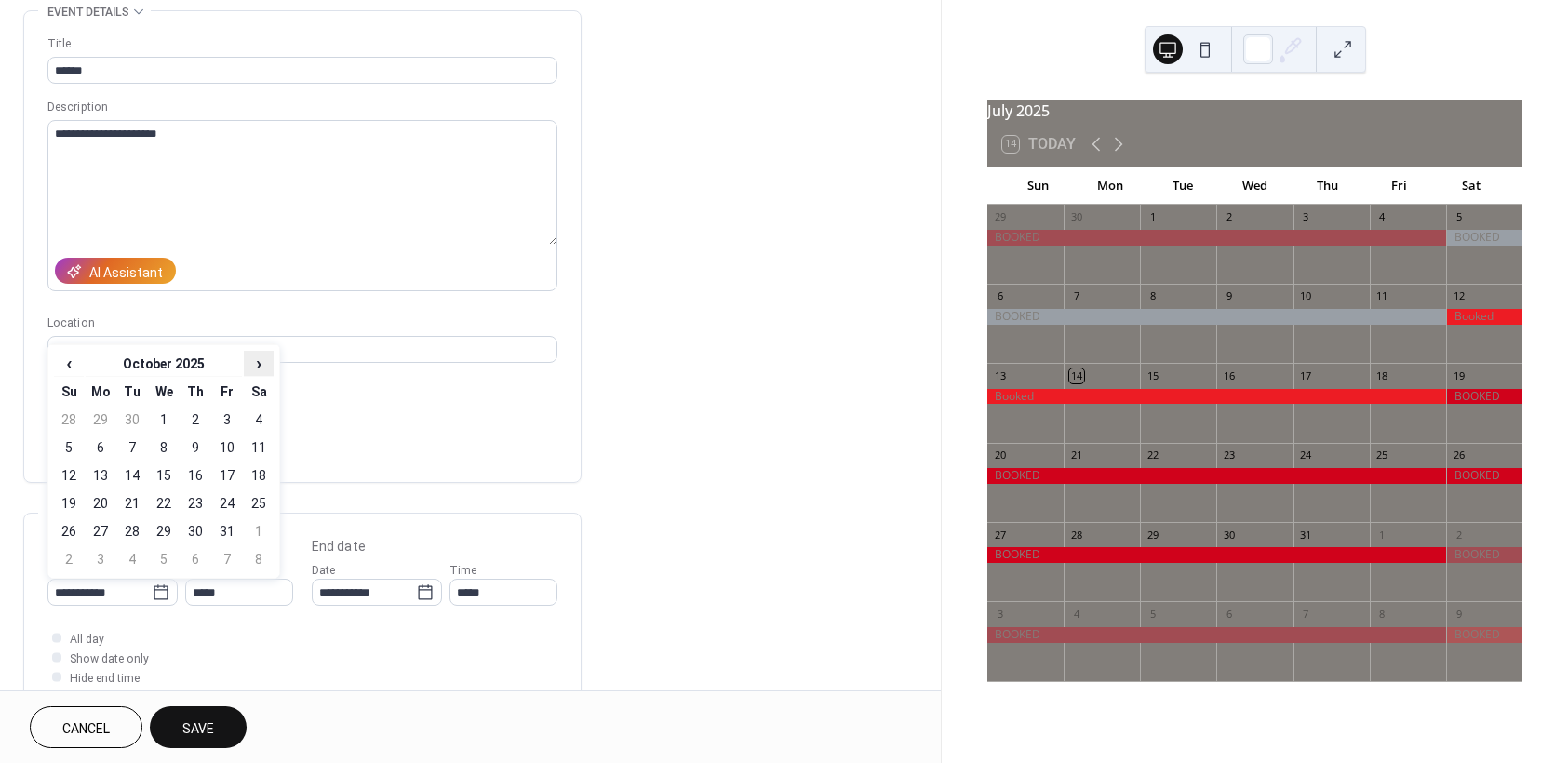 click on "›" at bounding box center [259, 363] 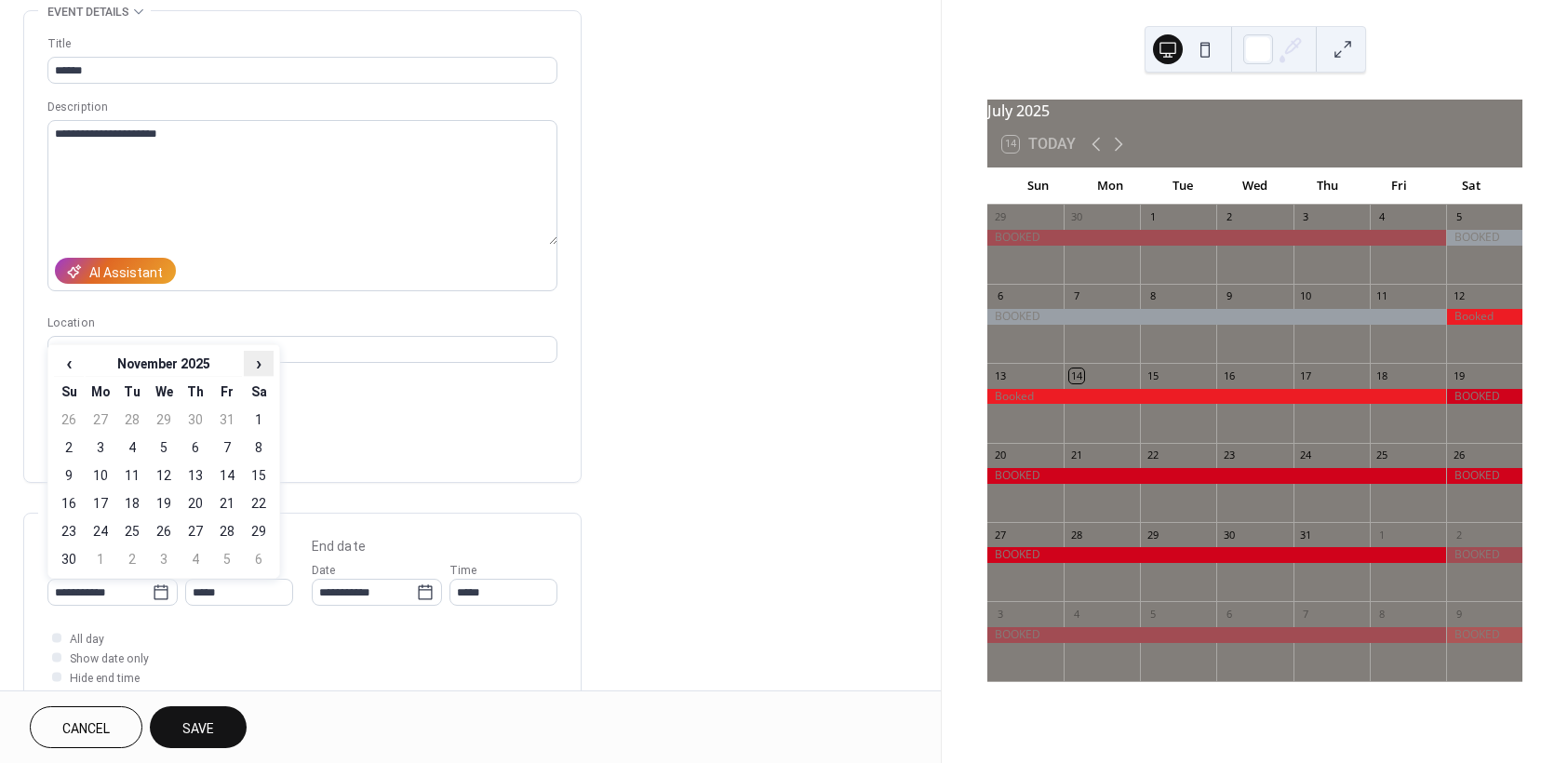 click on "›" at bounding box center [259, 363] 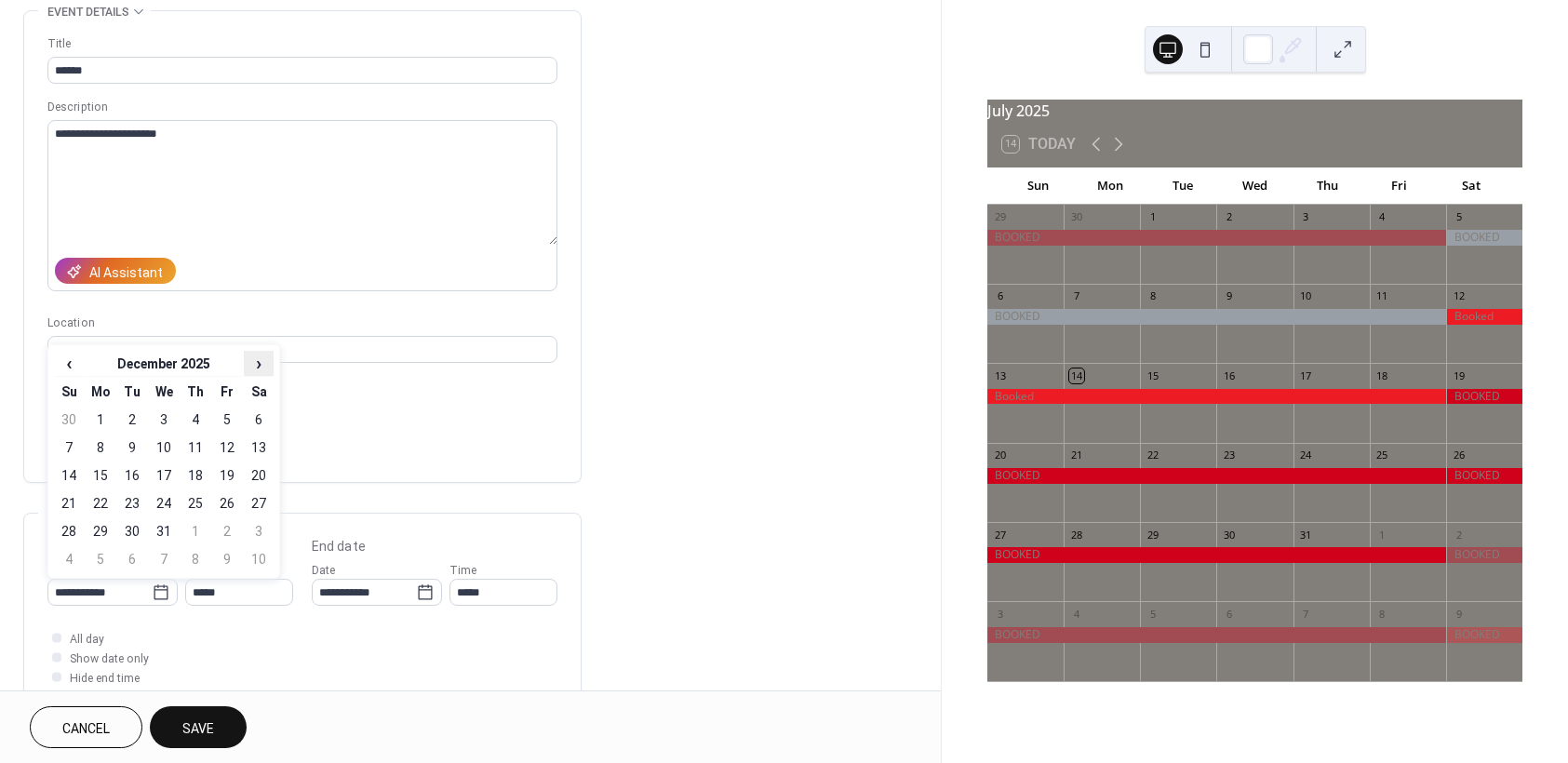 click on "›" at bounding box center (259, 363) 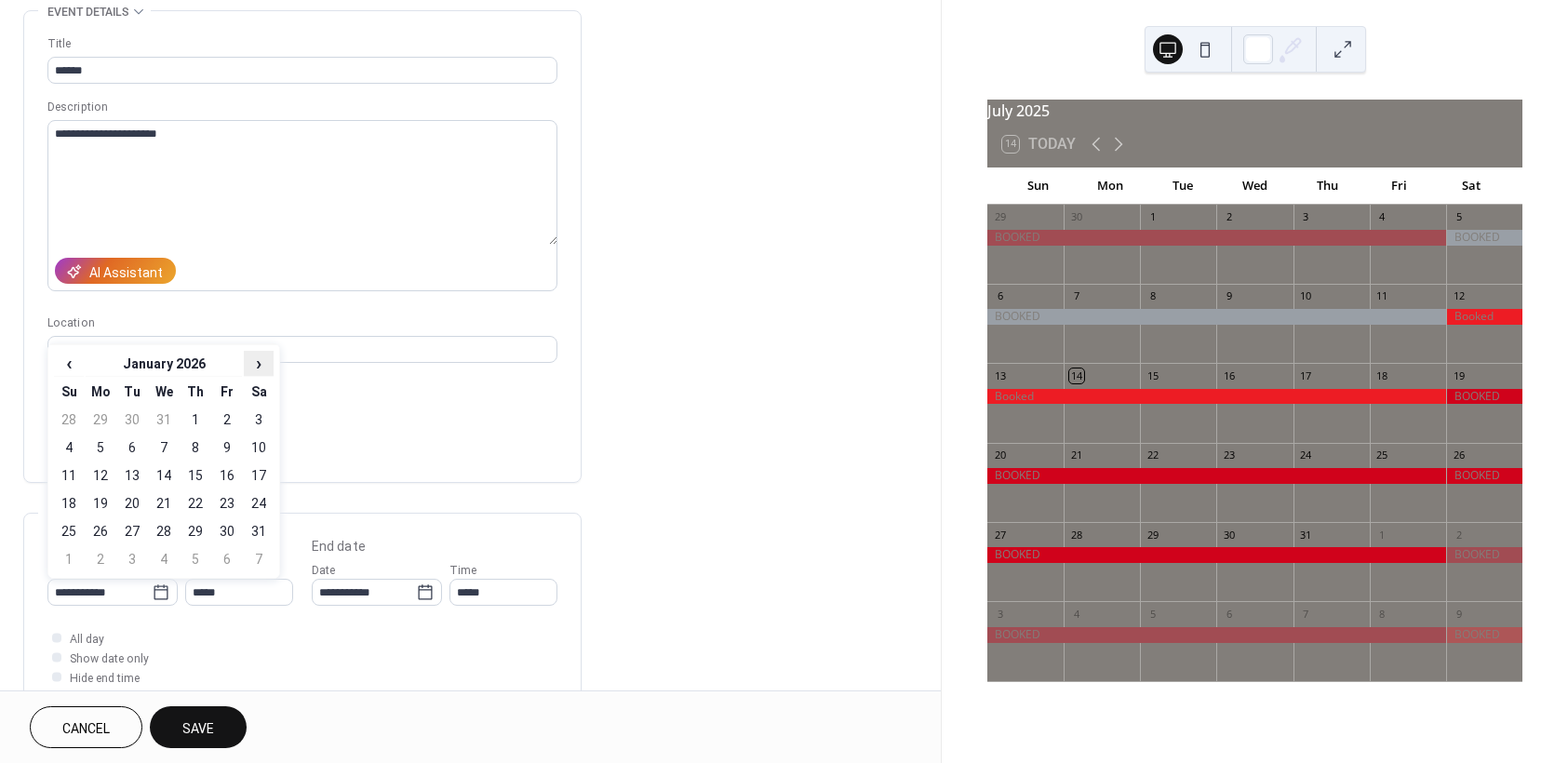 click on "›" at bounding box center [259, 363] 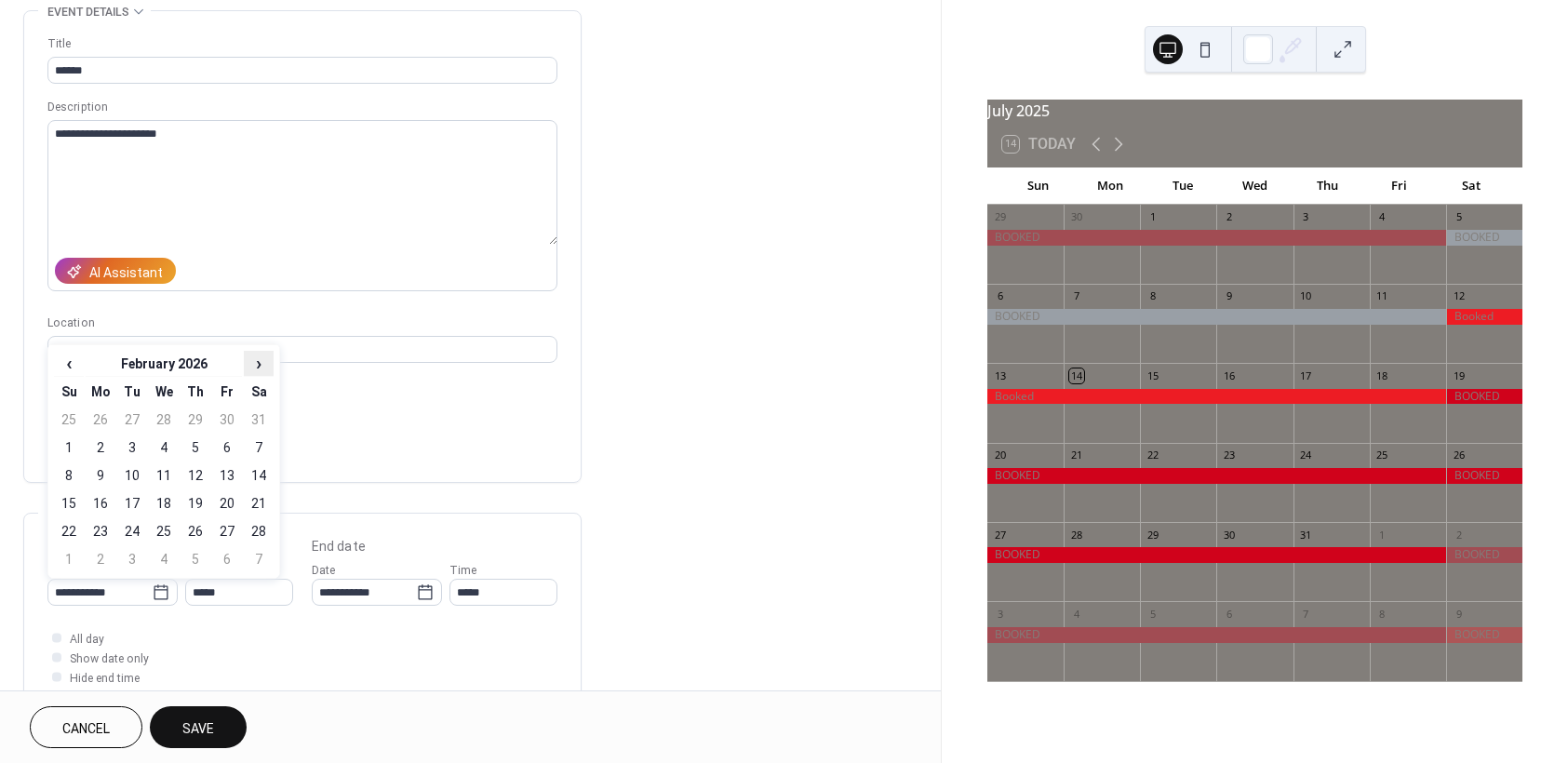 click on "›" at bounding box center (259, 363) 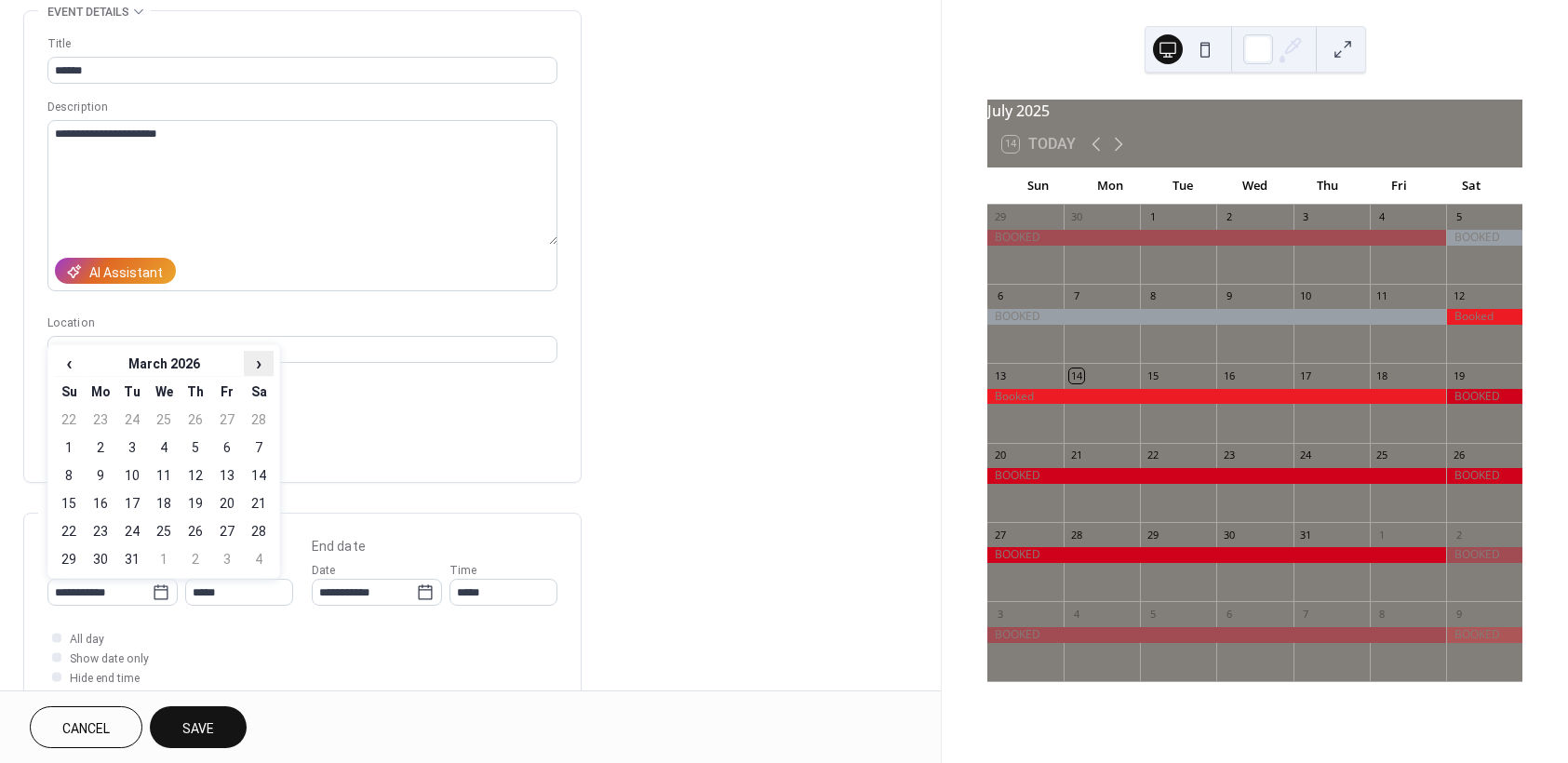 click on "›" at bounding box center [259, 363] 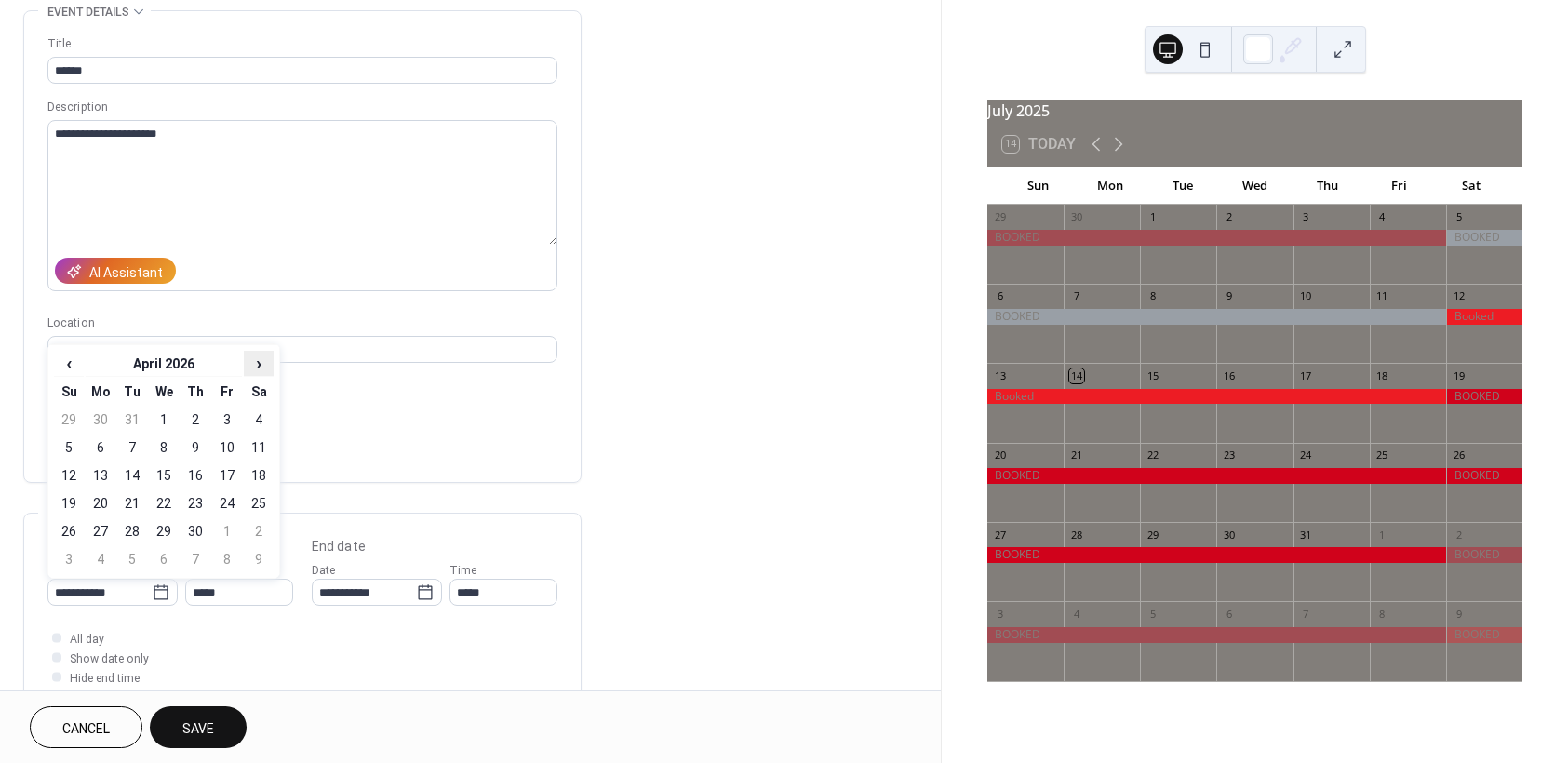 click on "›" at bounding box center (259, 363) 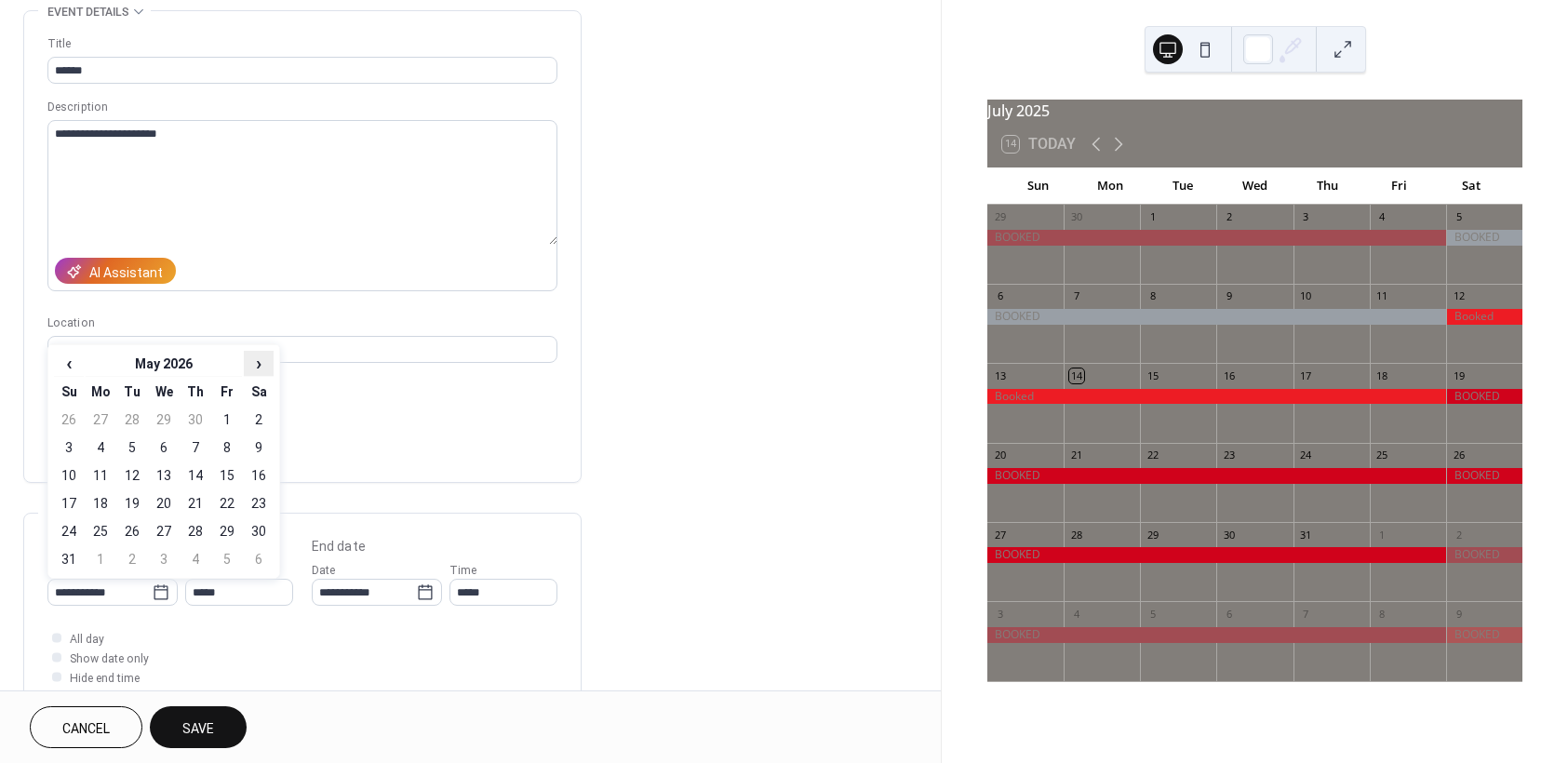 click on "›" at bounding box center [259, 363] 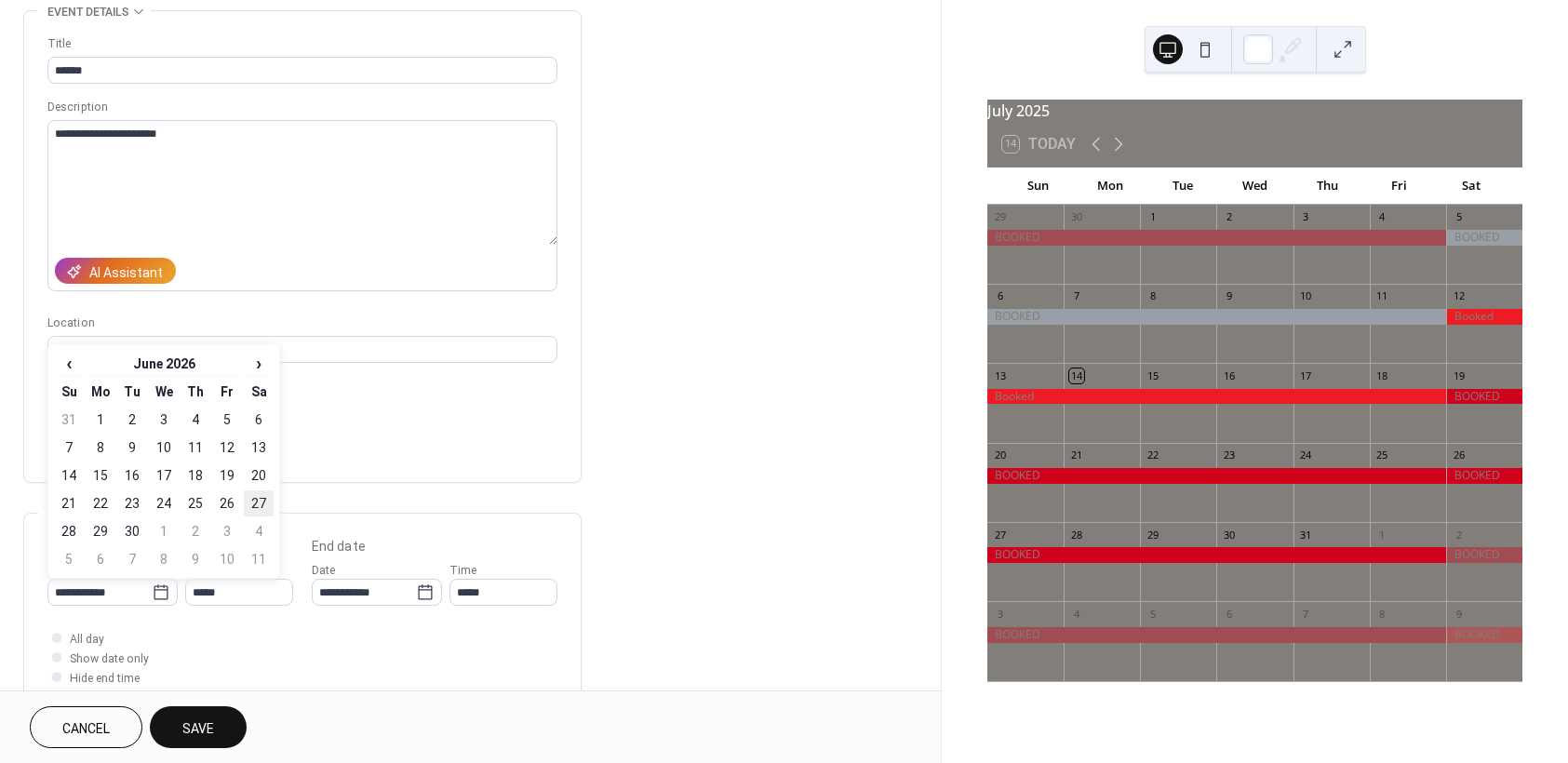 click on "27" at bounding box center (259, 503) 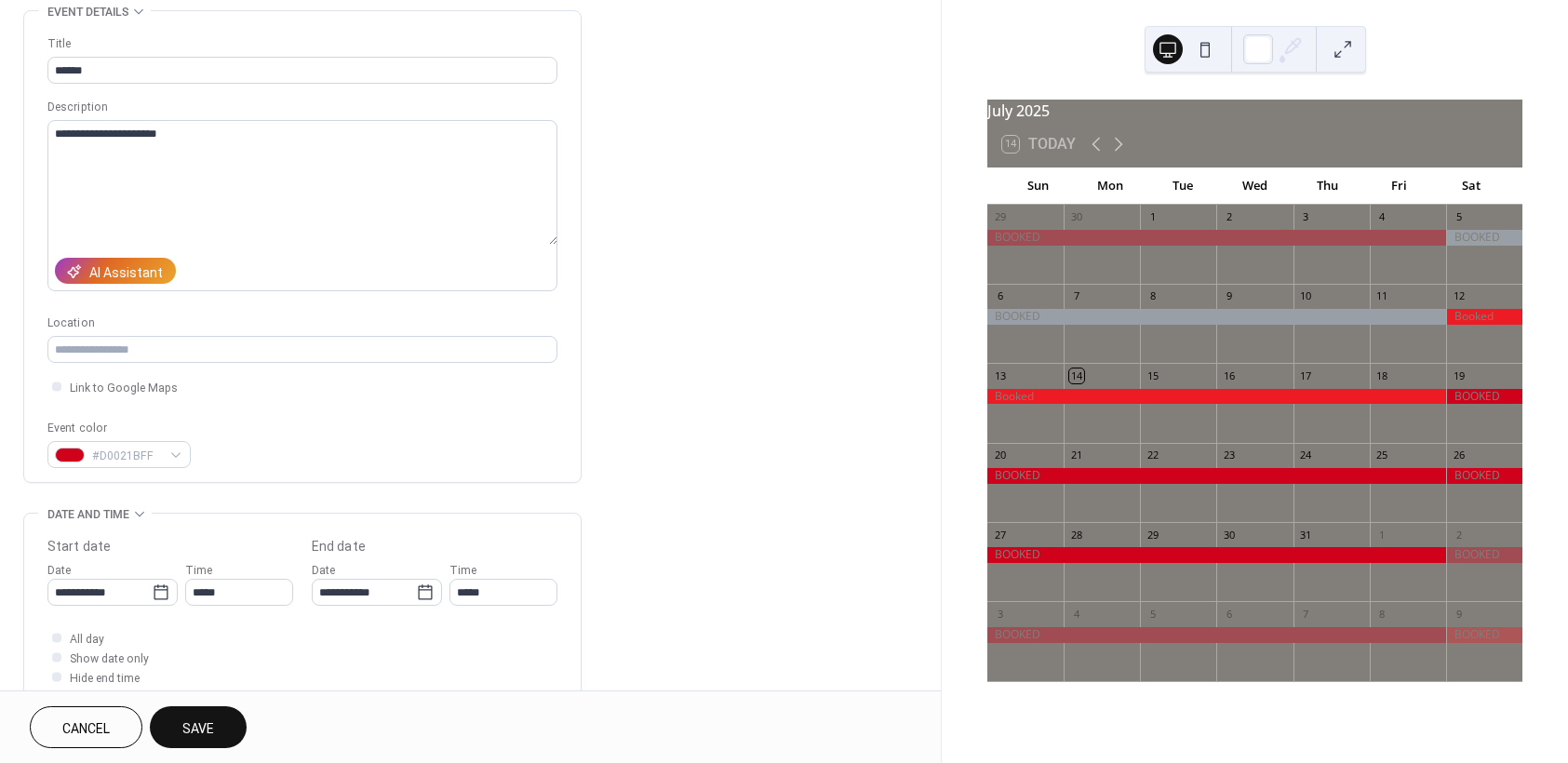 type on "**********" 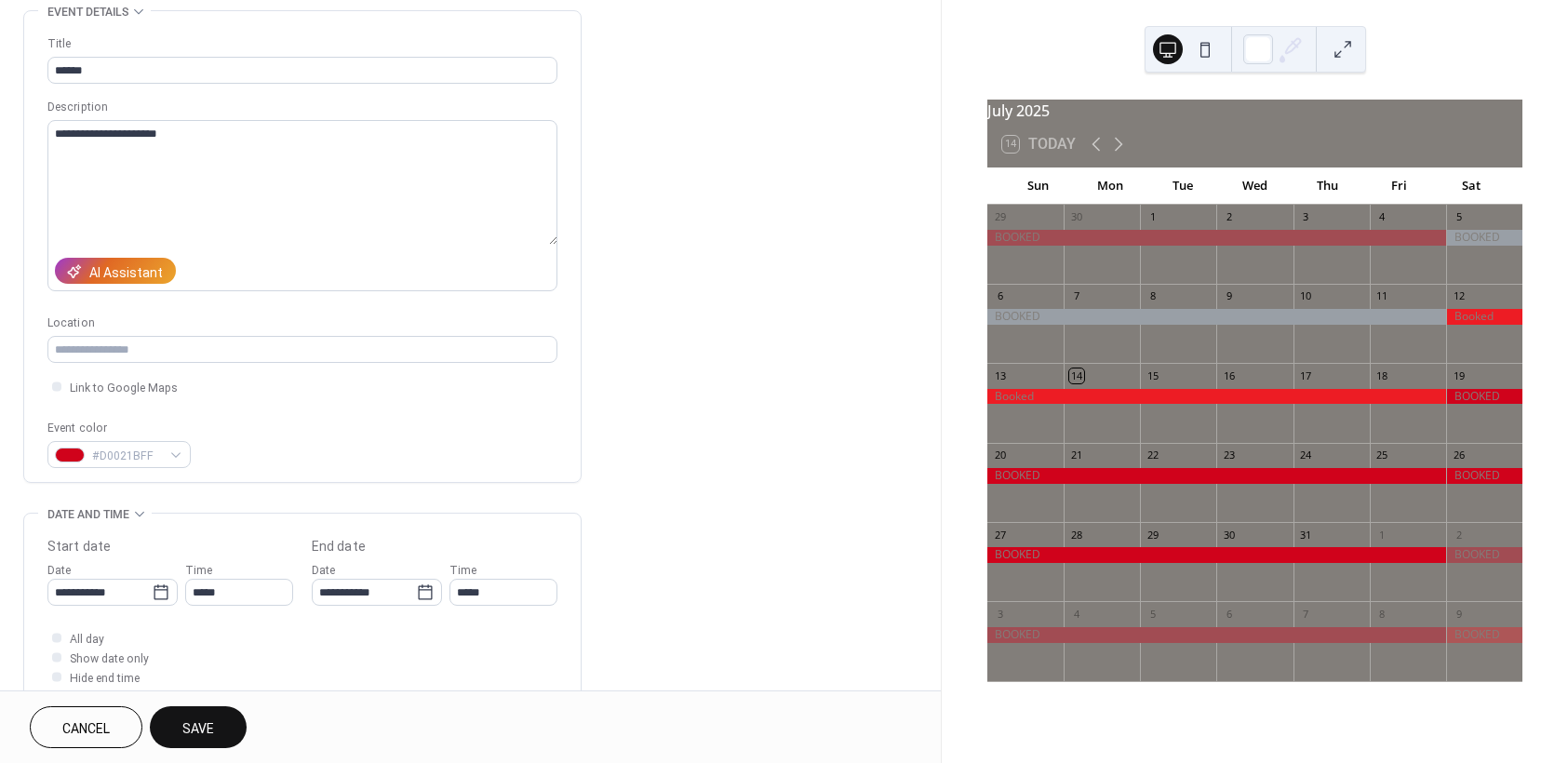 type on "**********" 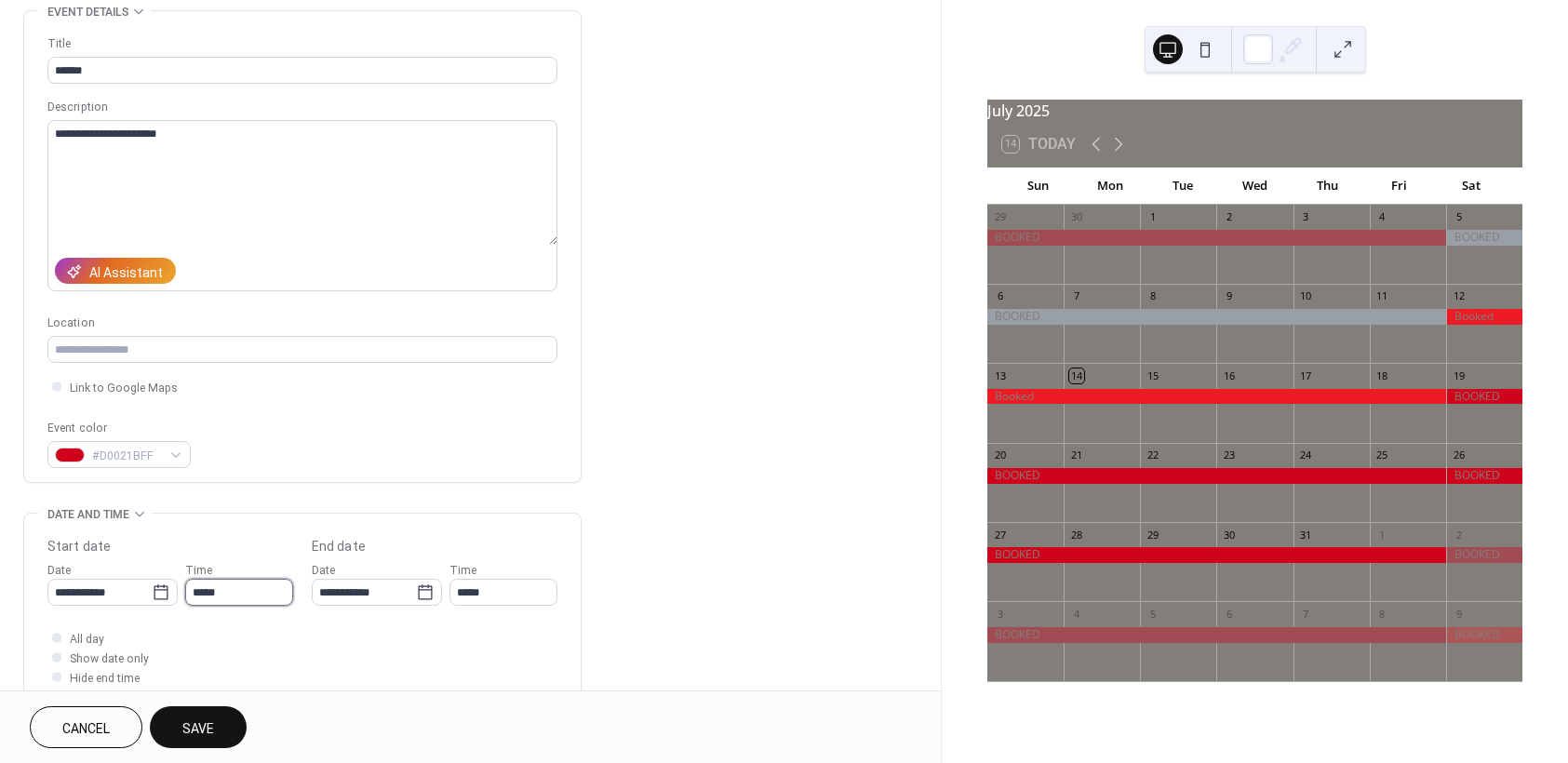 click on "*****" at bounding box center (239, 592) 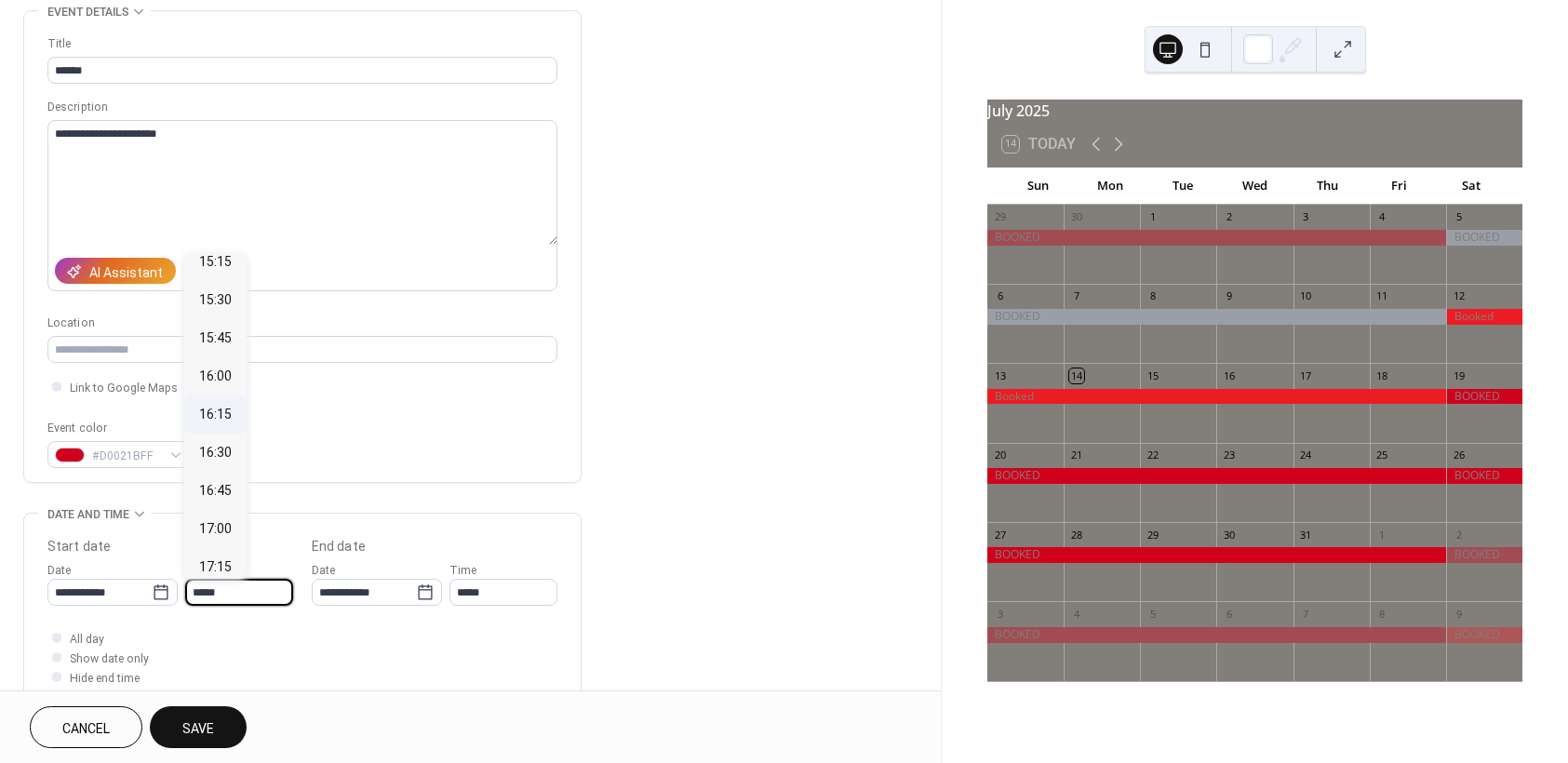 scroll, scrollTop: 2389, scrollLeft: 0, axis: vertical 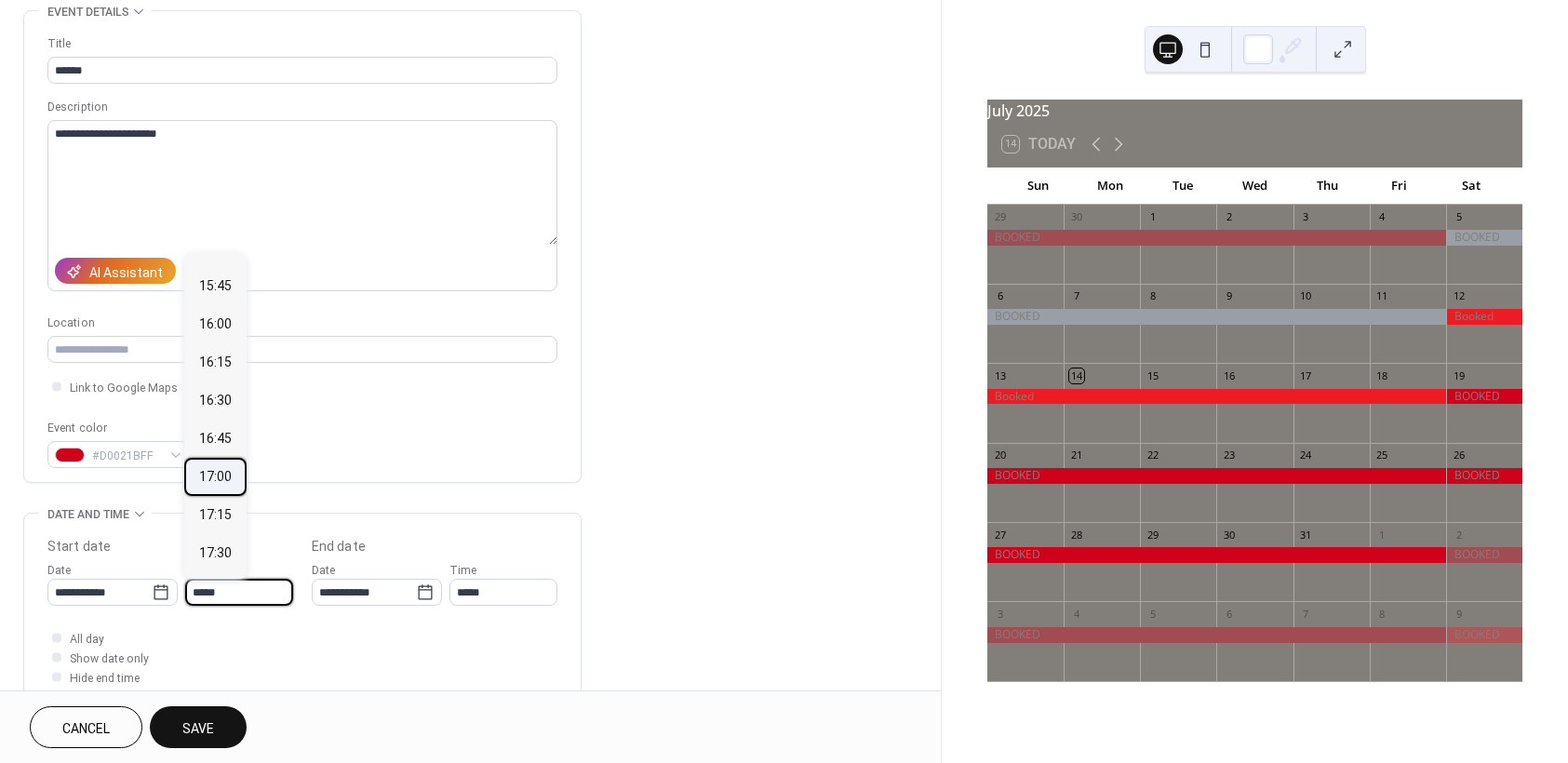 click on "17:00" at bounding box center [215, 476] 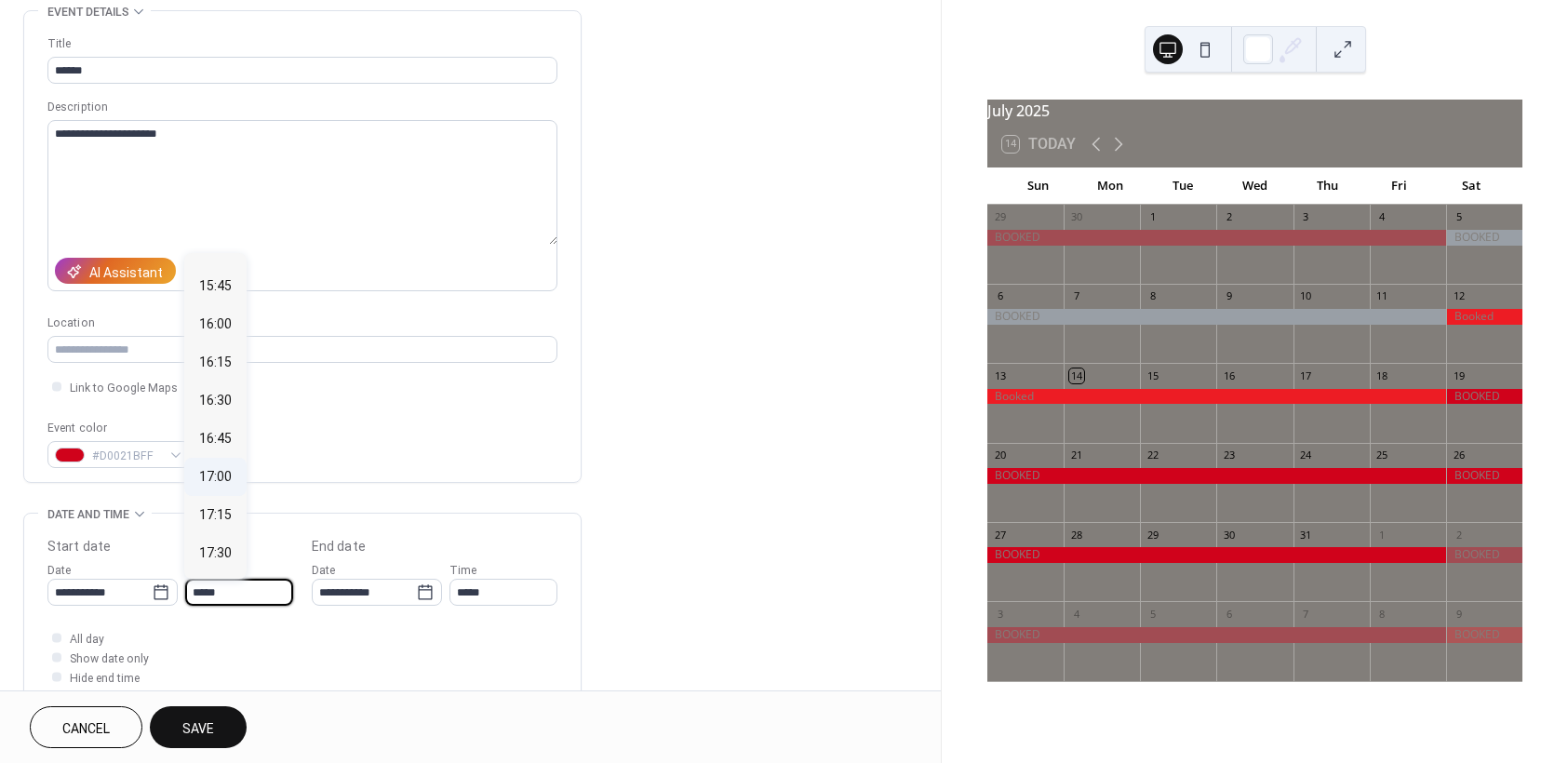 type on "*****" 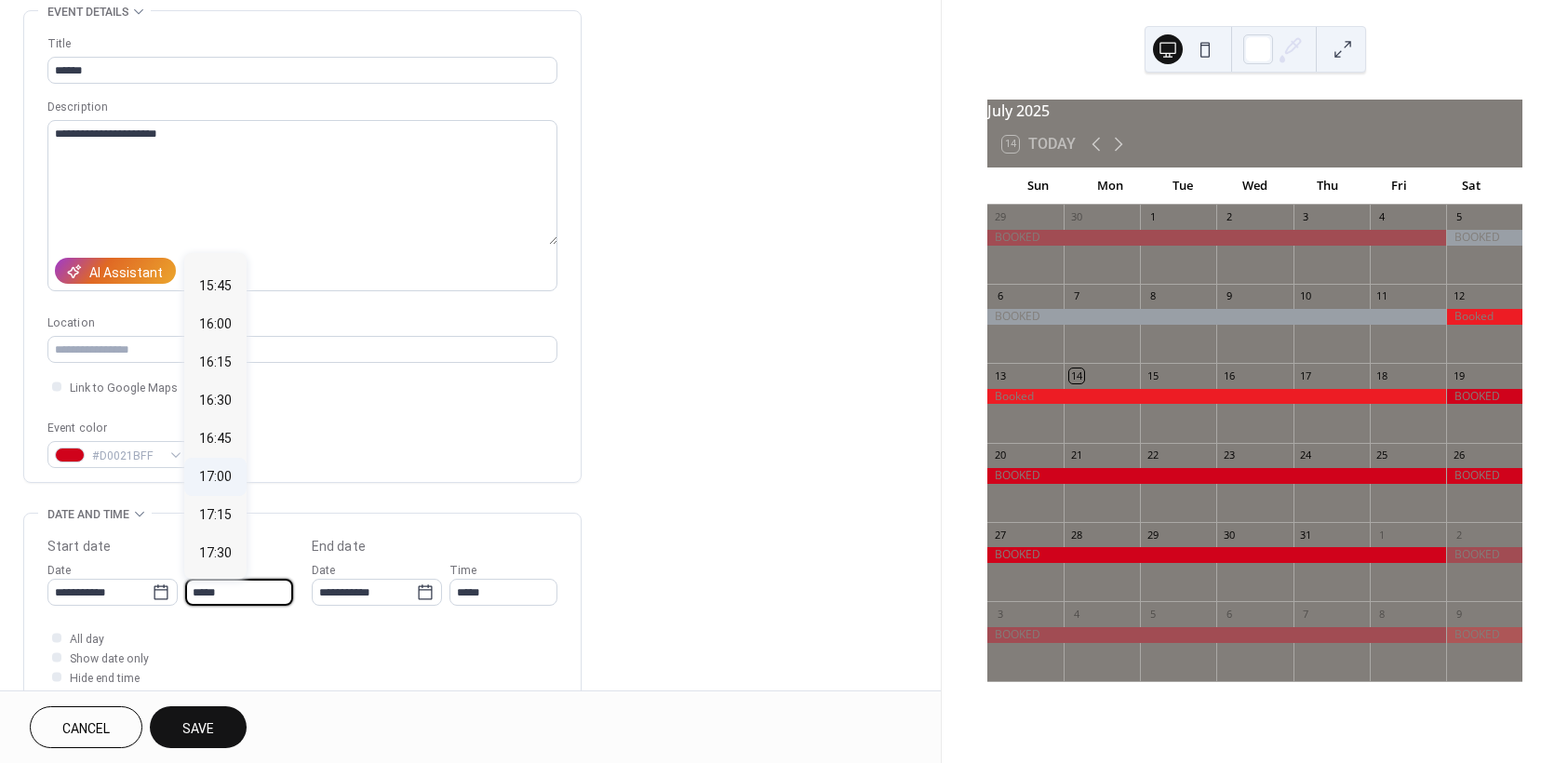 type on "*****" 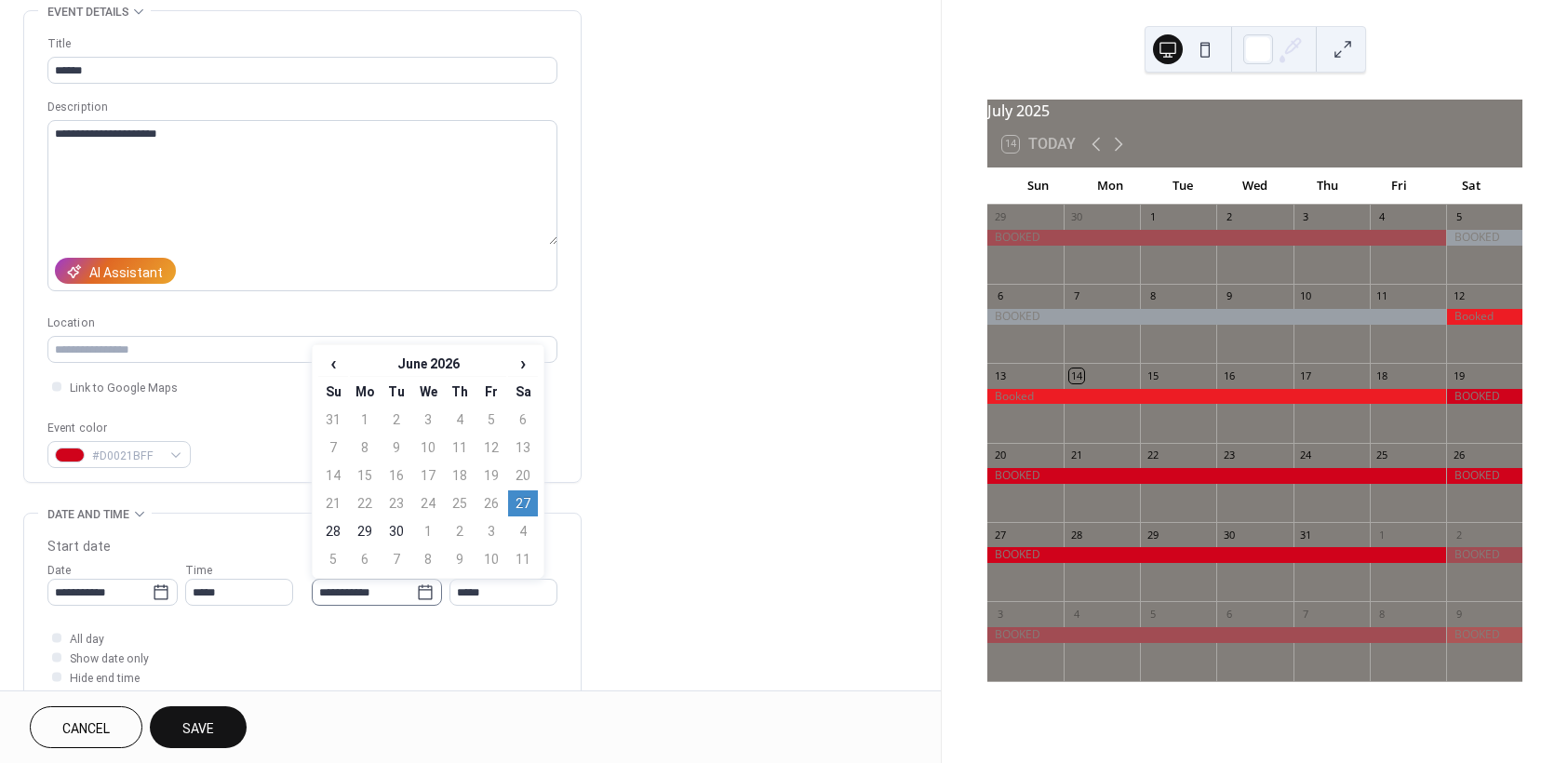 click 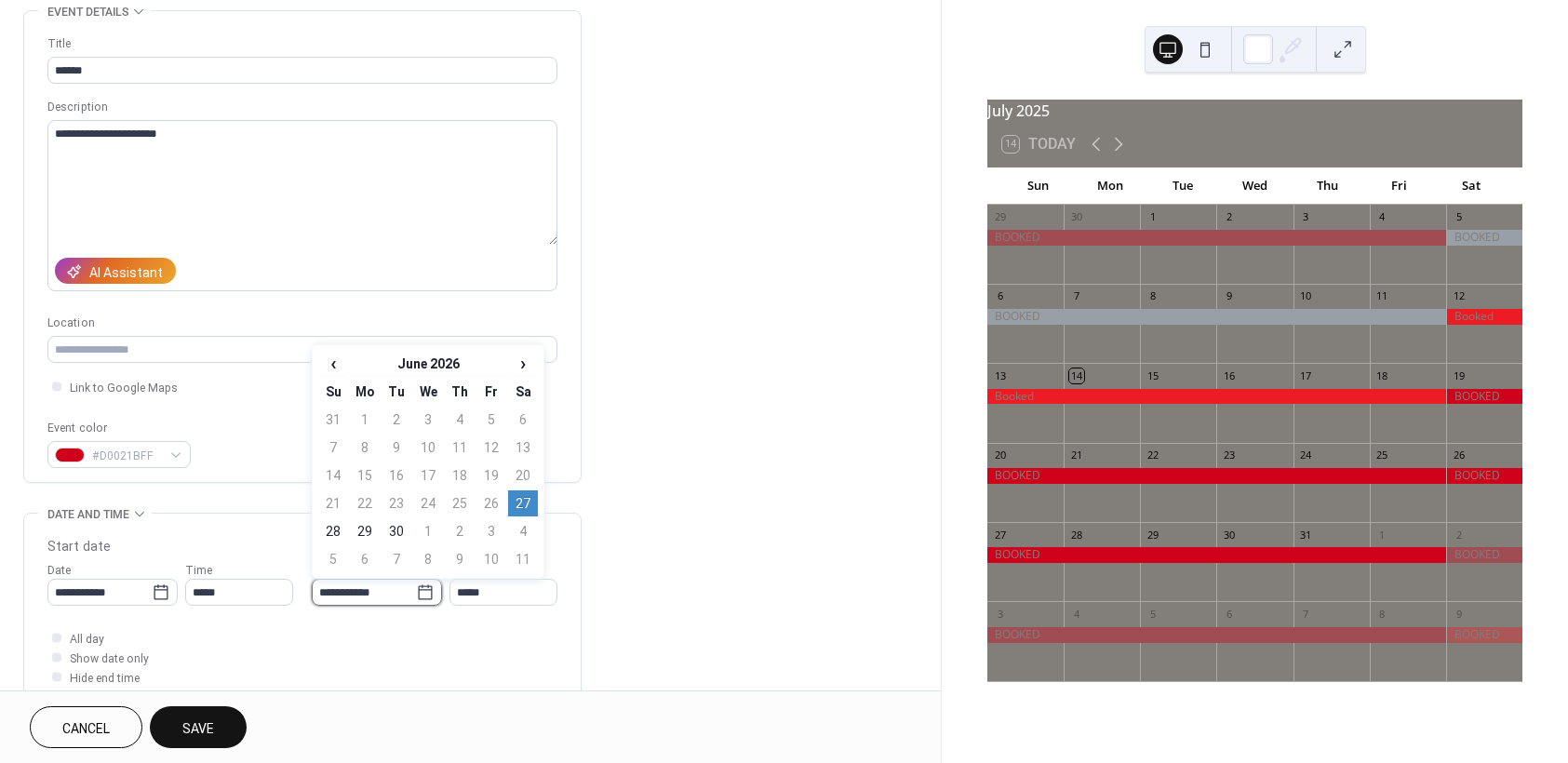 click on "**********" at bounding box center (364, 592) 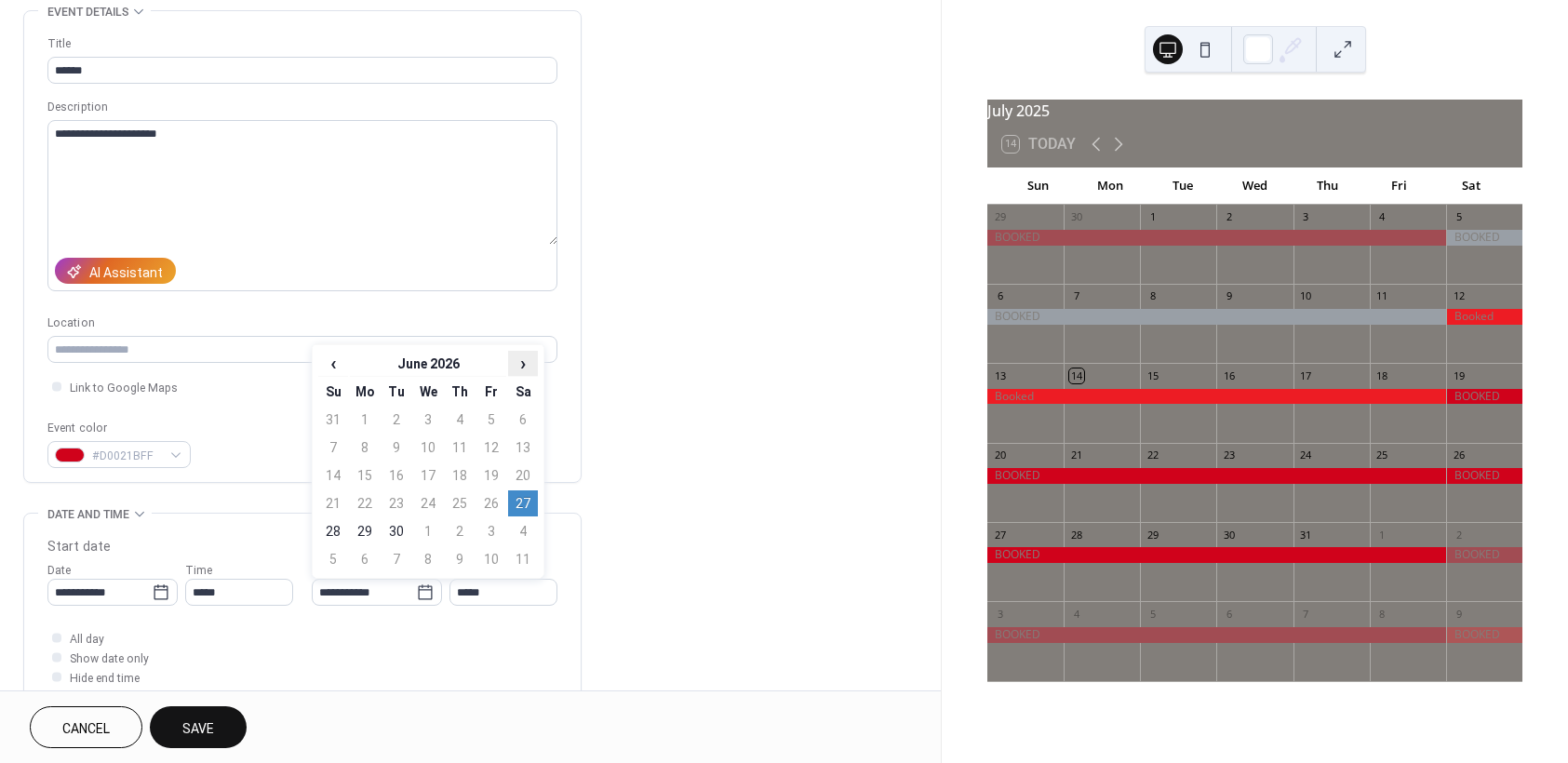 click on "›" at bounding box center (523, 363) 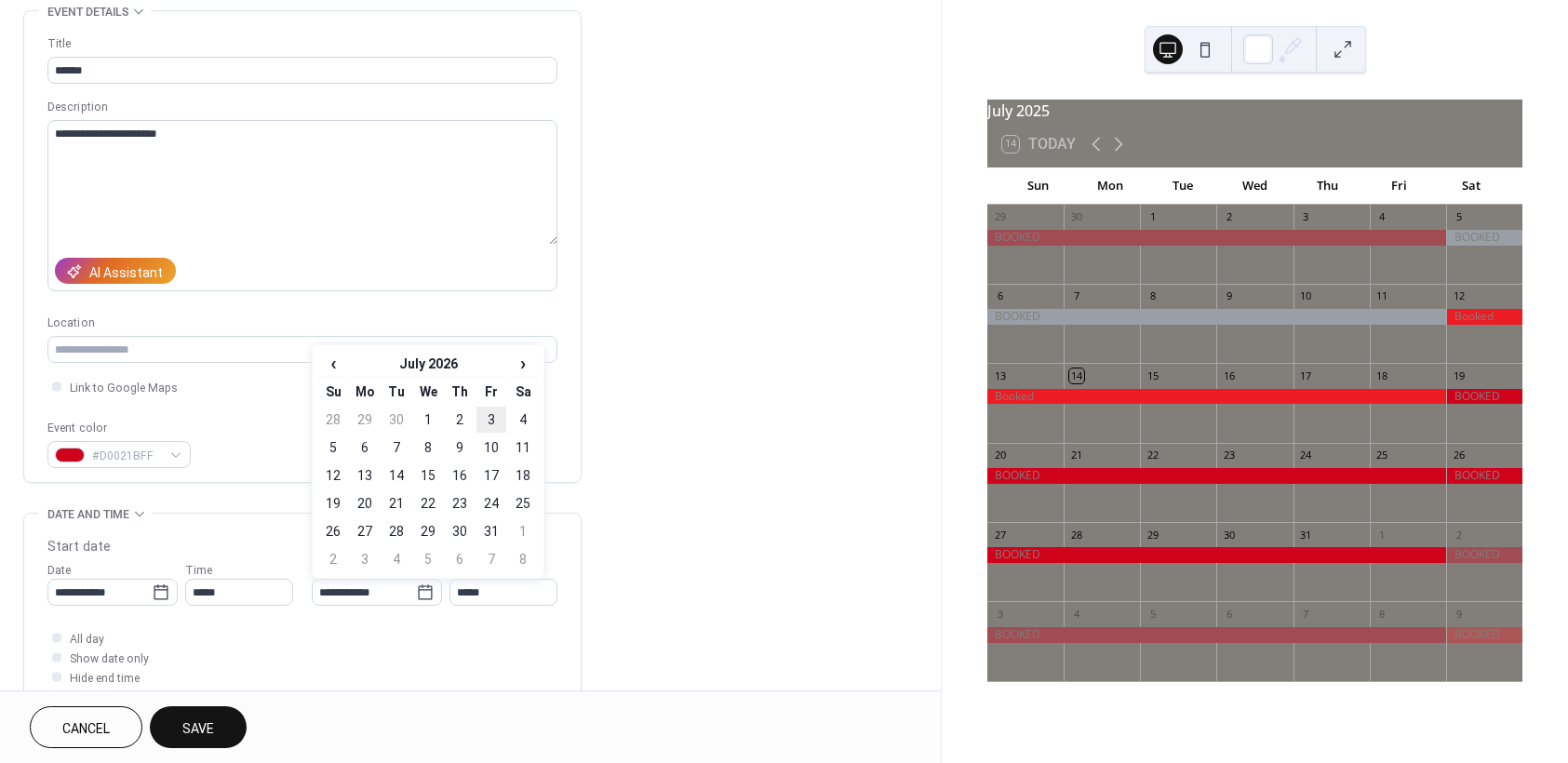 click on "3" at bounding box center [491, 420] 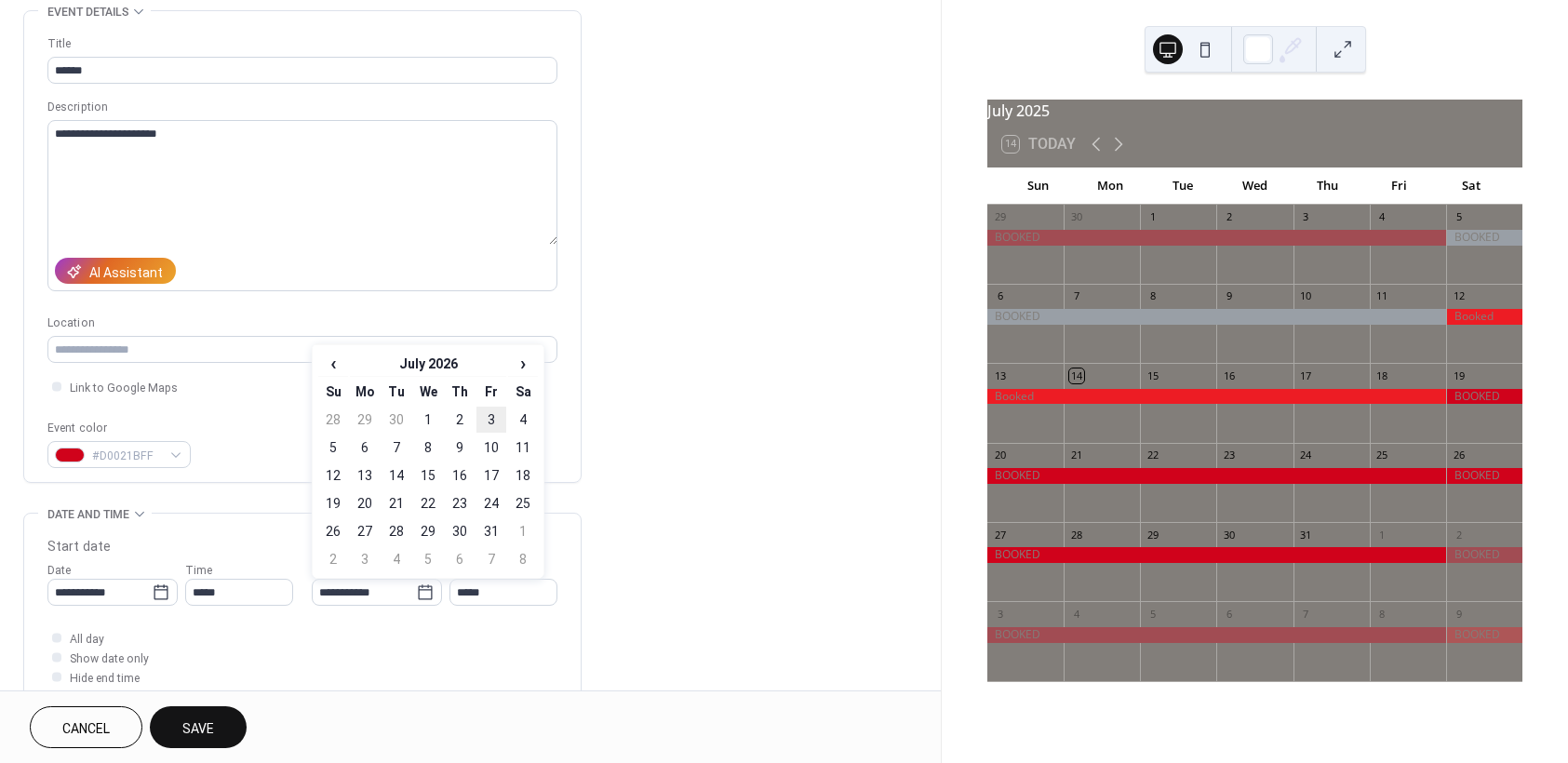 type on "**********" 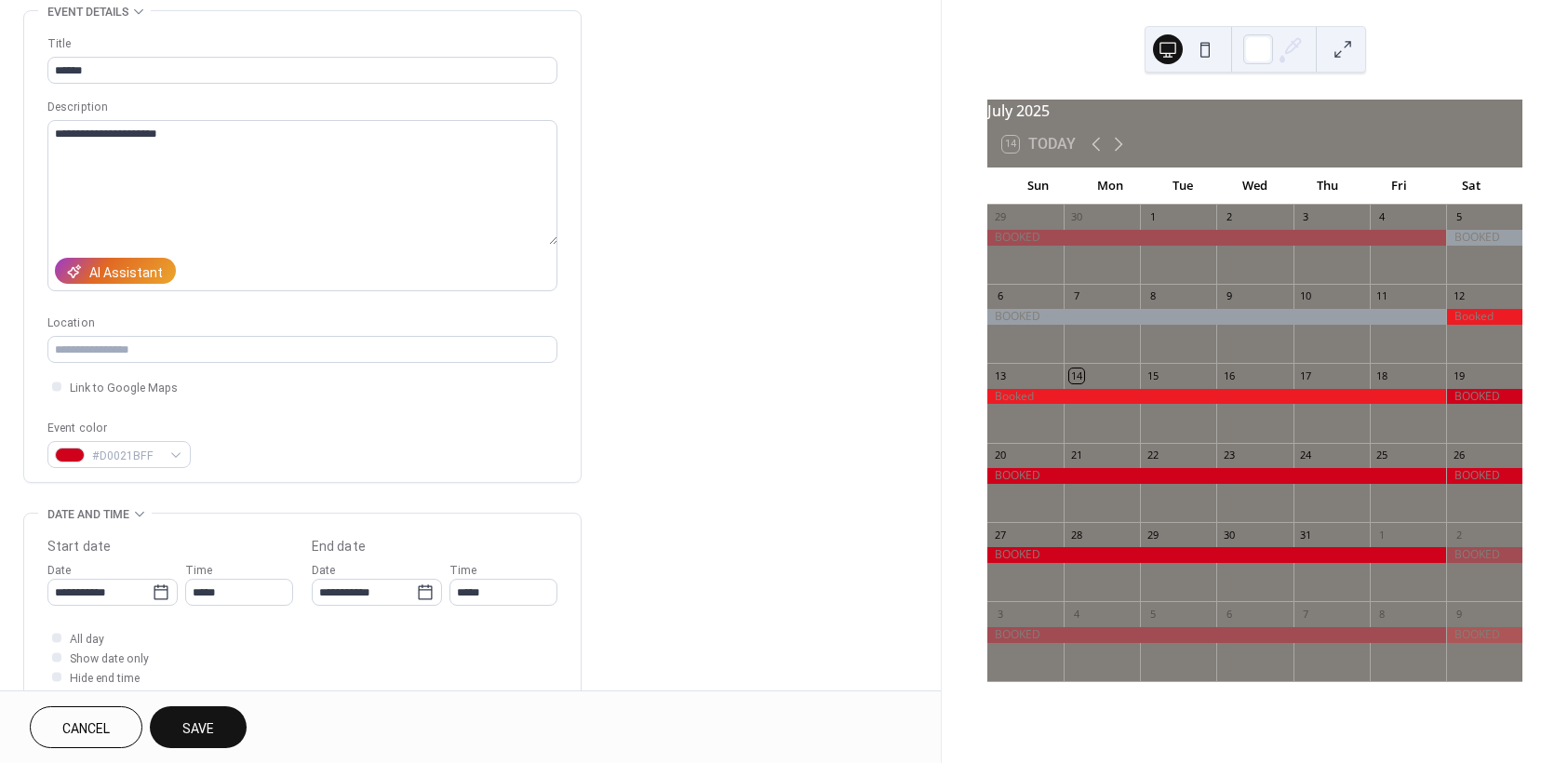 click on "Save" at bounding box center [198, 729] 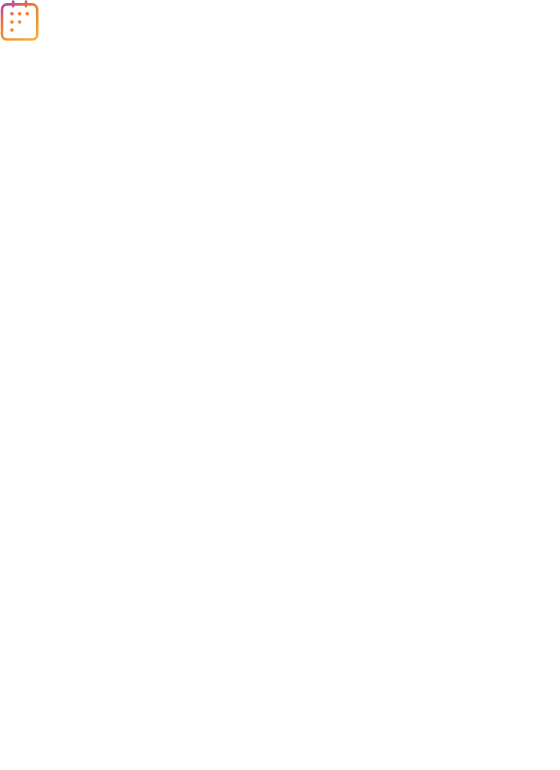 scroll, scrollTop: 0, scrollLeft: 0, axis: both 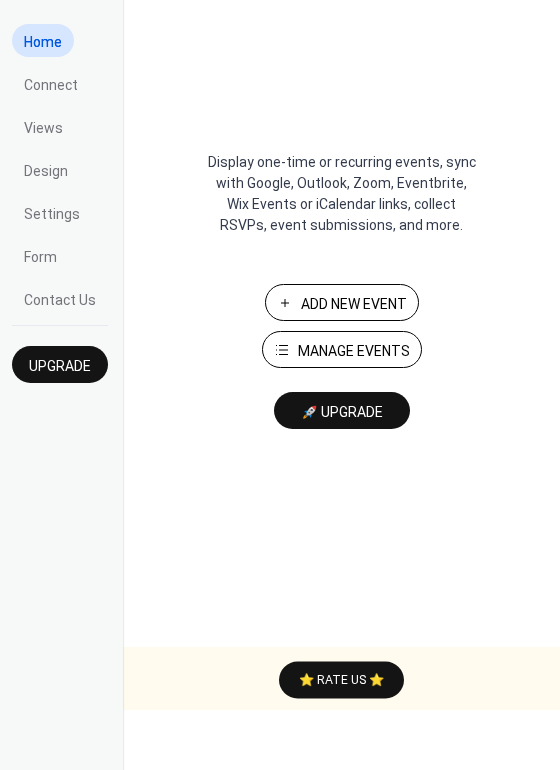 click on "Add New Event" at bounding box center [354, 304] 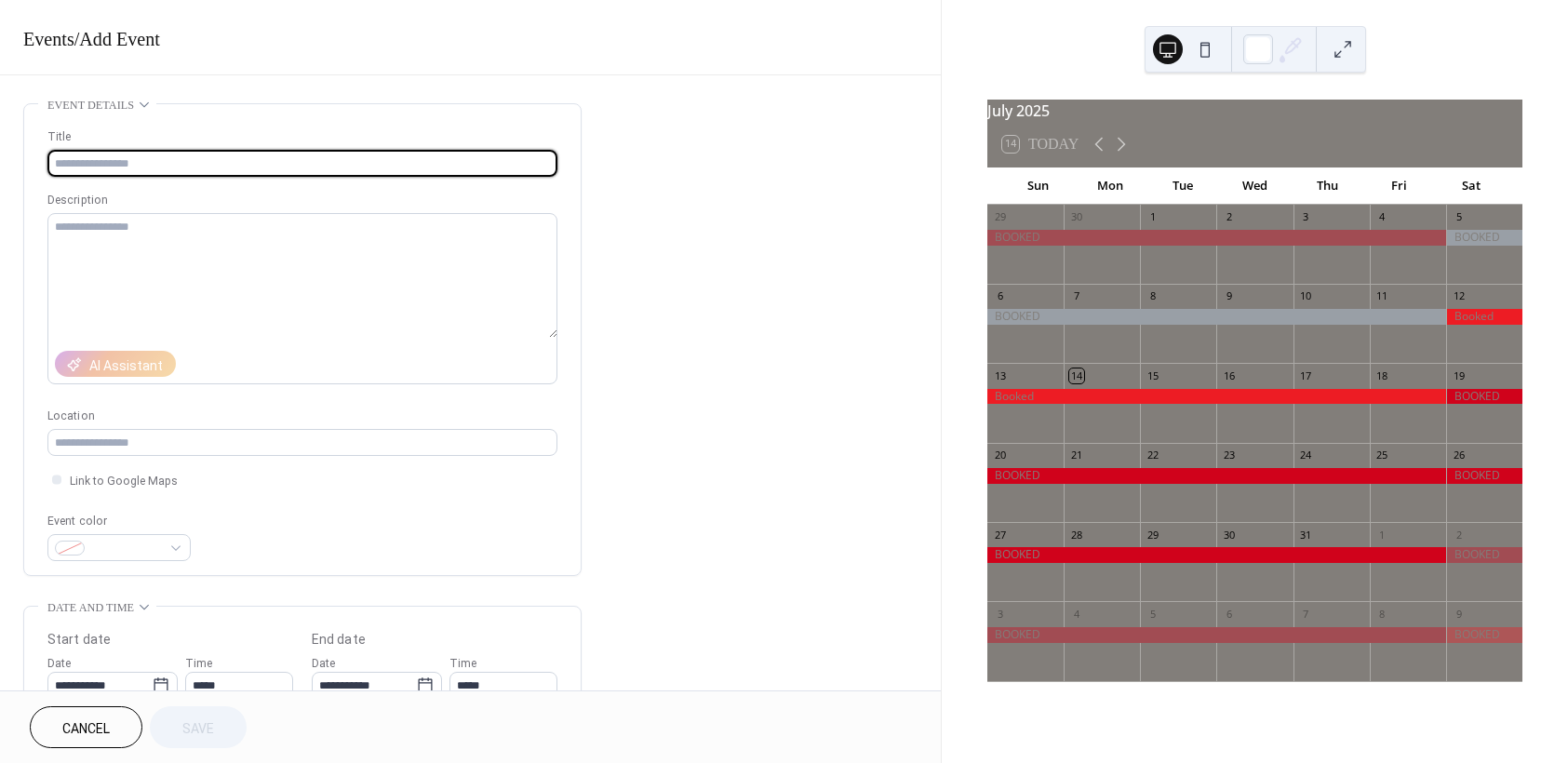scroll, scrollTop: 0, scrollLeft: 0, axis: both 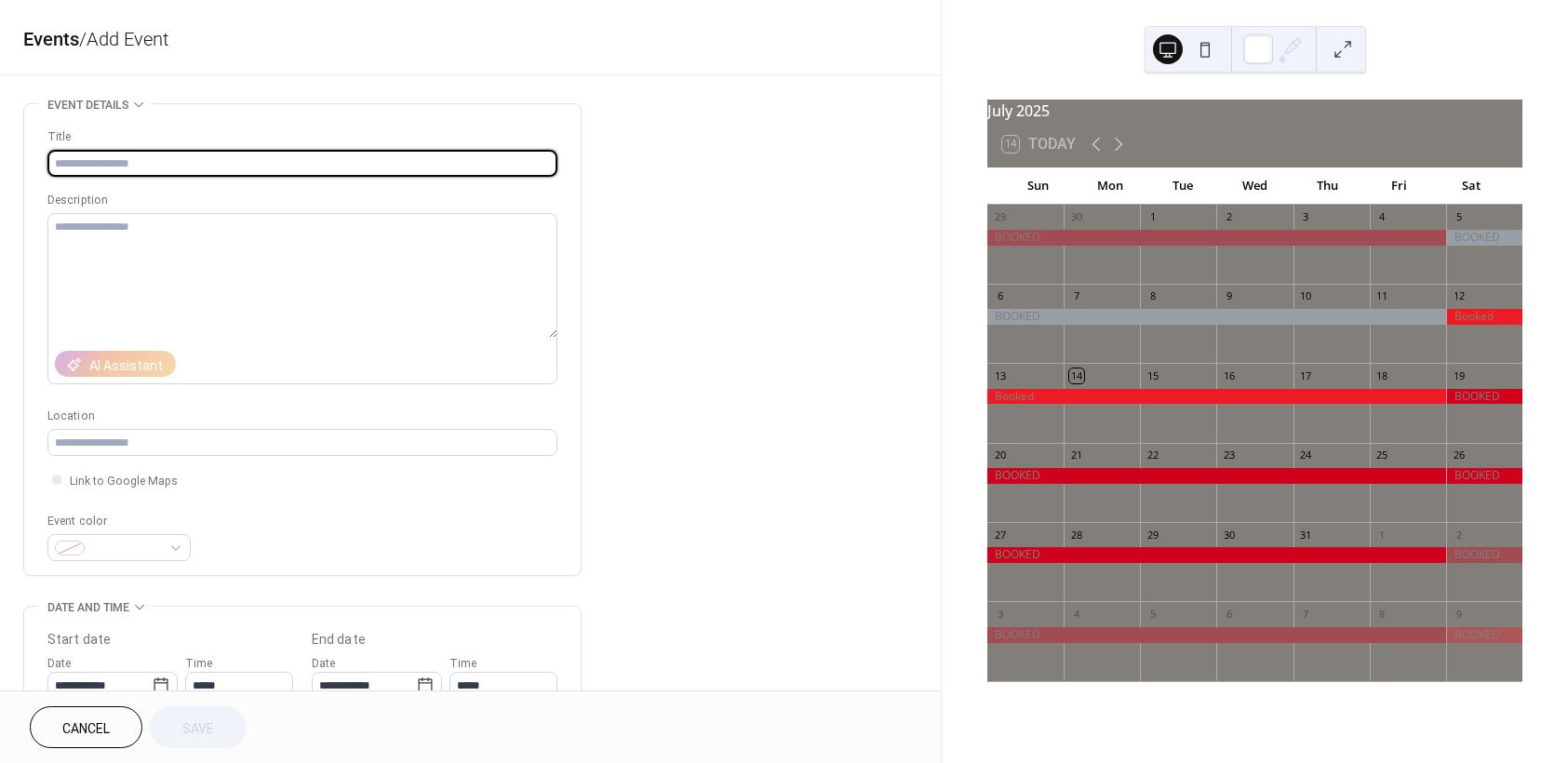 click at bounding box center (302, 163) 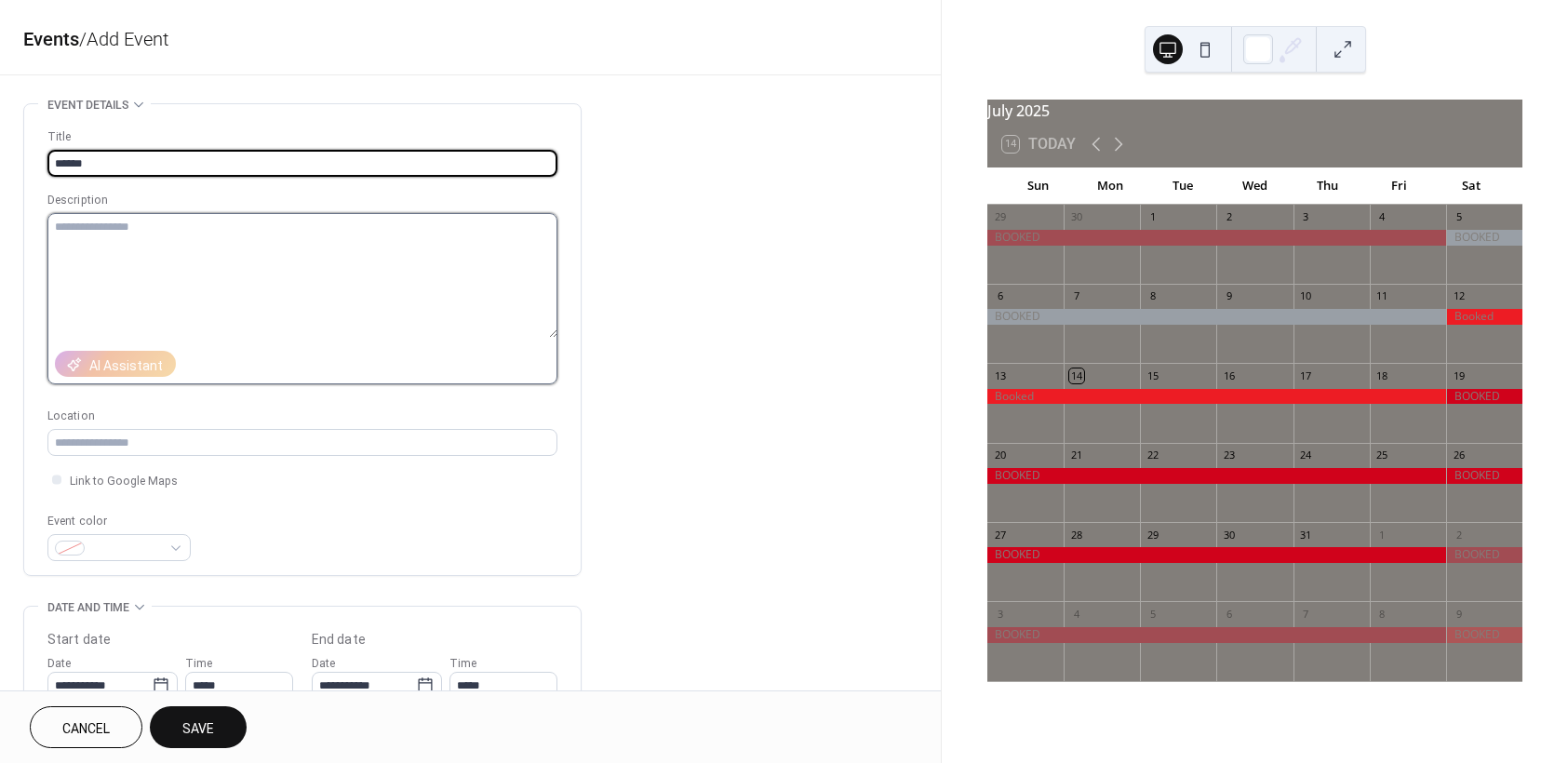 click at bounding box center (302, 275) 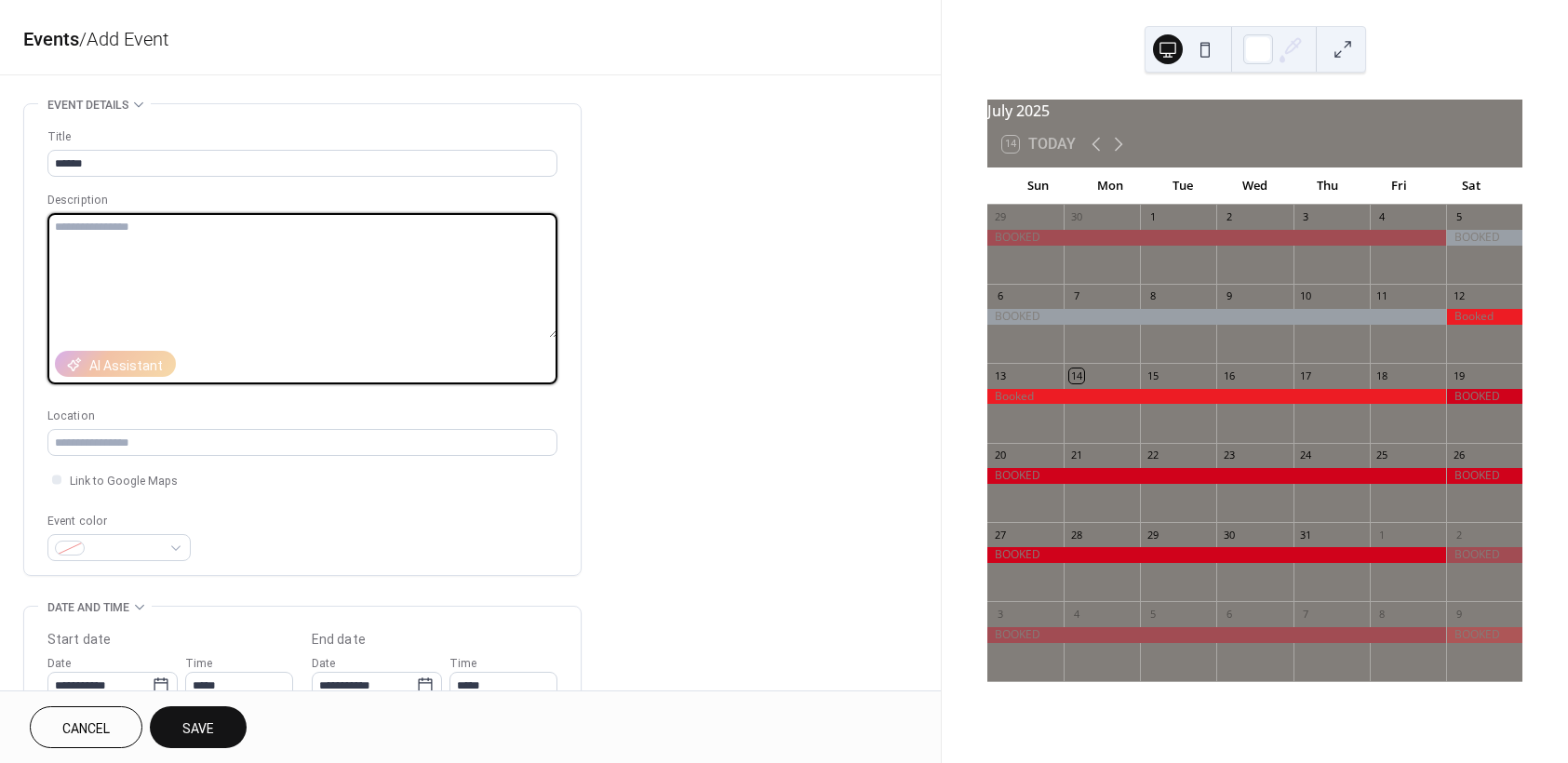 type on "*" 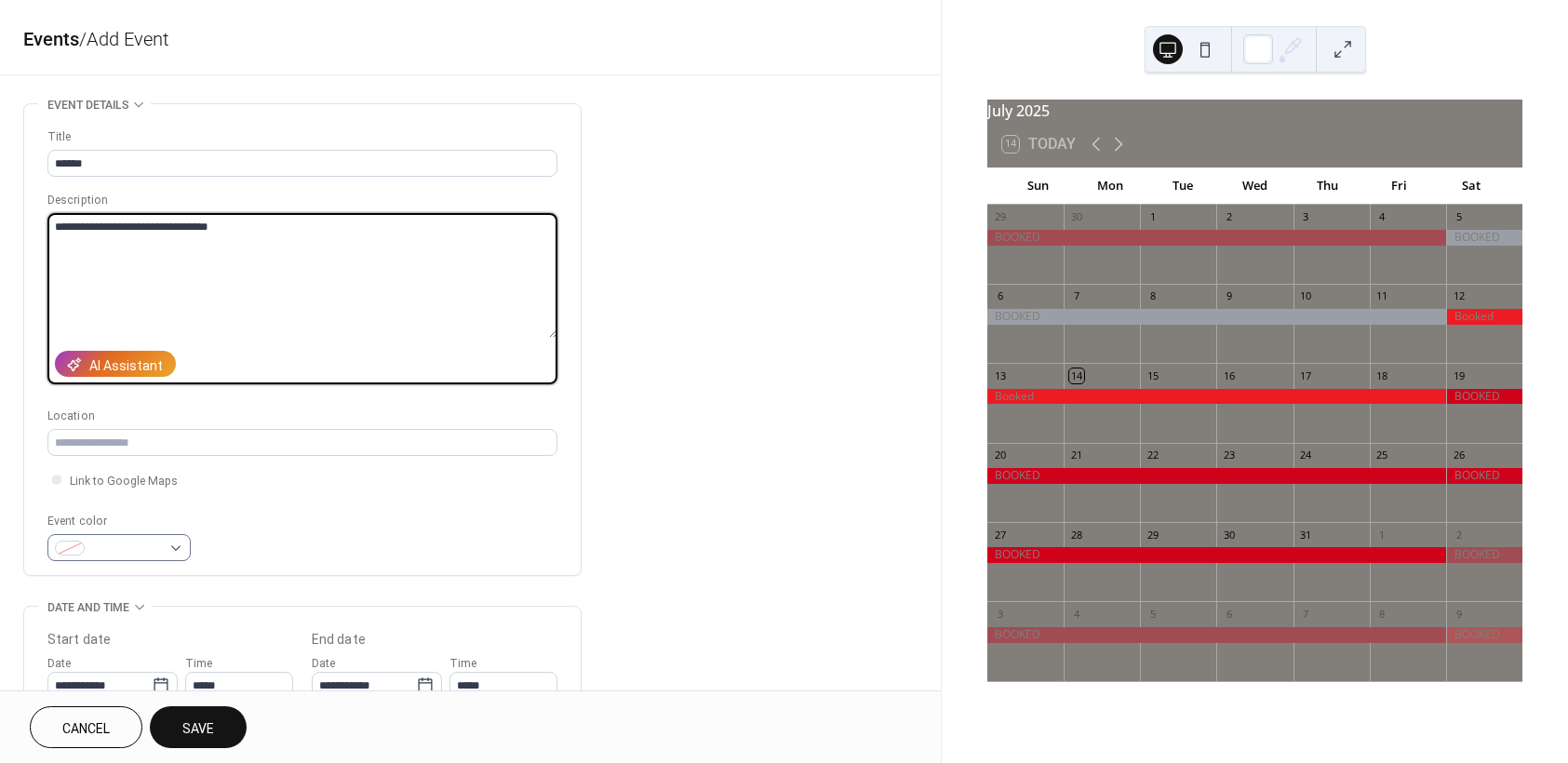 type on "**********" 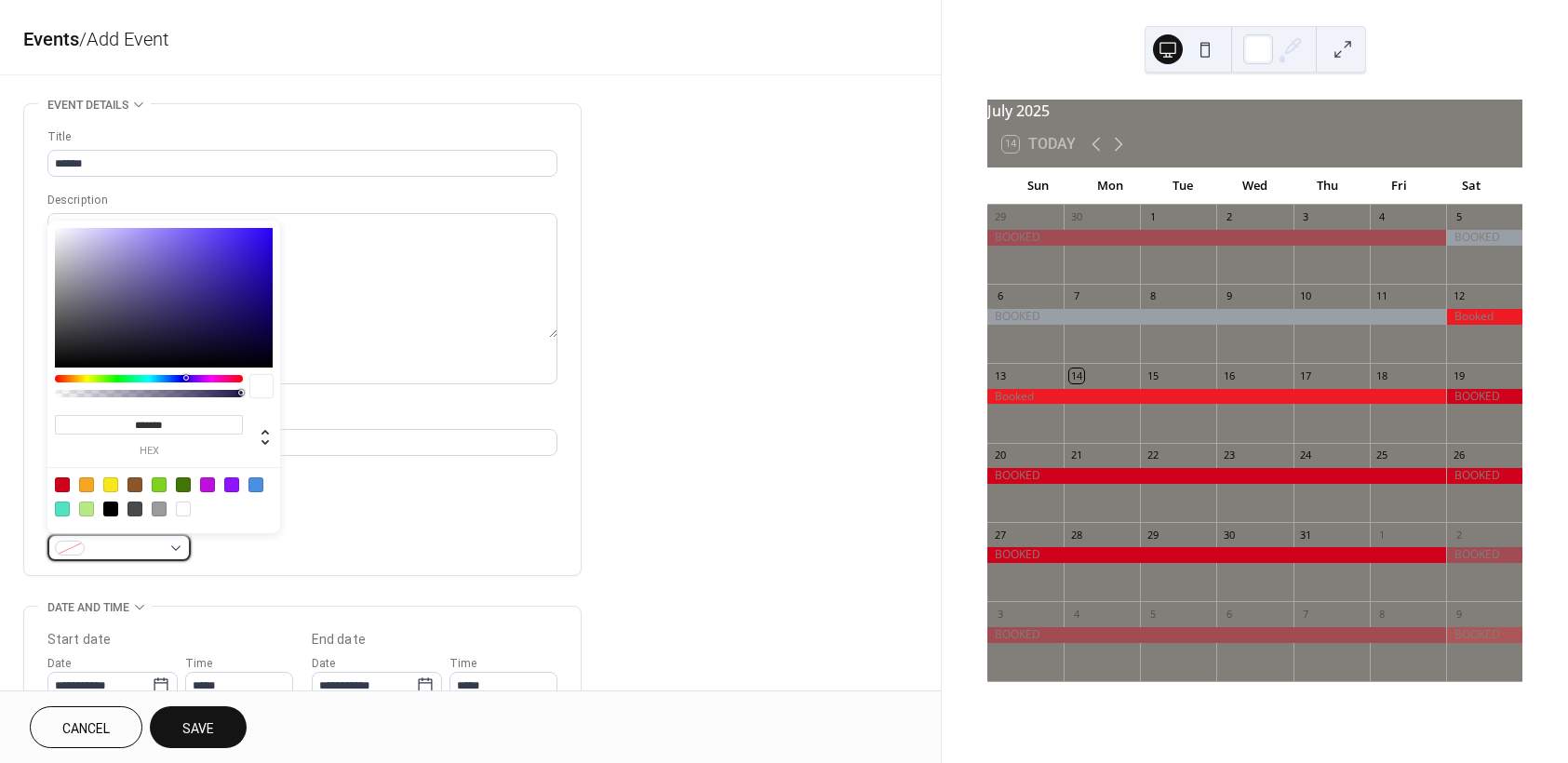 click at bounding box center (119, 547) 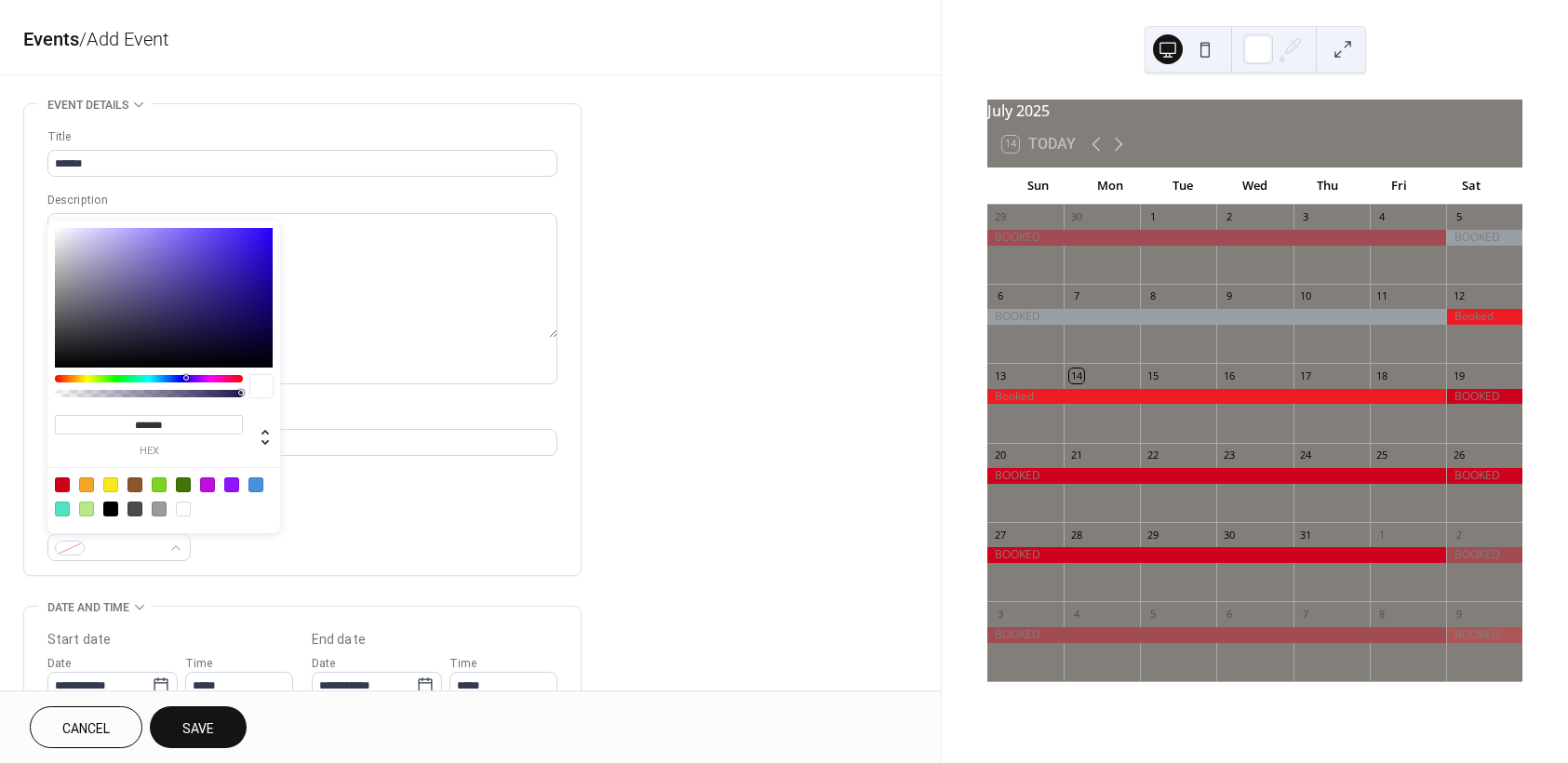 click at bounding box center [164, 496] 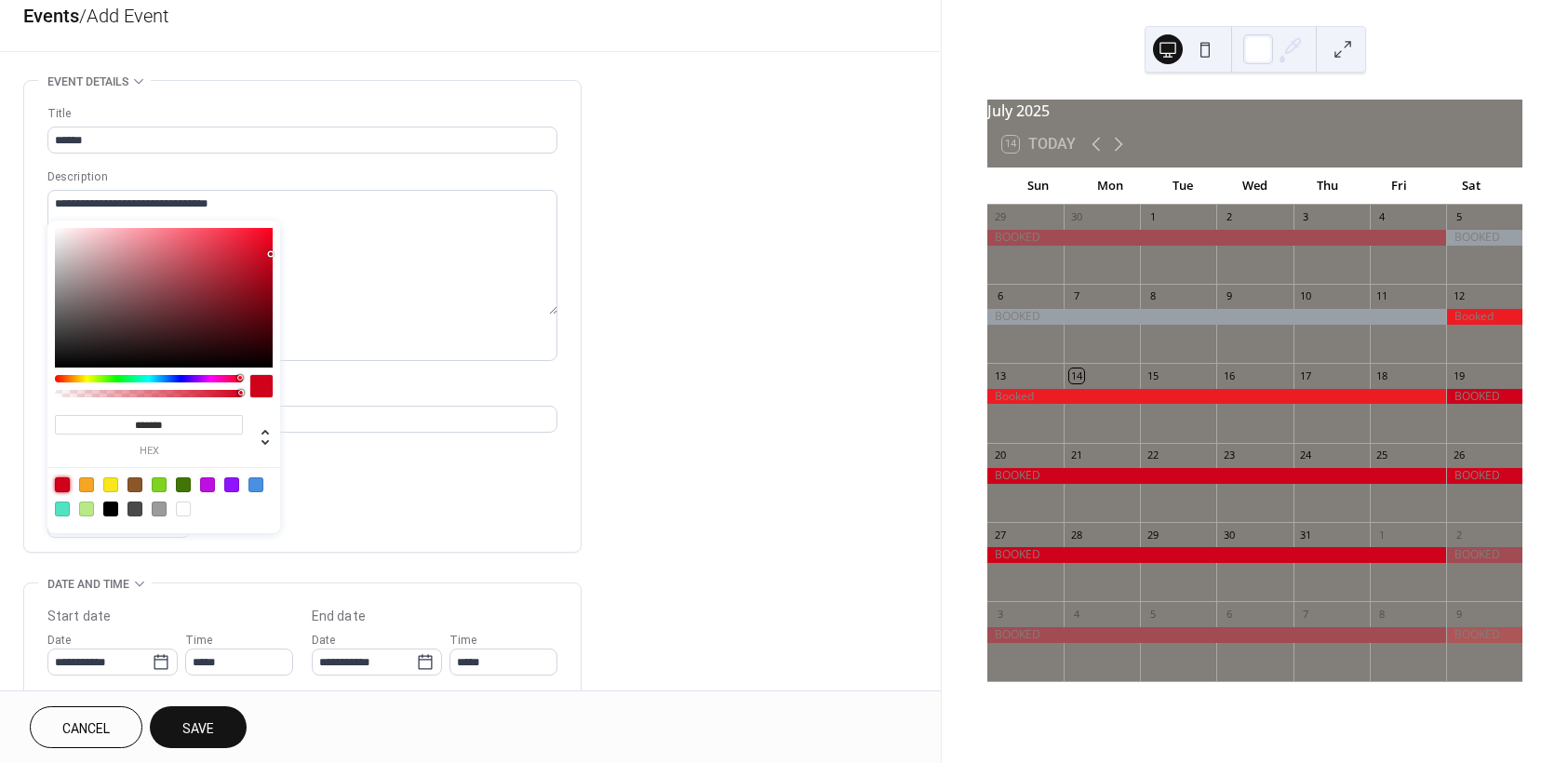 scroll, scrollTop: 186, scrollLeft: 0, axis: vertical 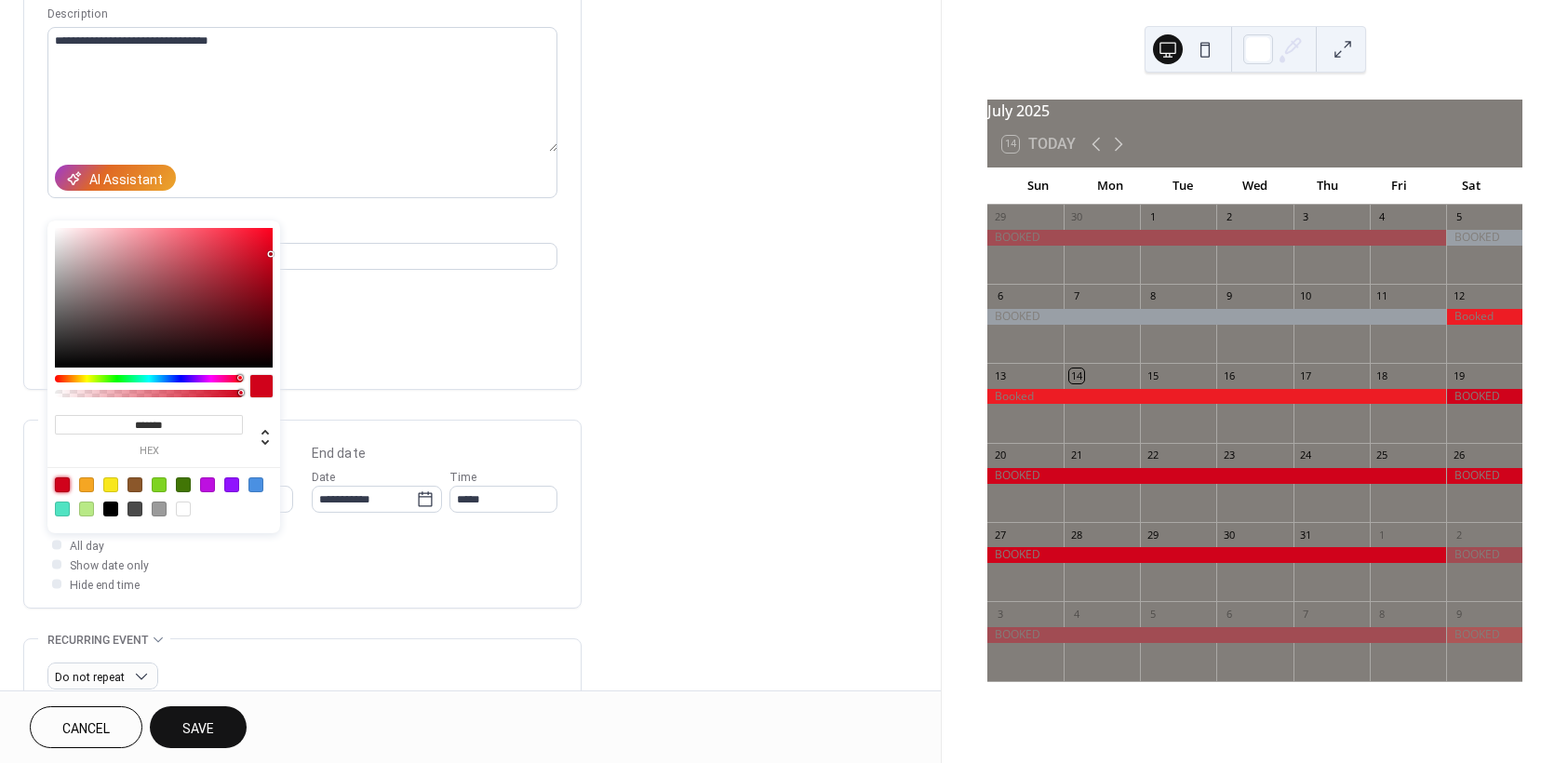 click on "**********" at bounding box center (470, 484) 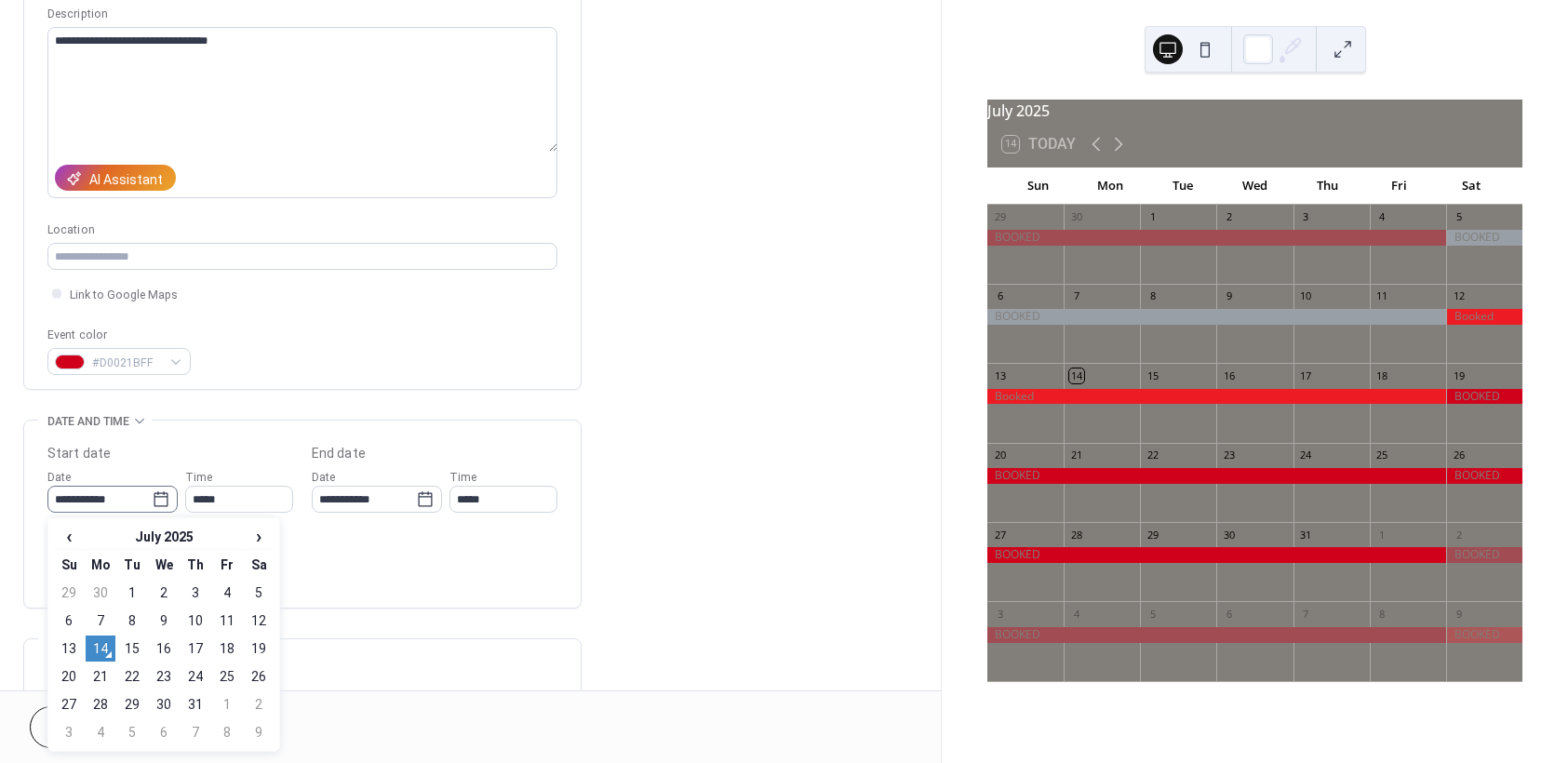 click 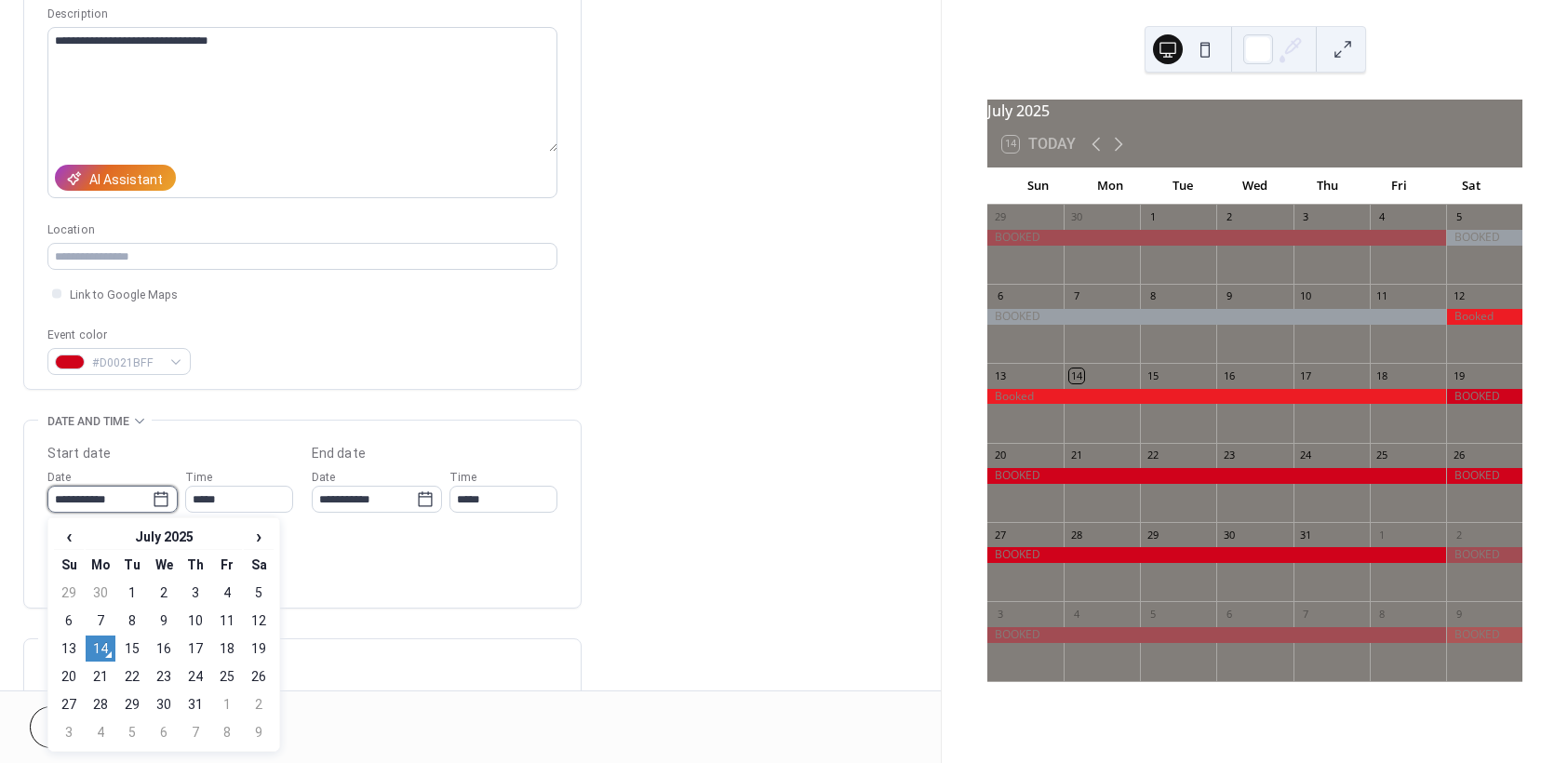 click on "**********" at bounding box center [100, 499] 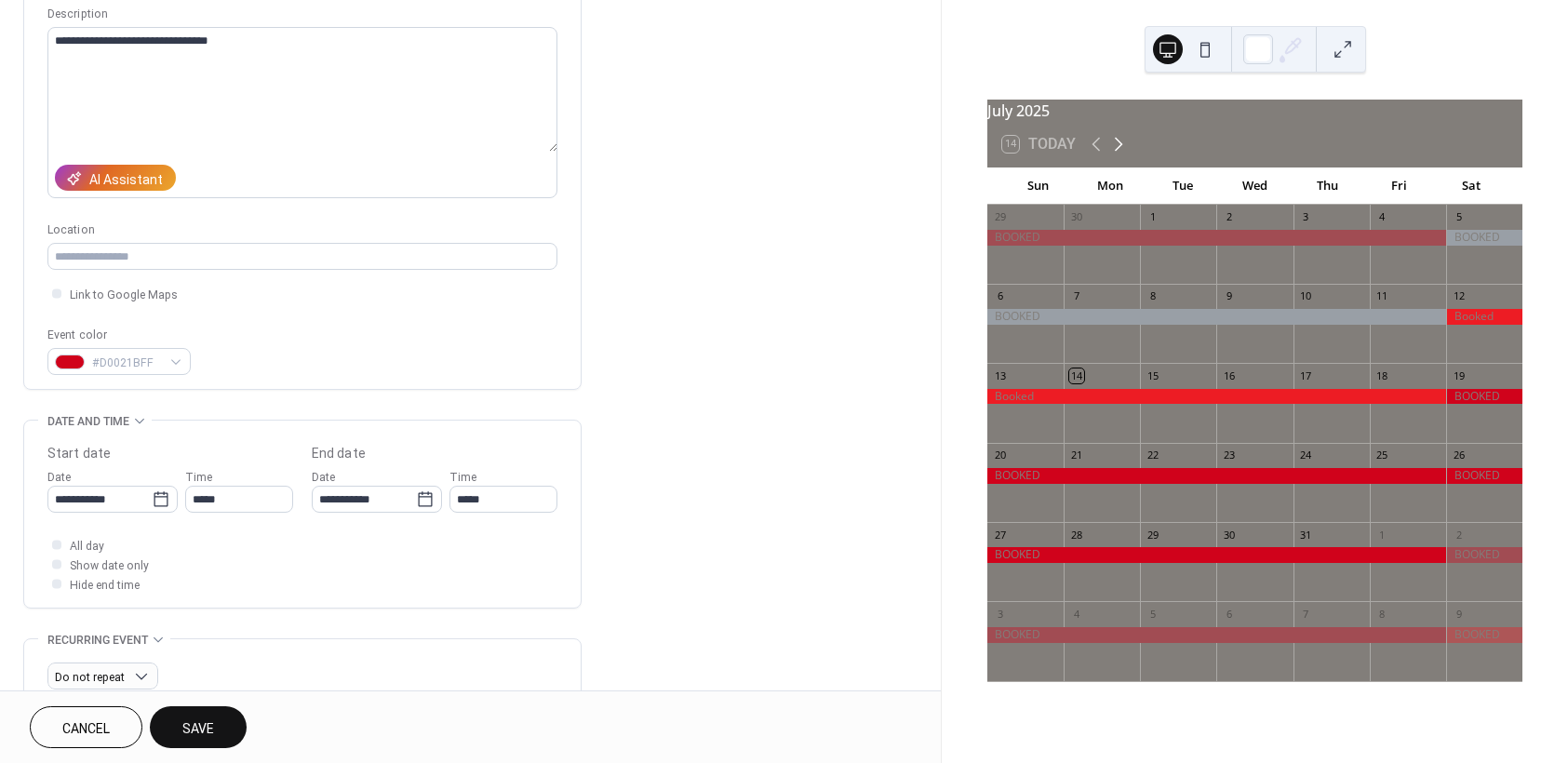 click 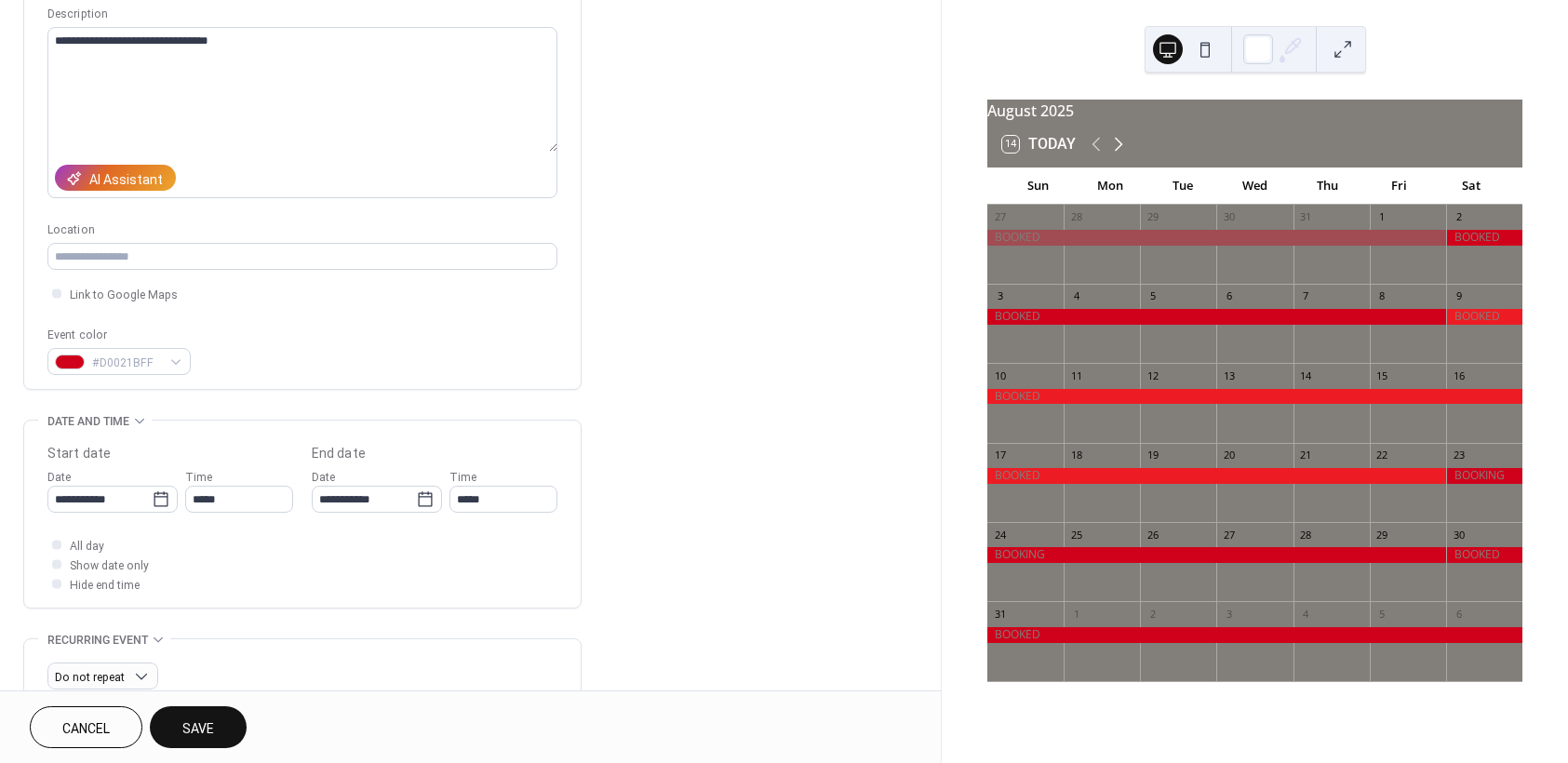 click 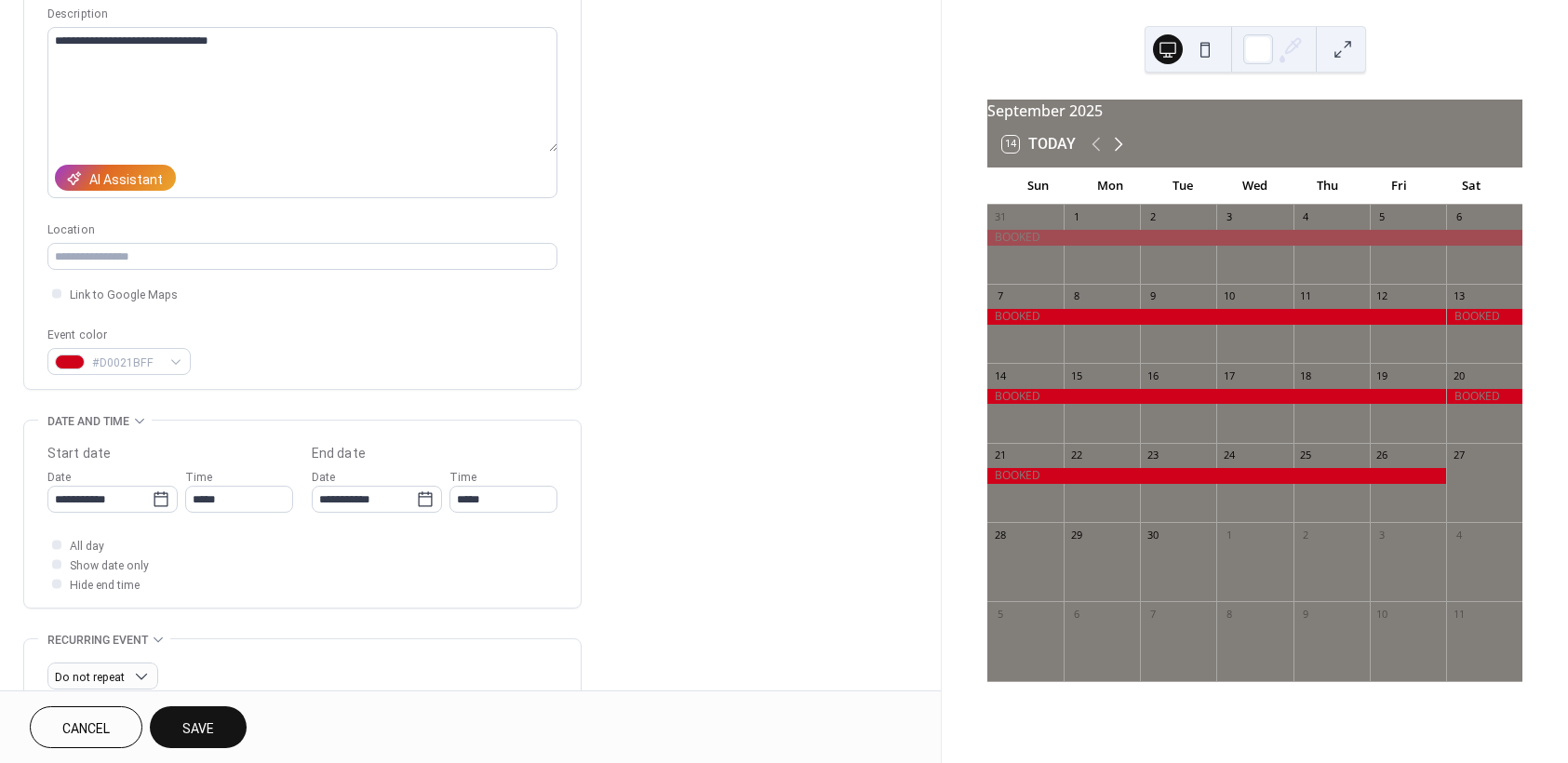 click 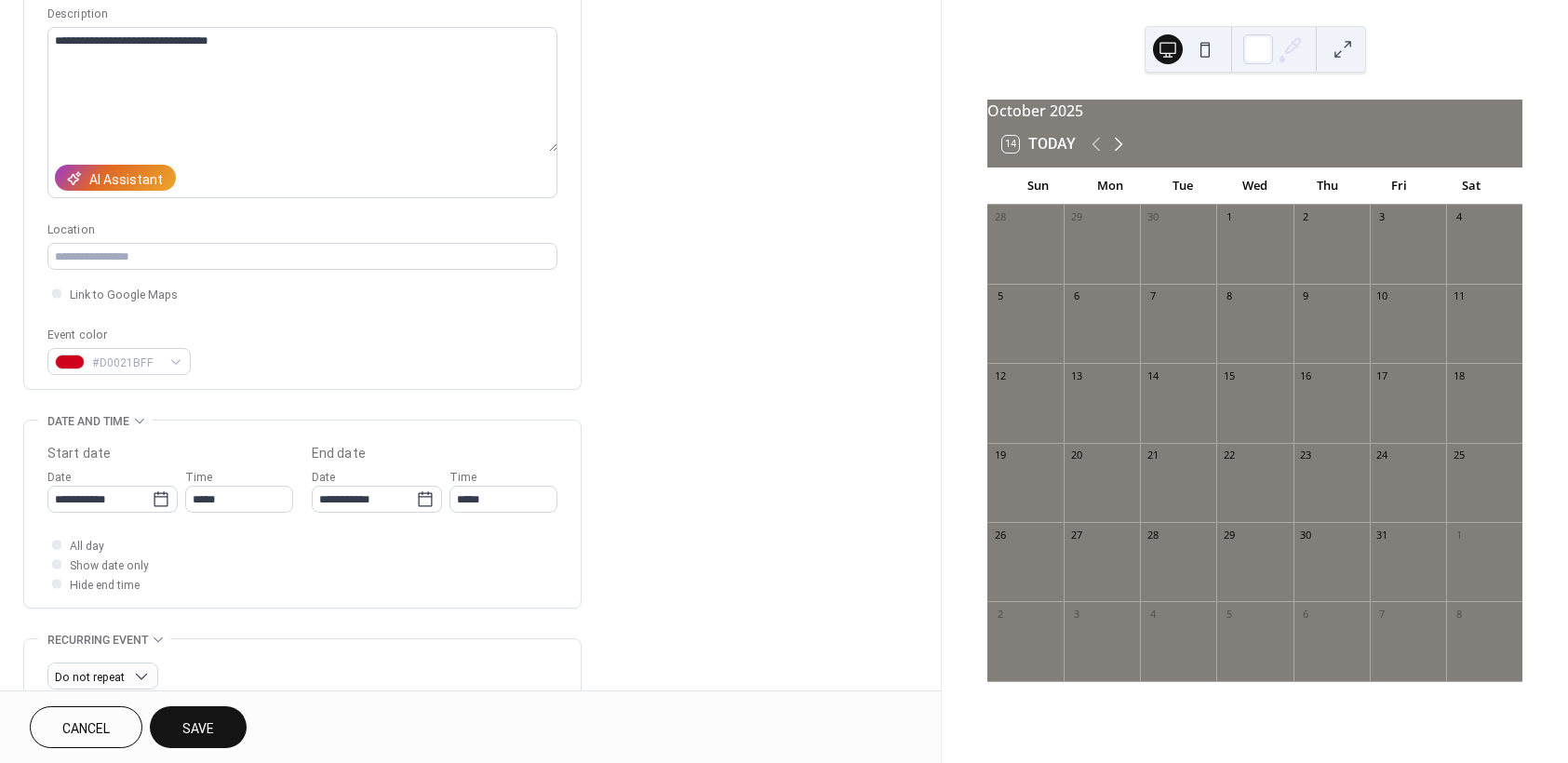 click 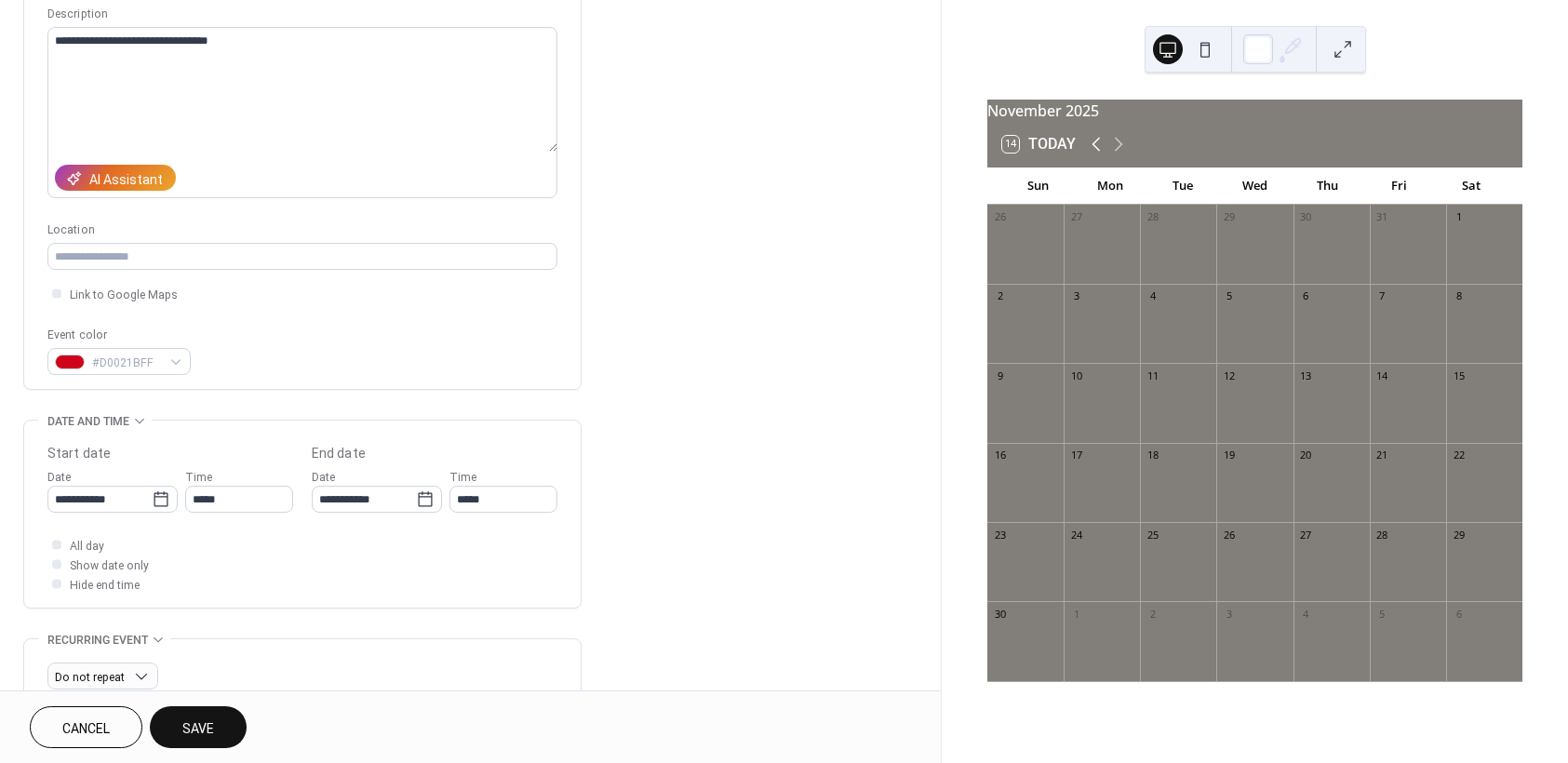 click 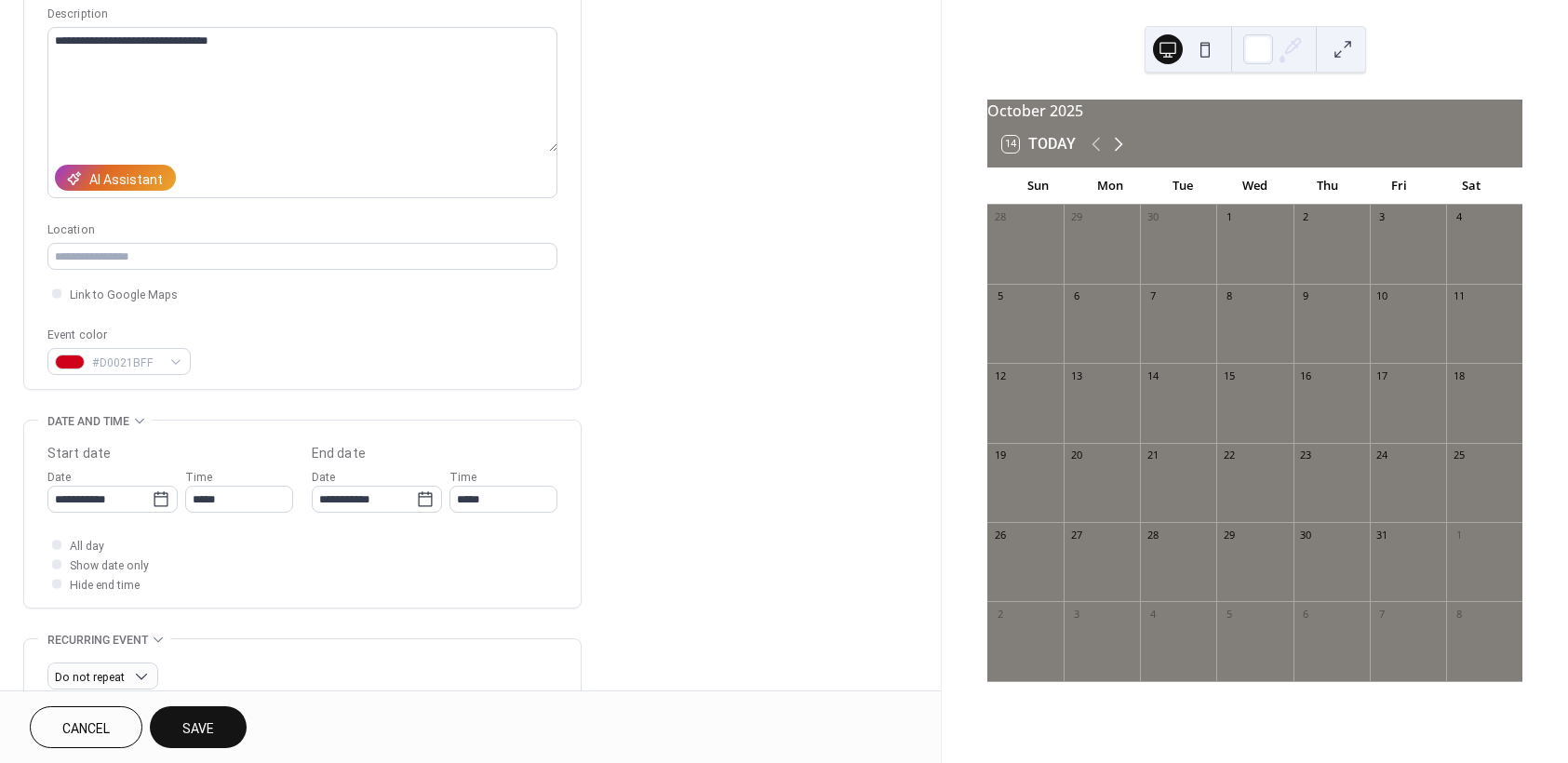 click 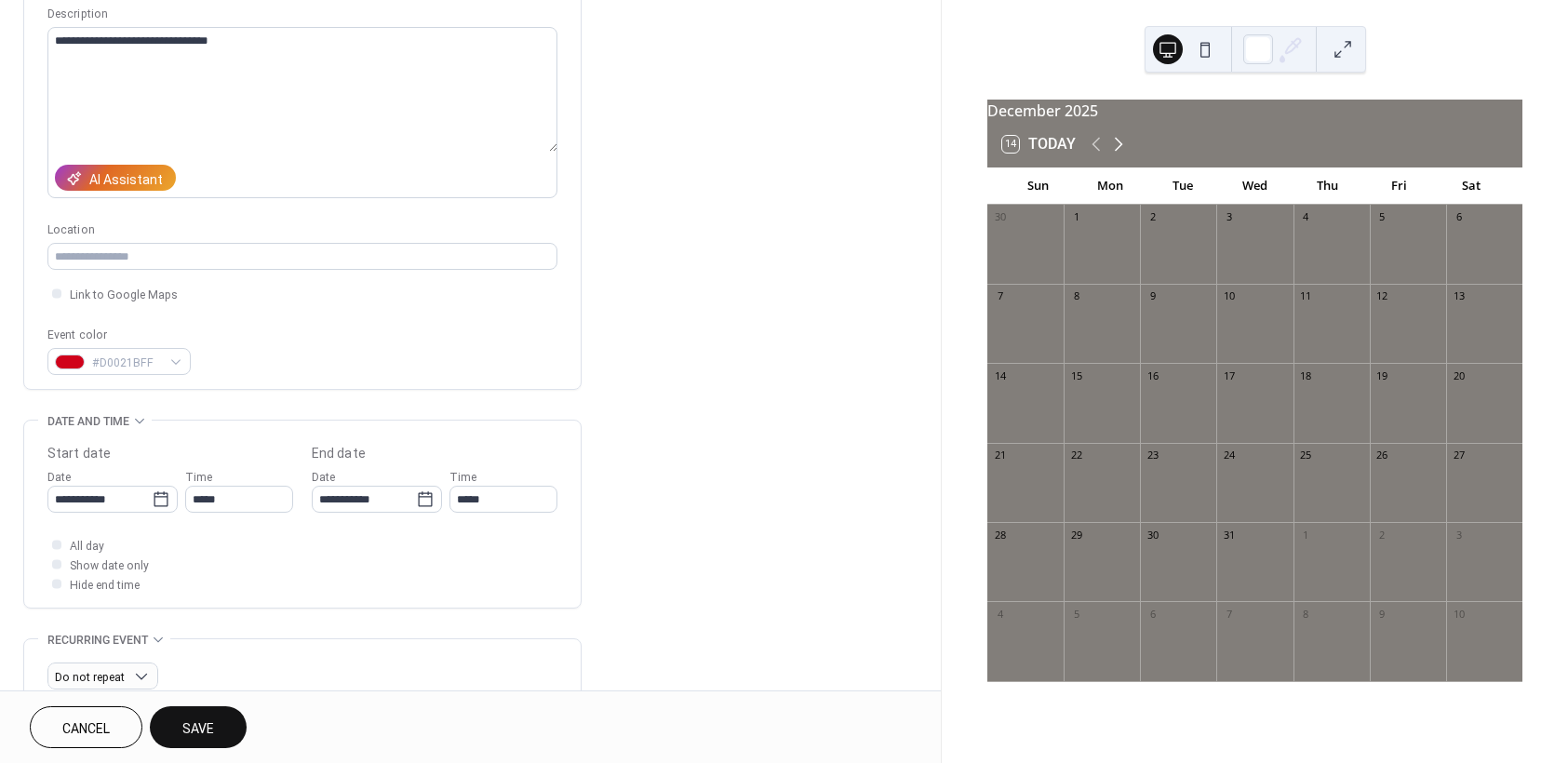 click 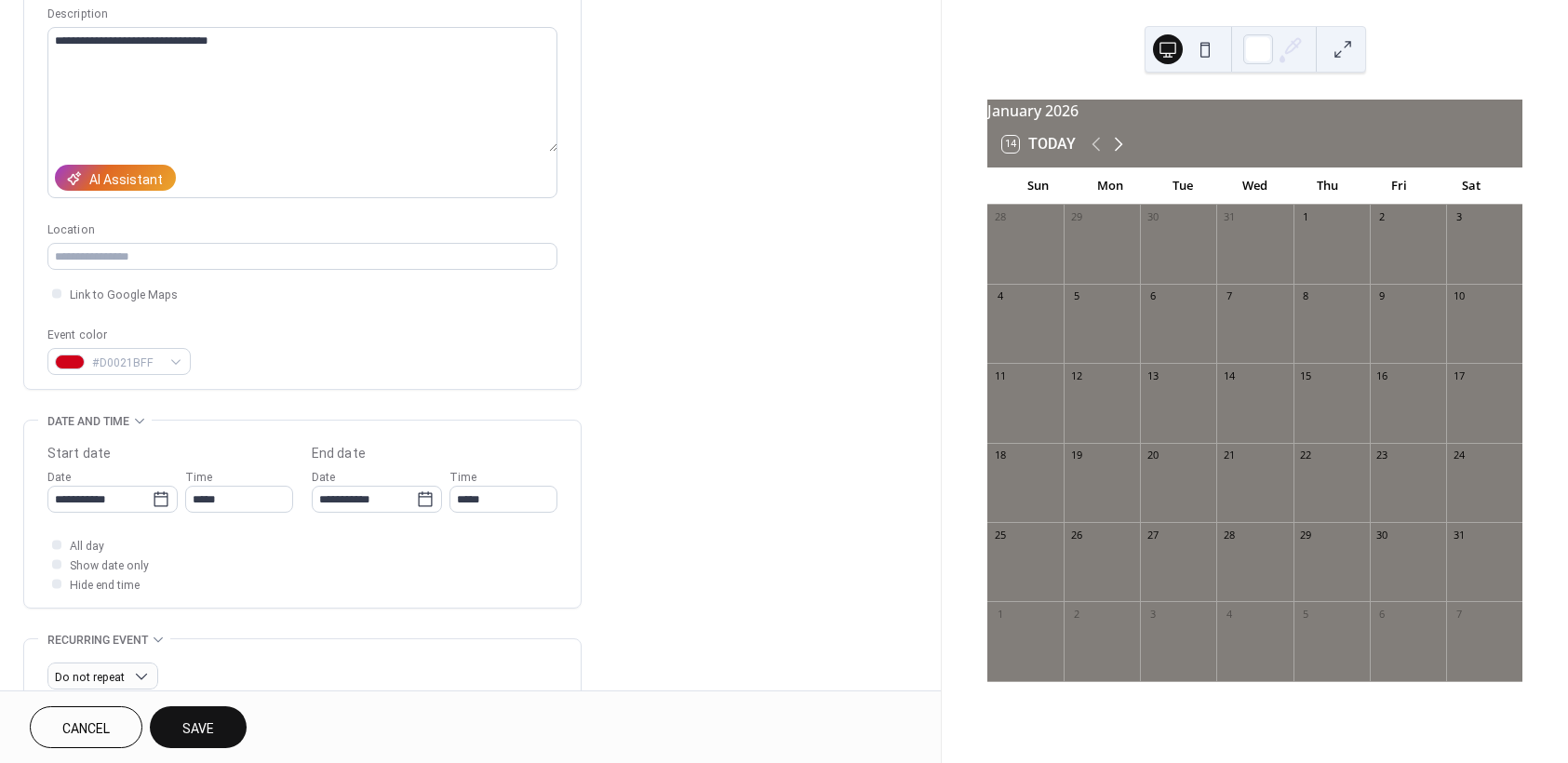 click 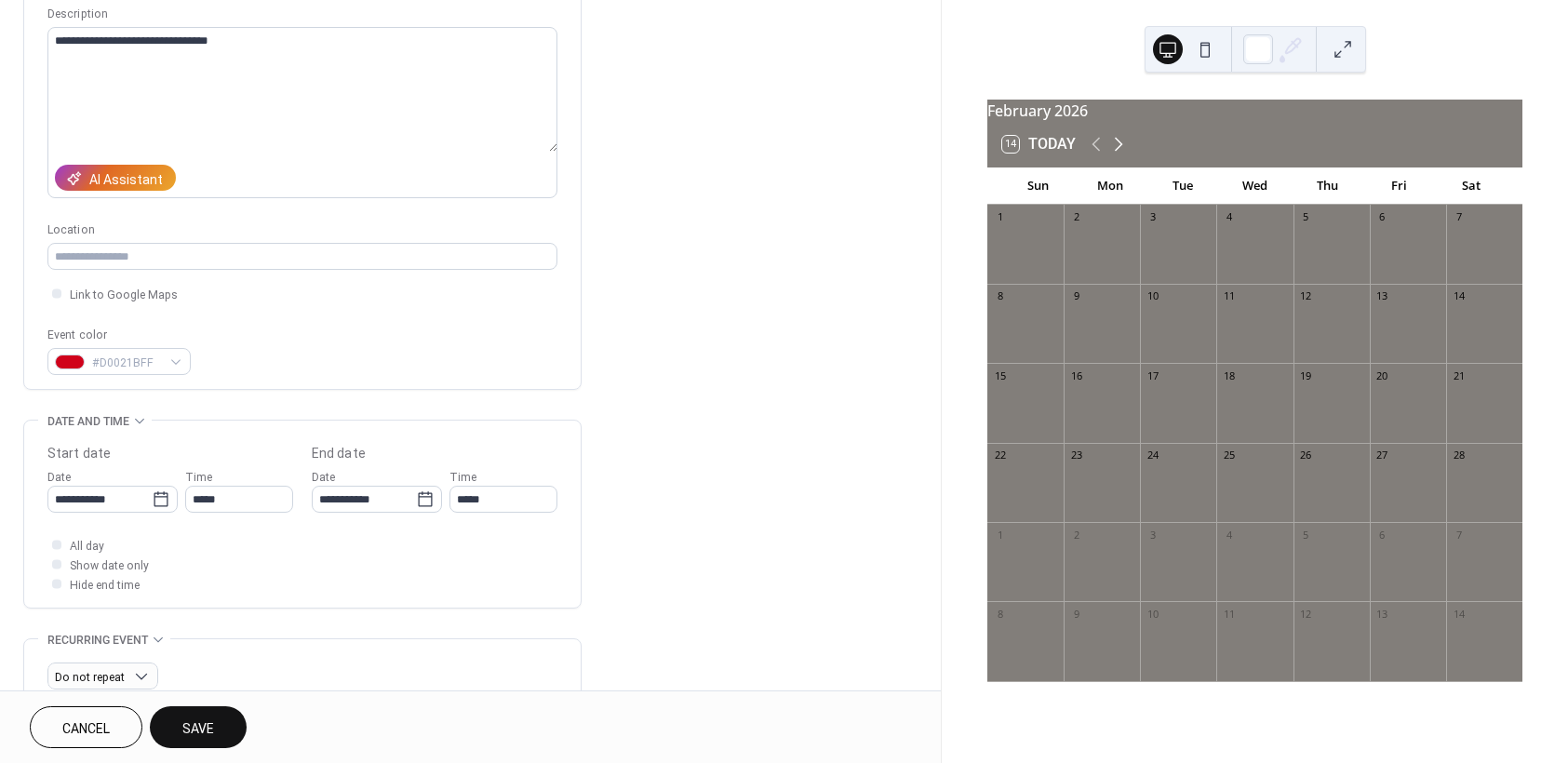 click 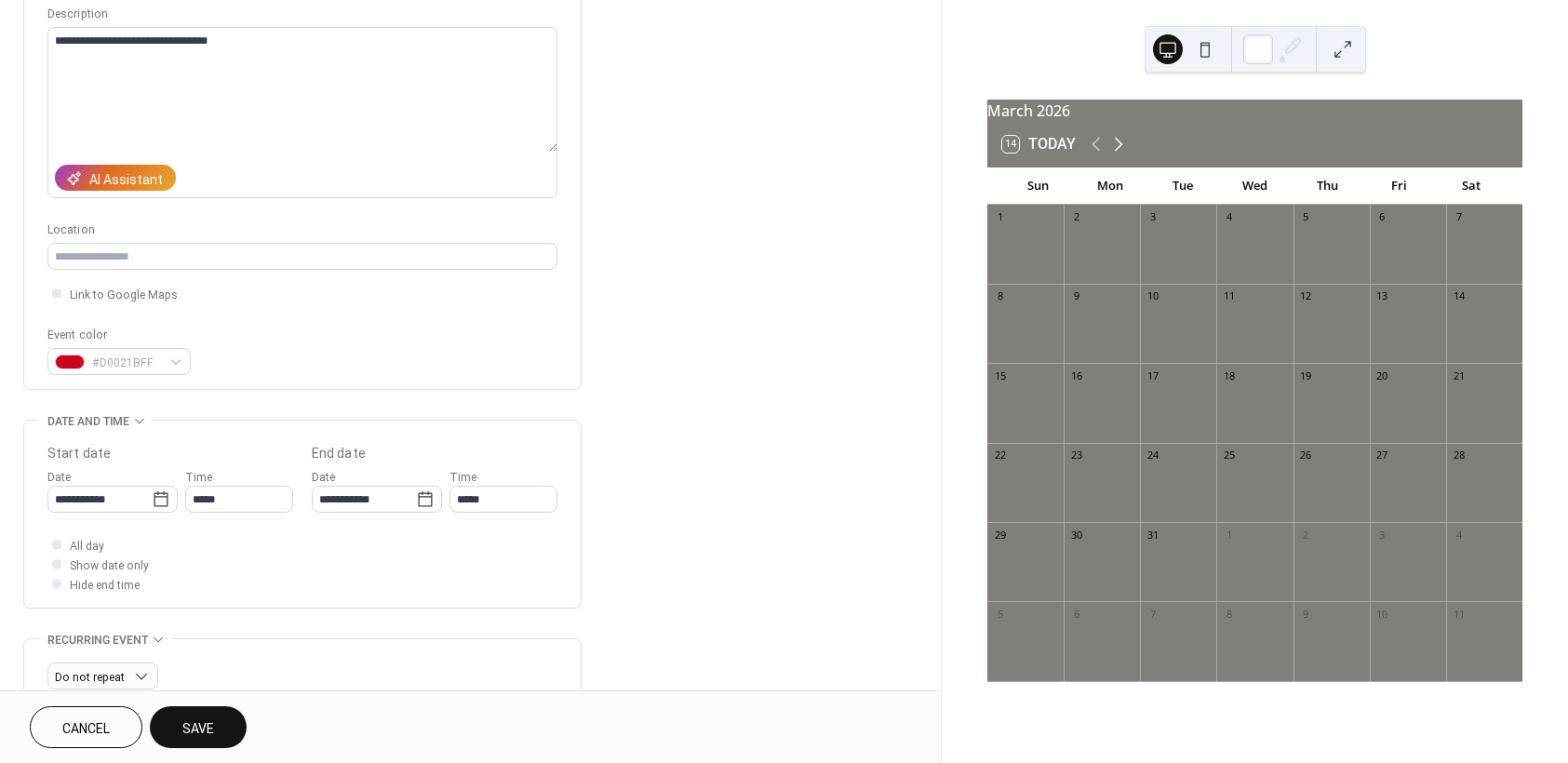 click 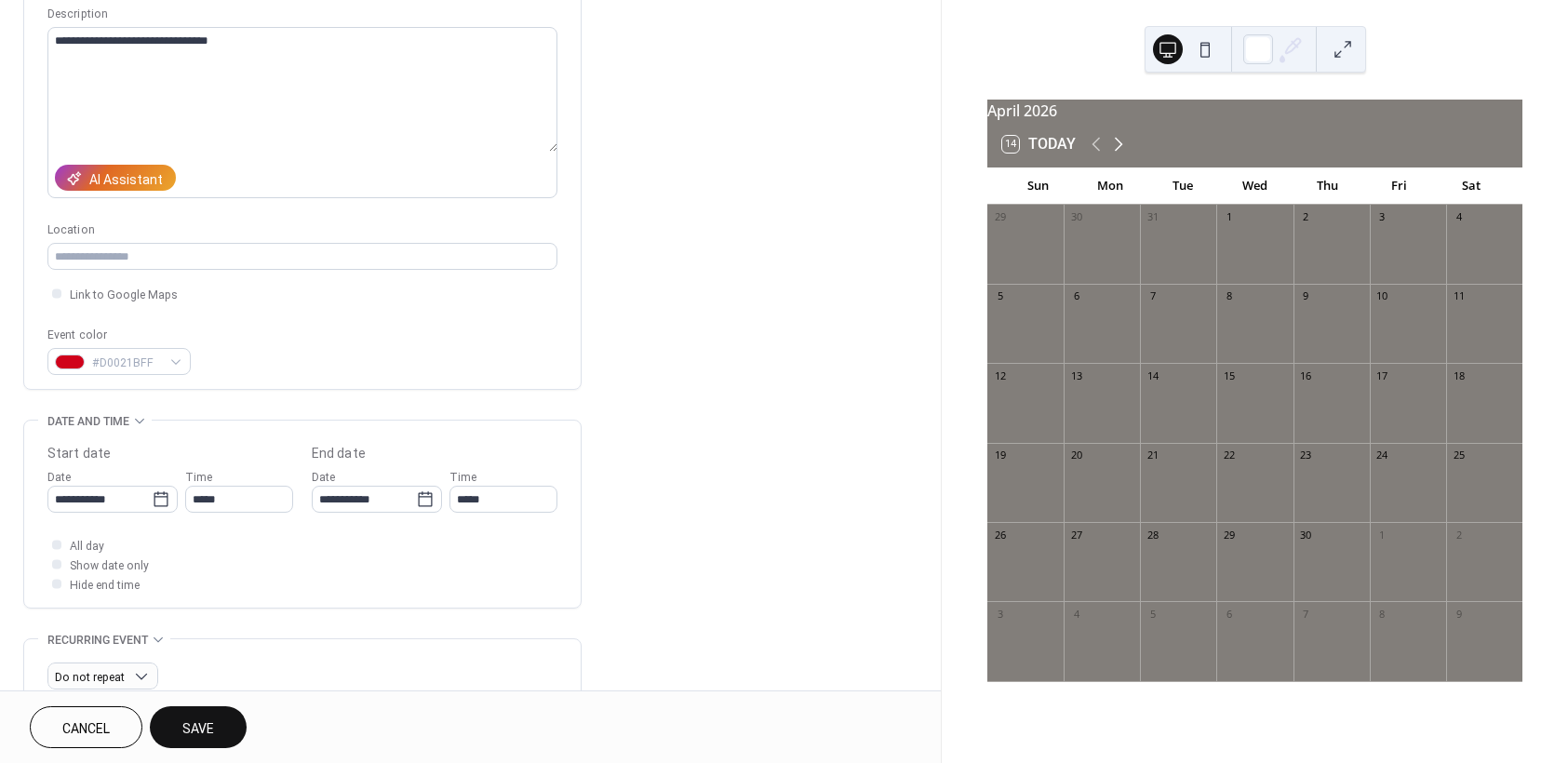 click 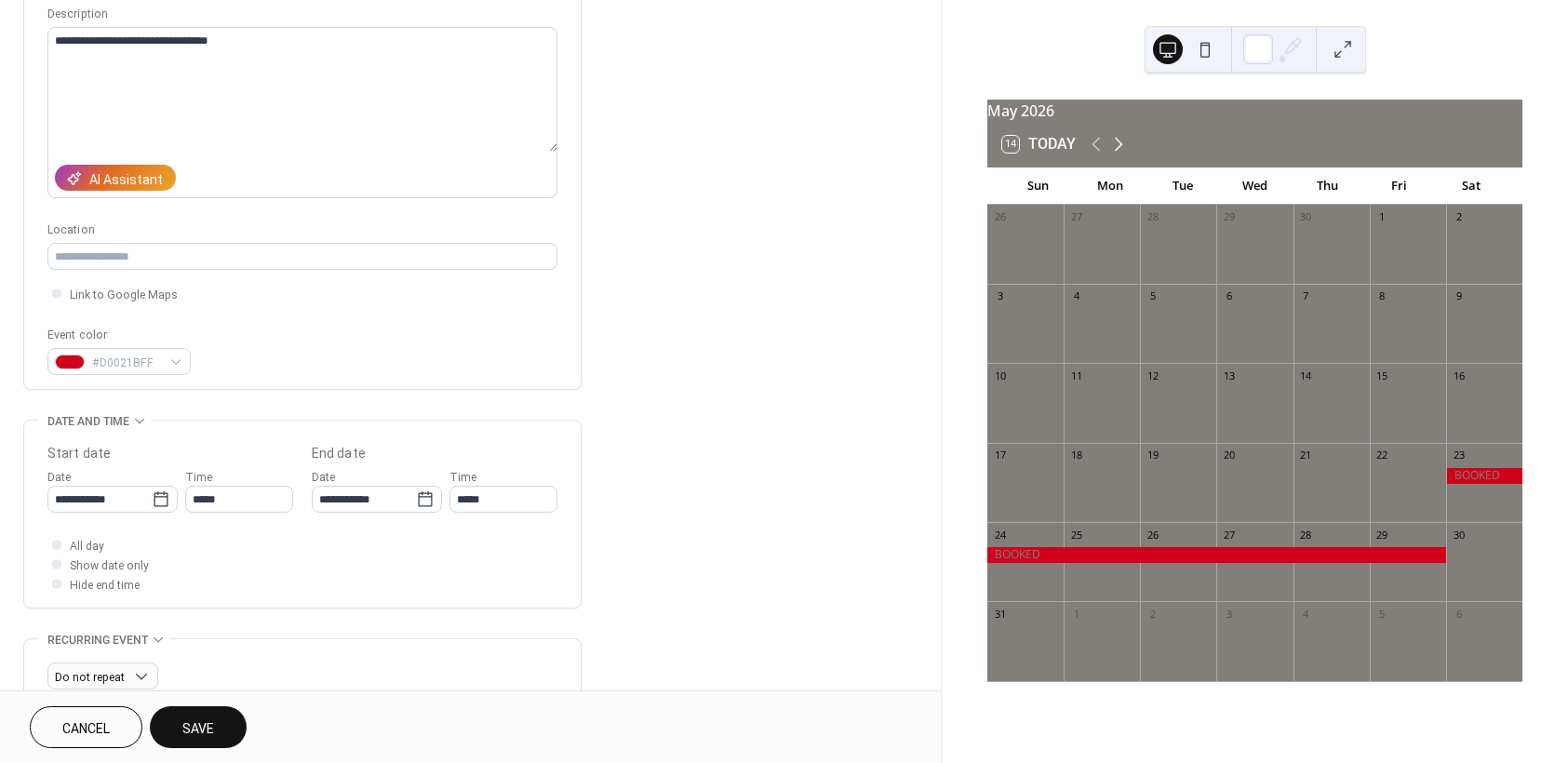 click 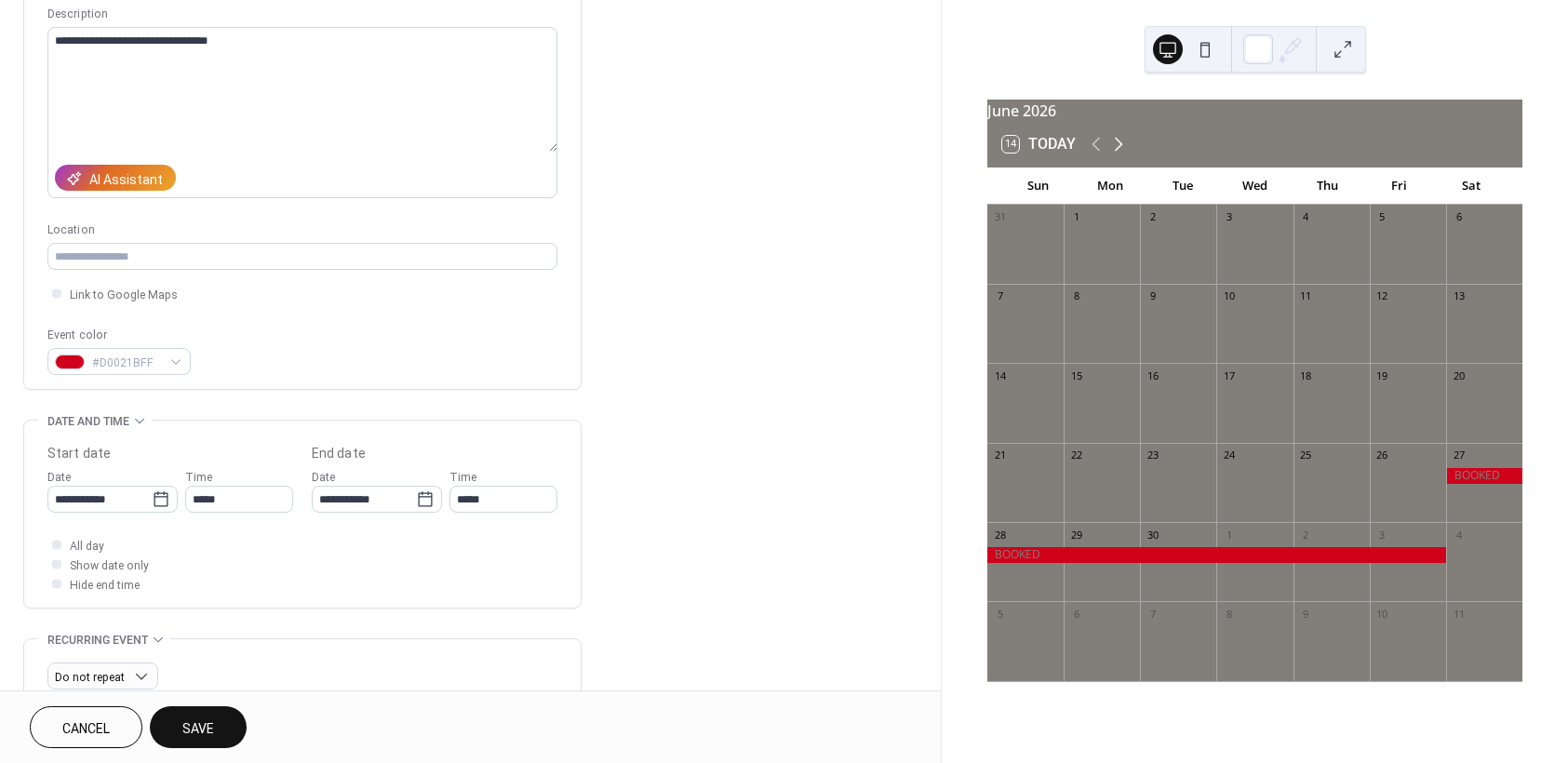 click 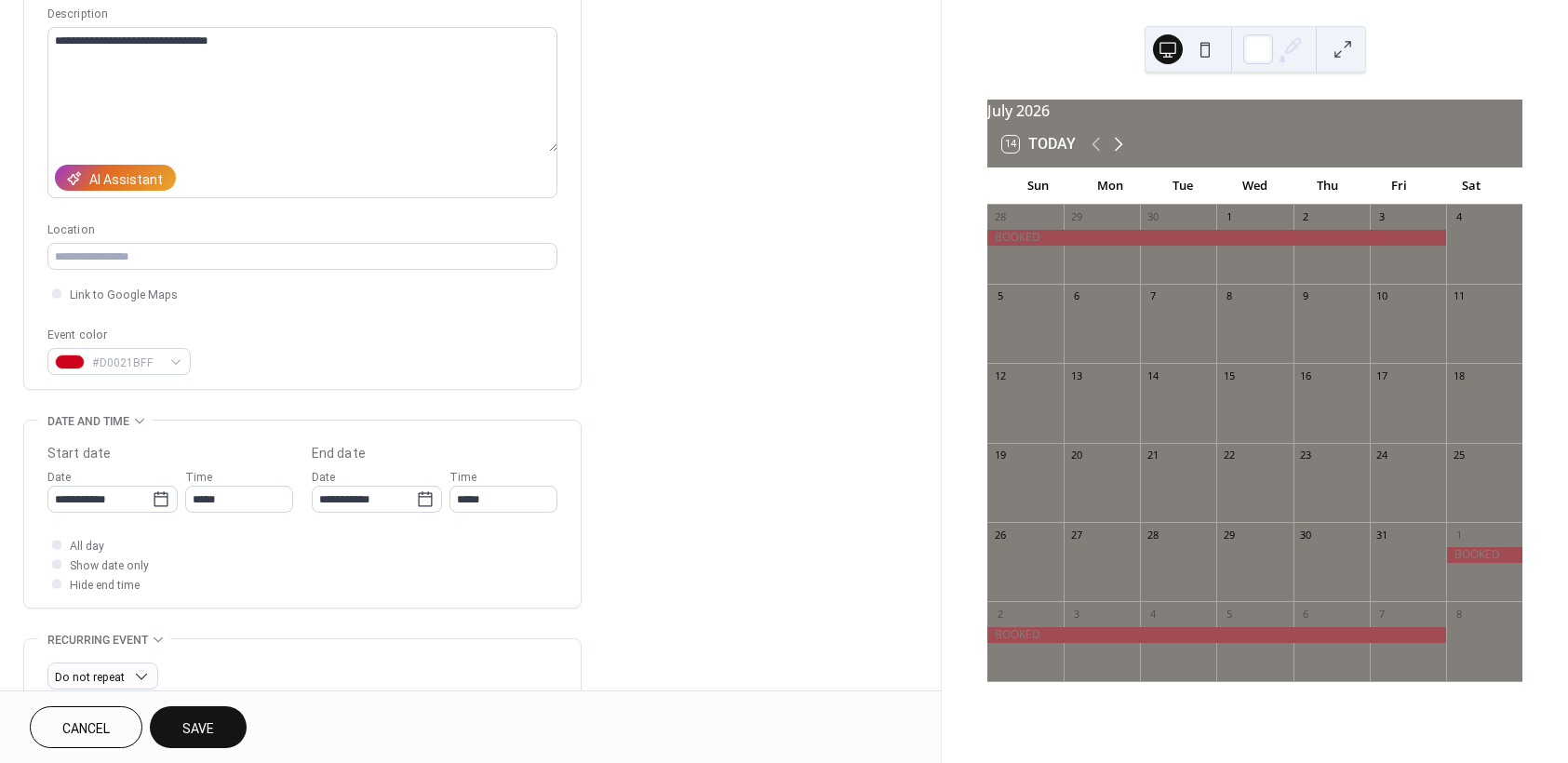 click 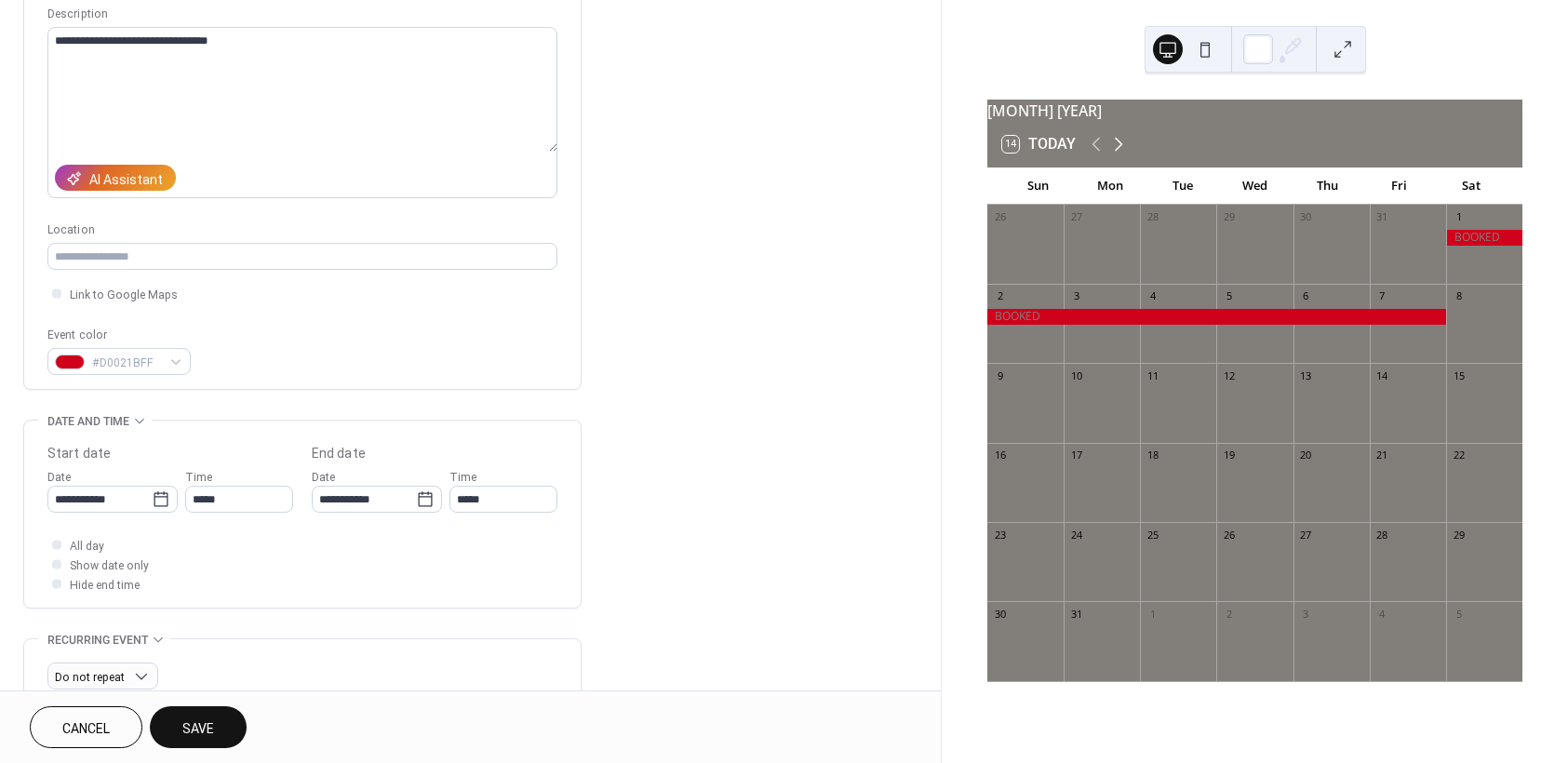click 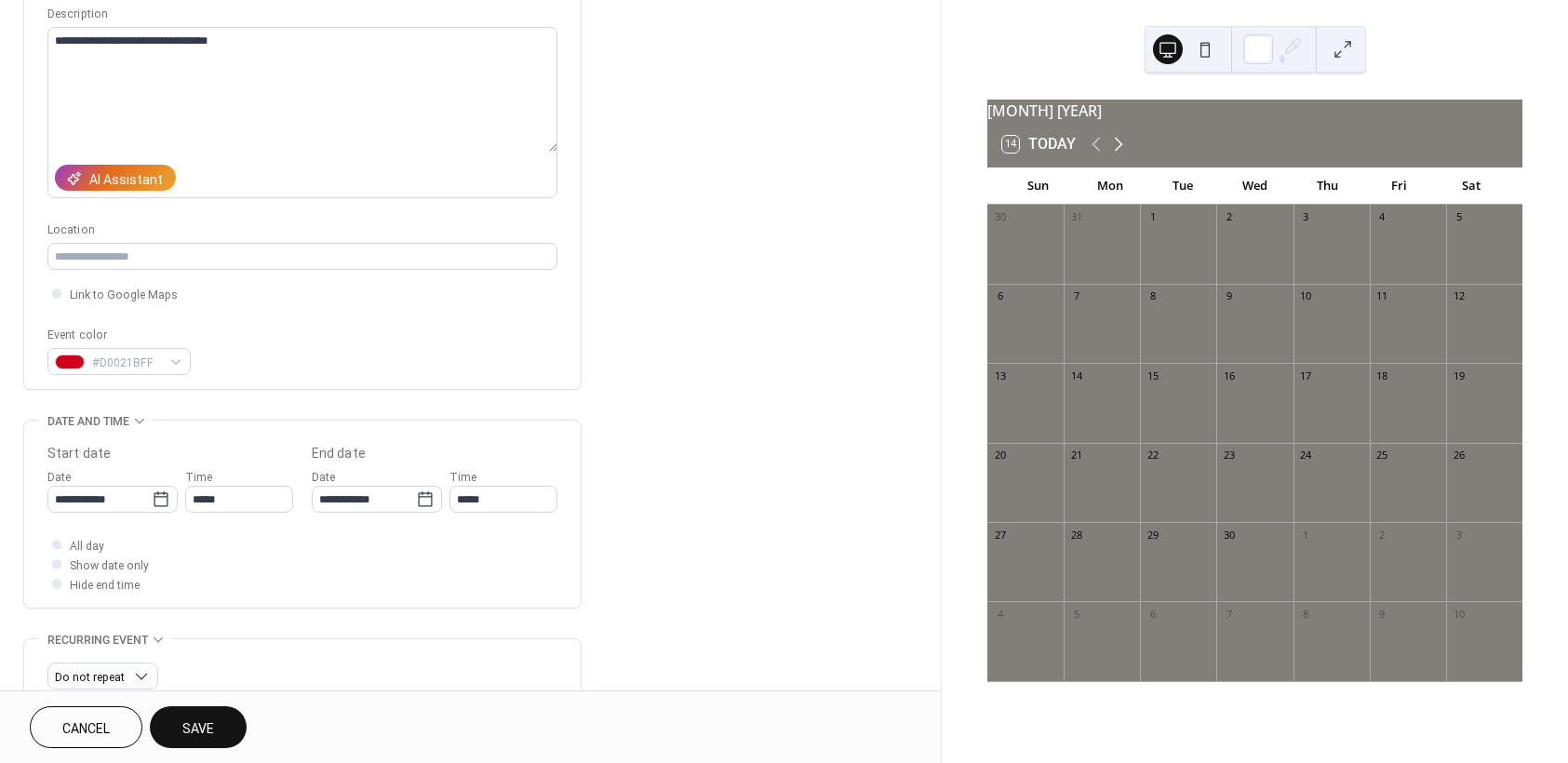 click 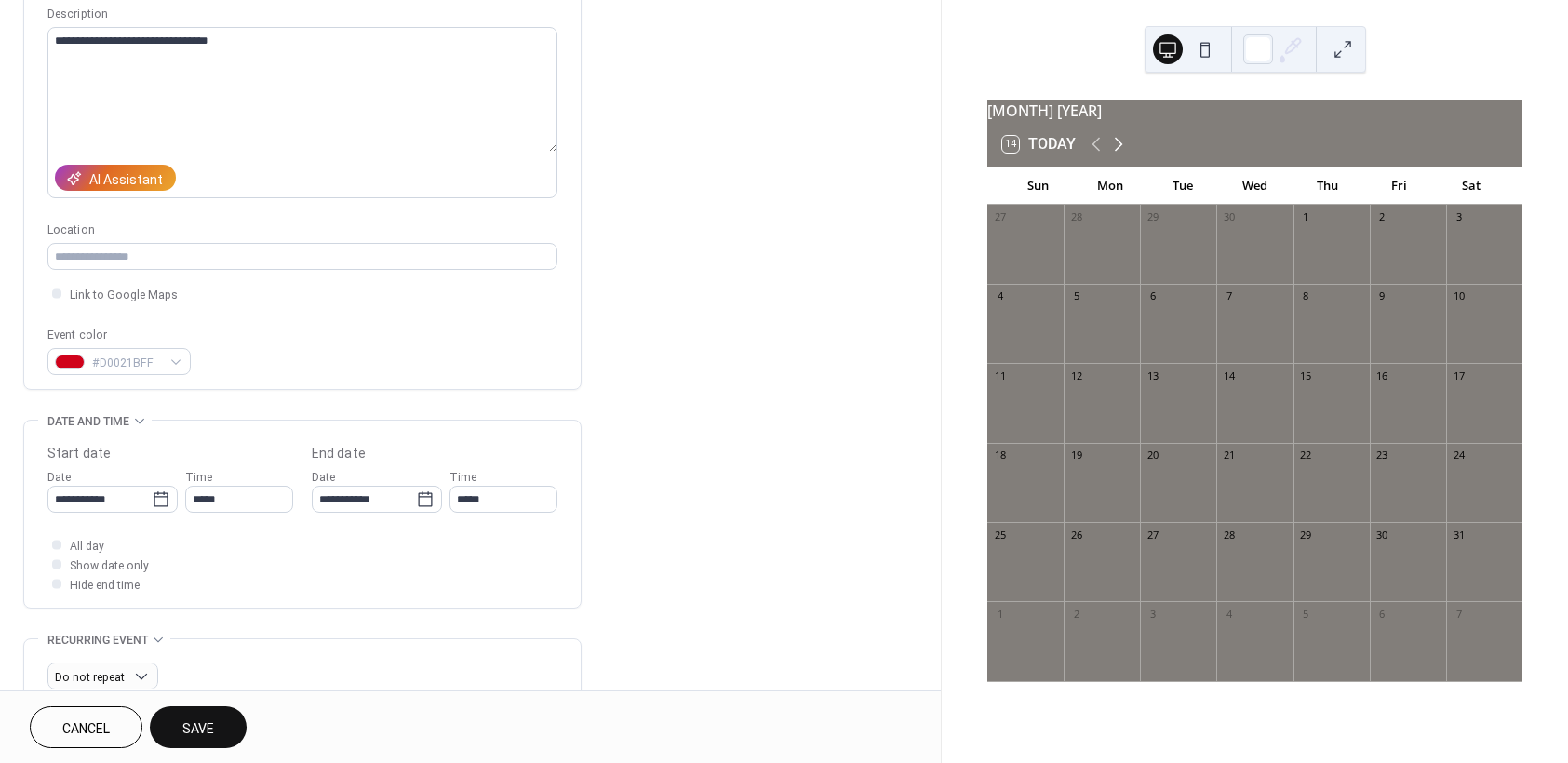 click 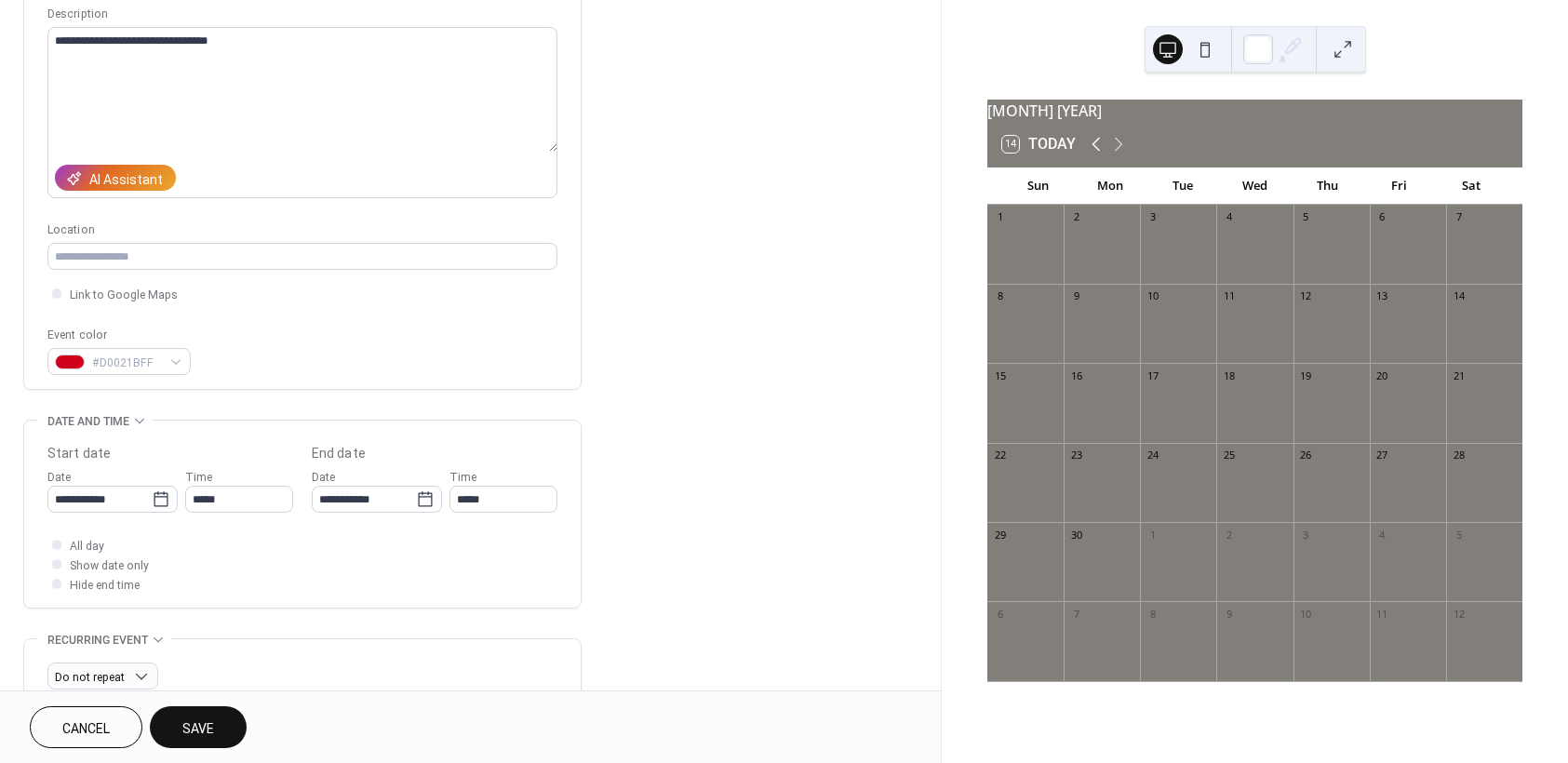 click 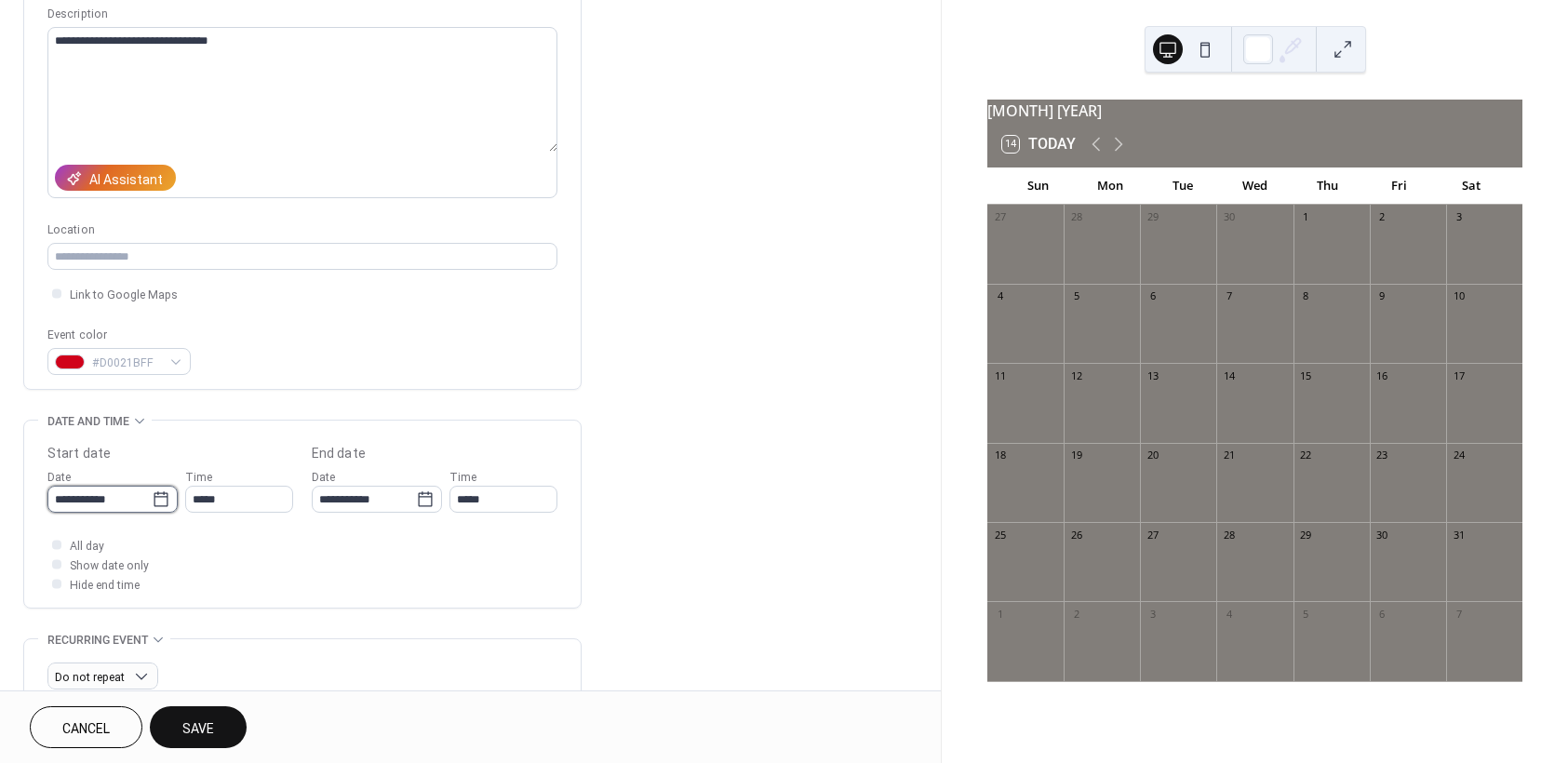 click on "**********" at bounding box center [100, 499] 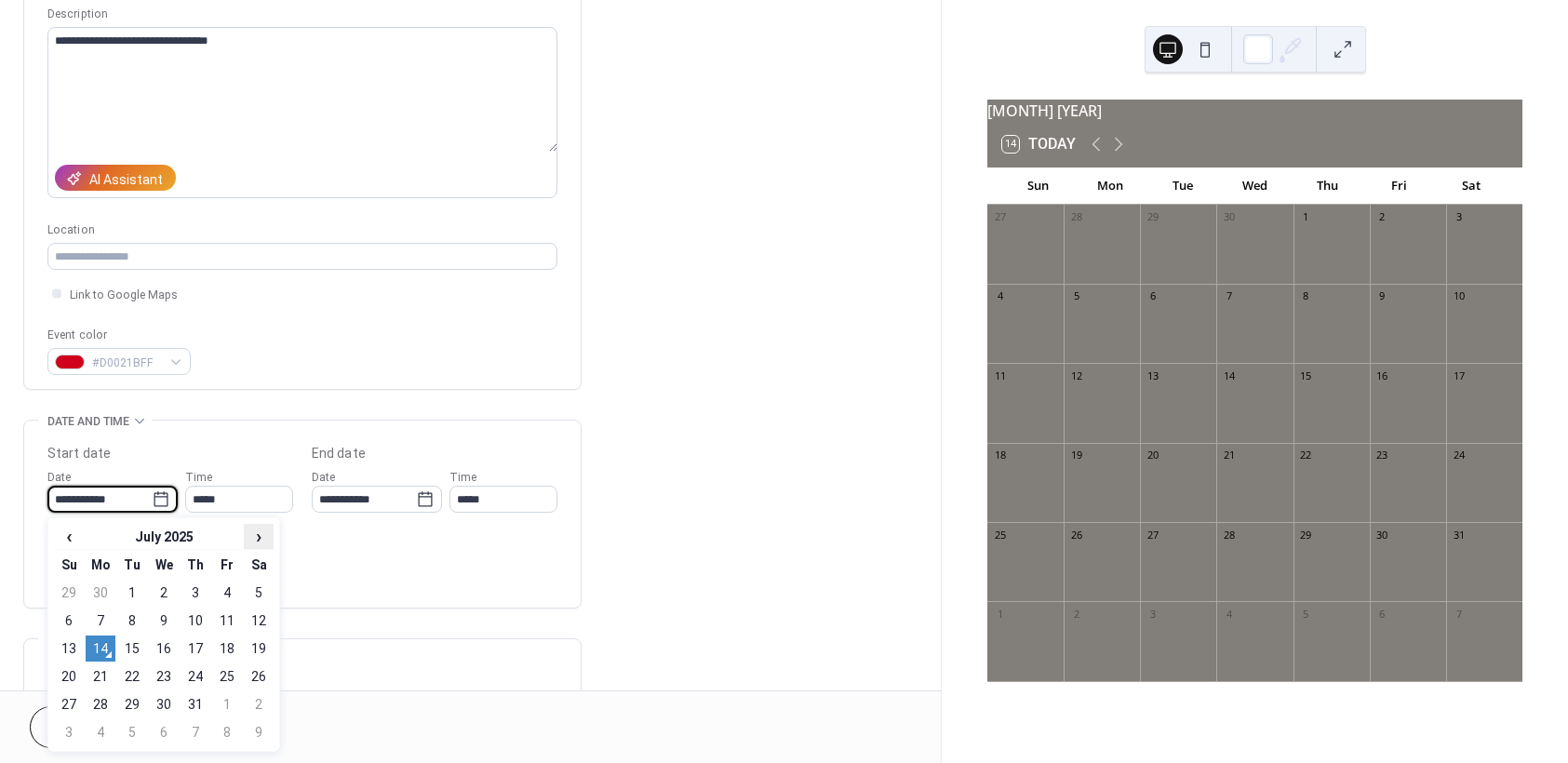 click on "›" at bounding box center [259, 536] 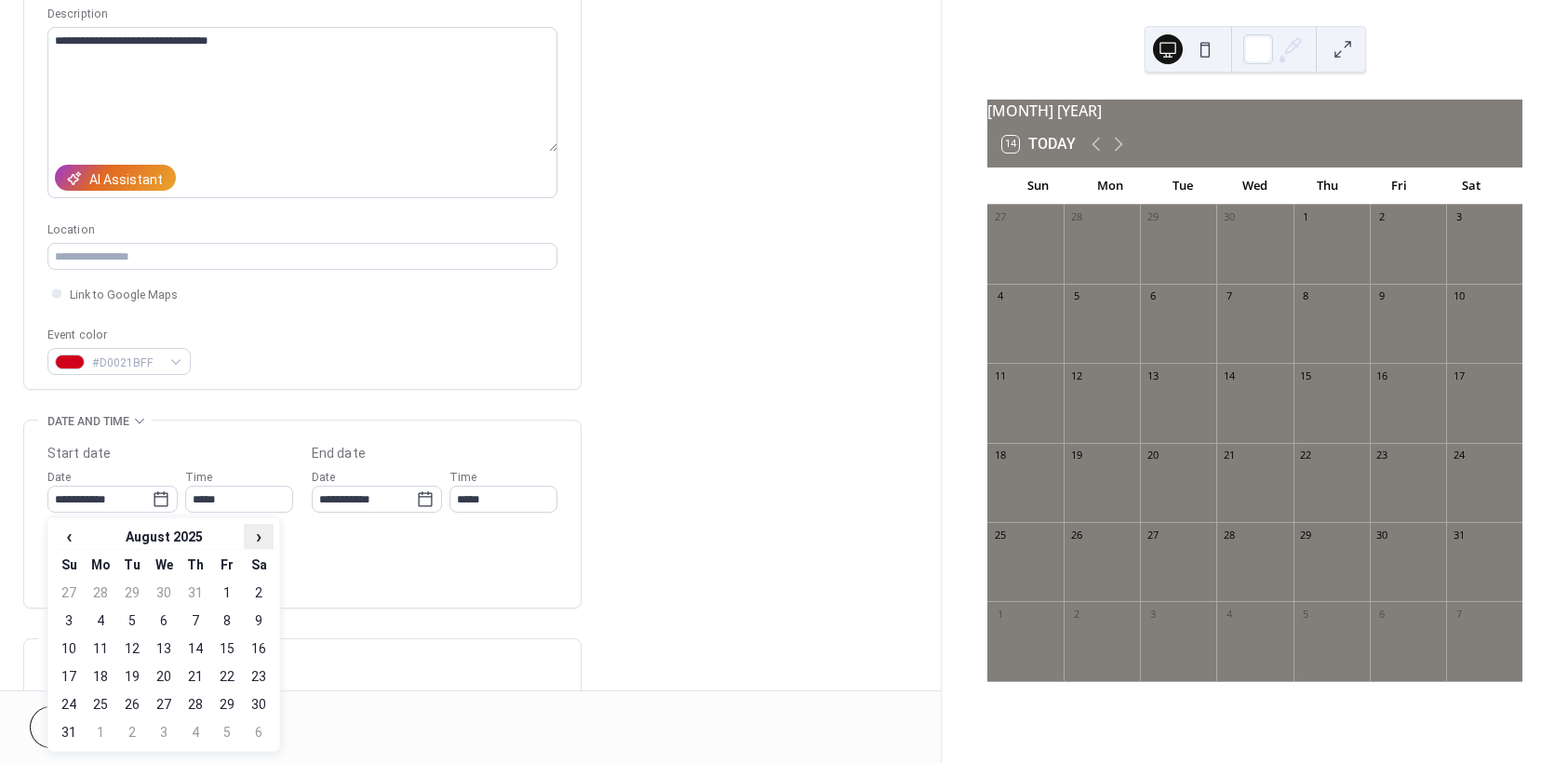 click on "›" at bounding box center (259, 536) 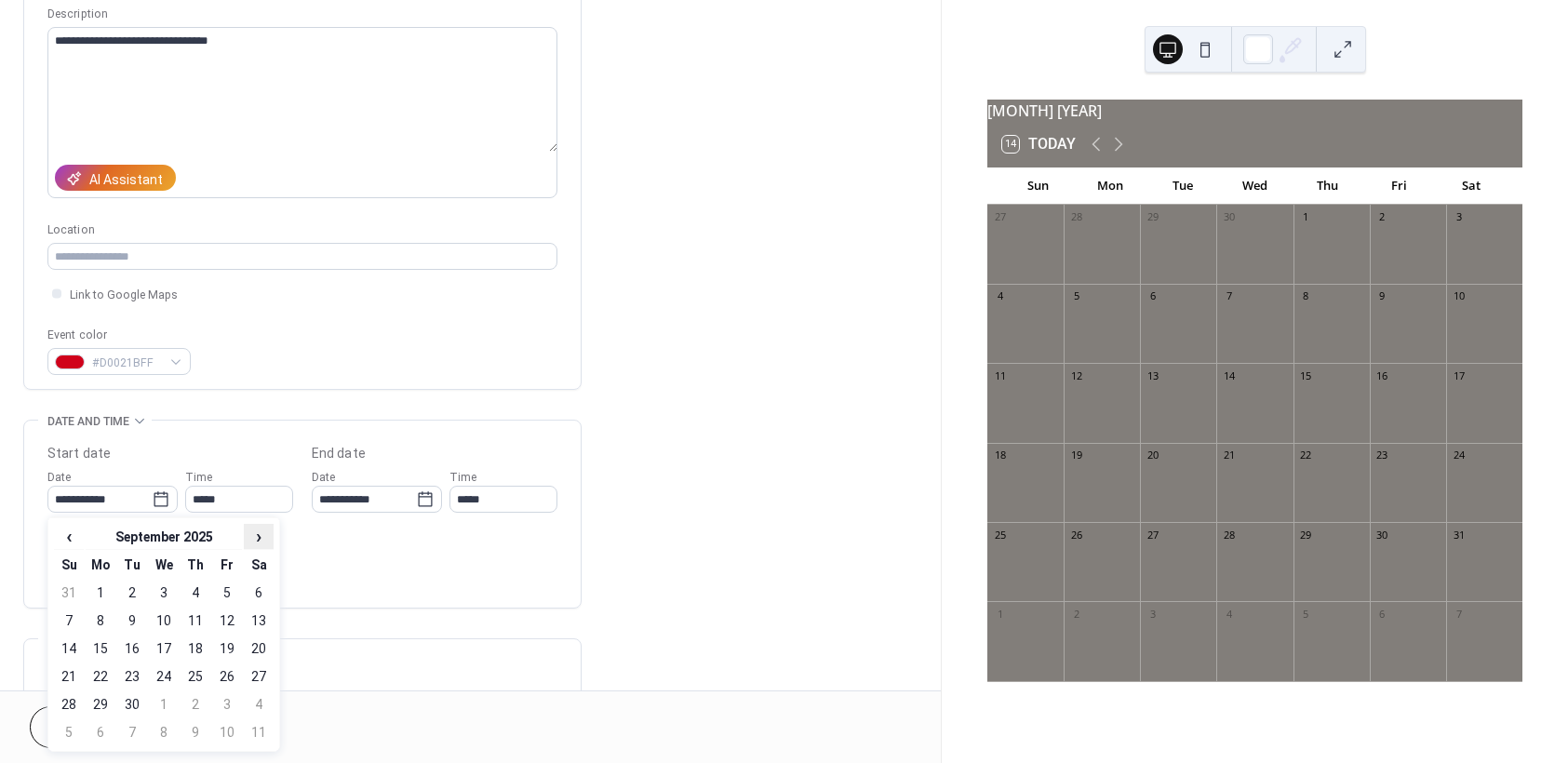 click on "›" at bounding box center [259, 536] 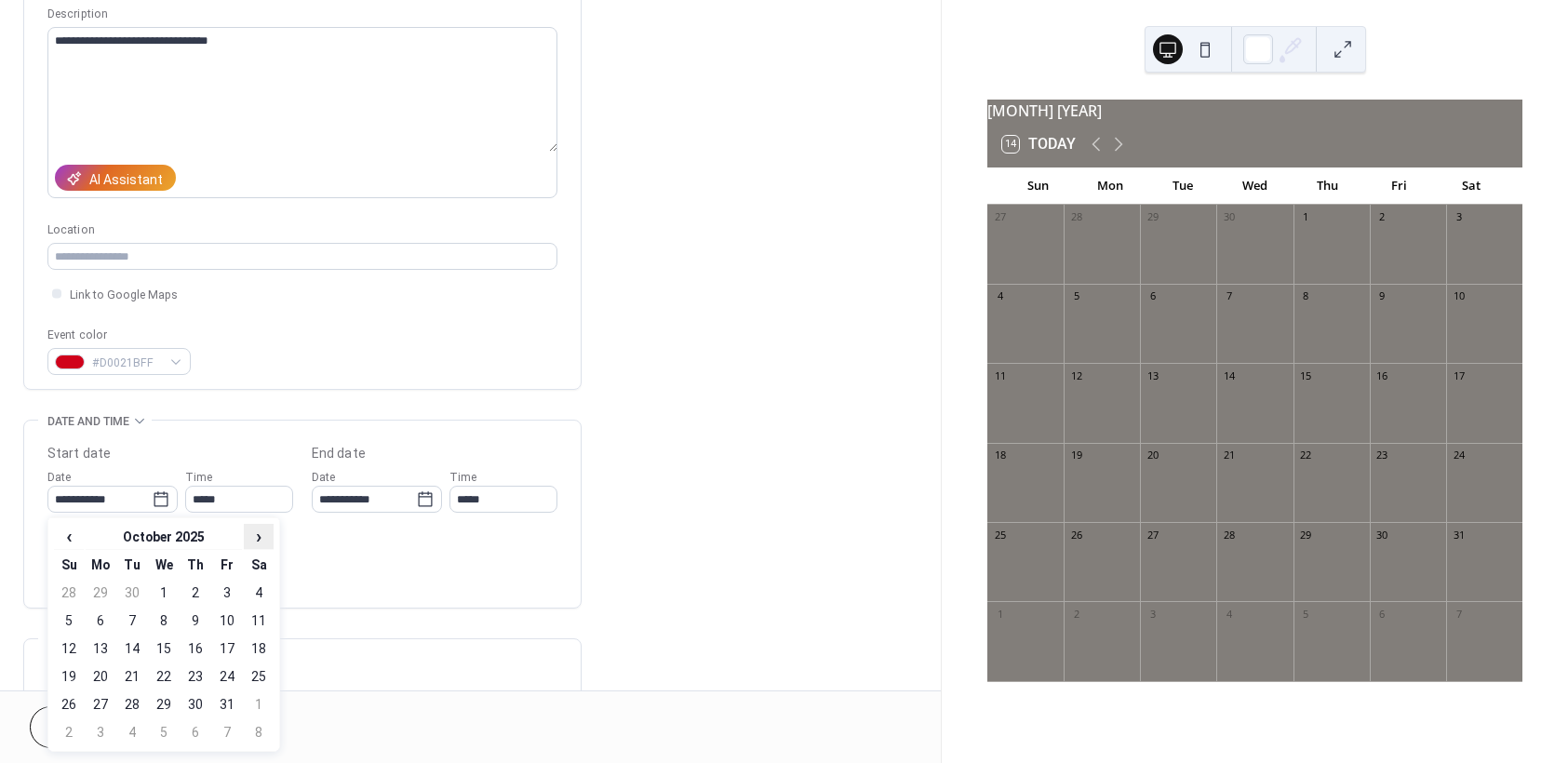 click on "›" at bounding box center [259, 536] 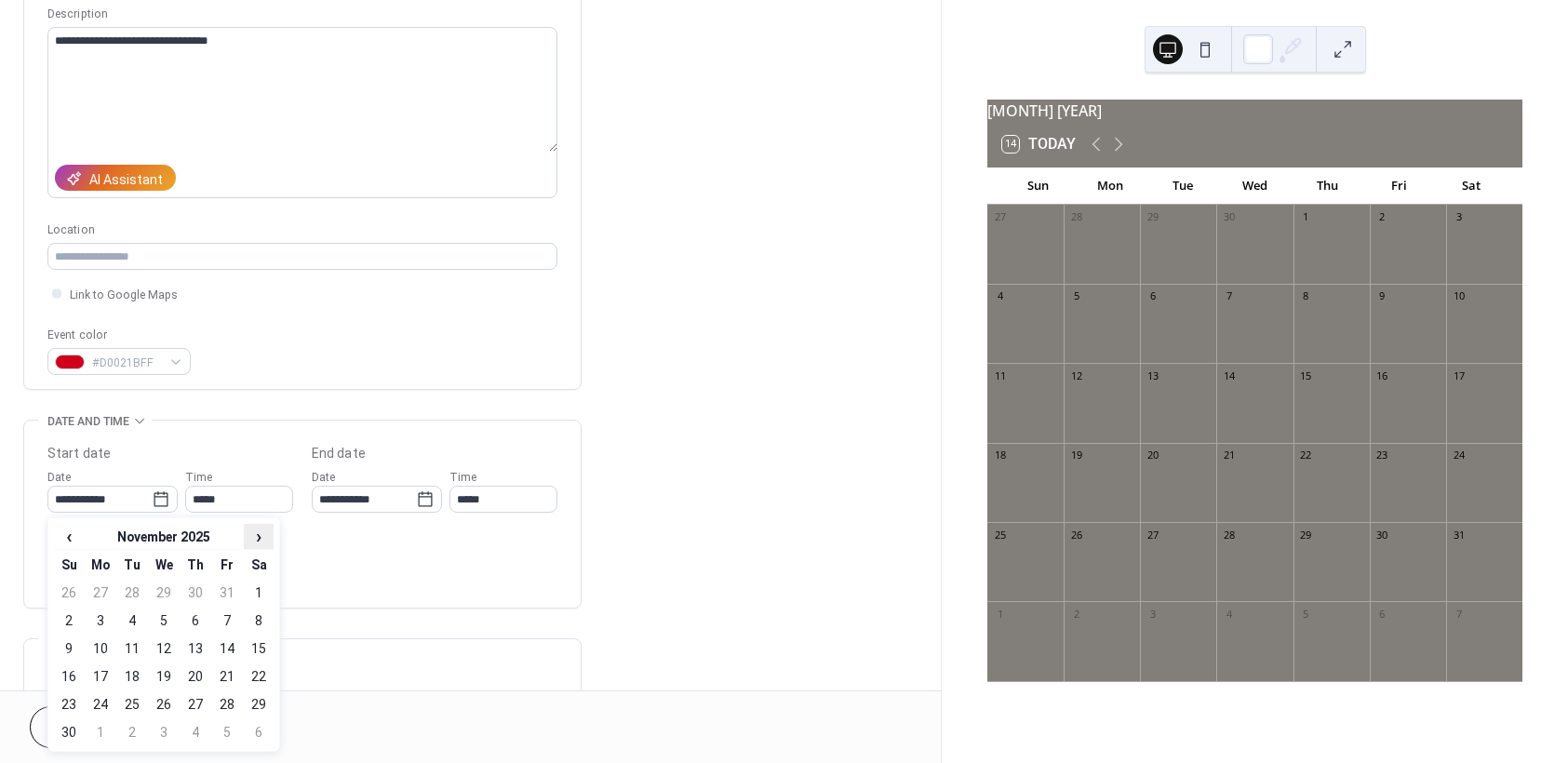 click on "›" at bounding box center (259, 536) 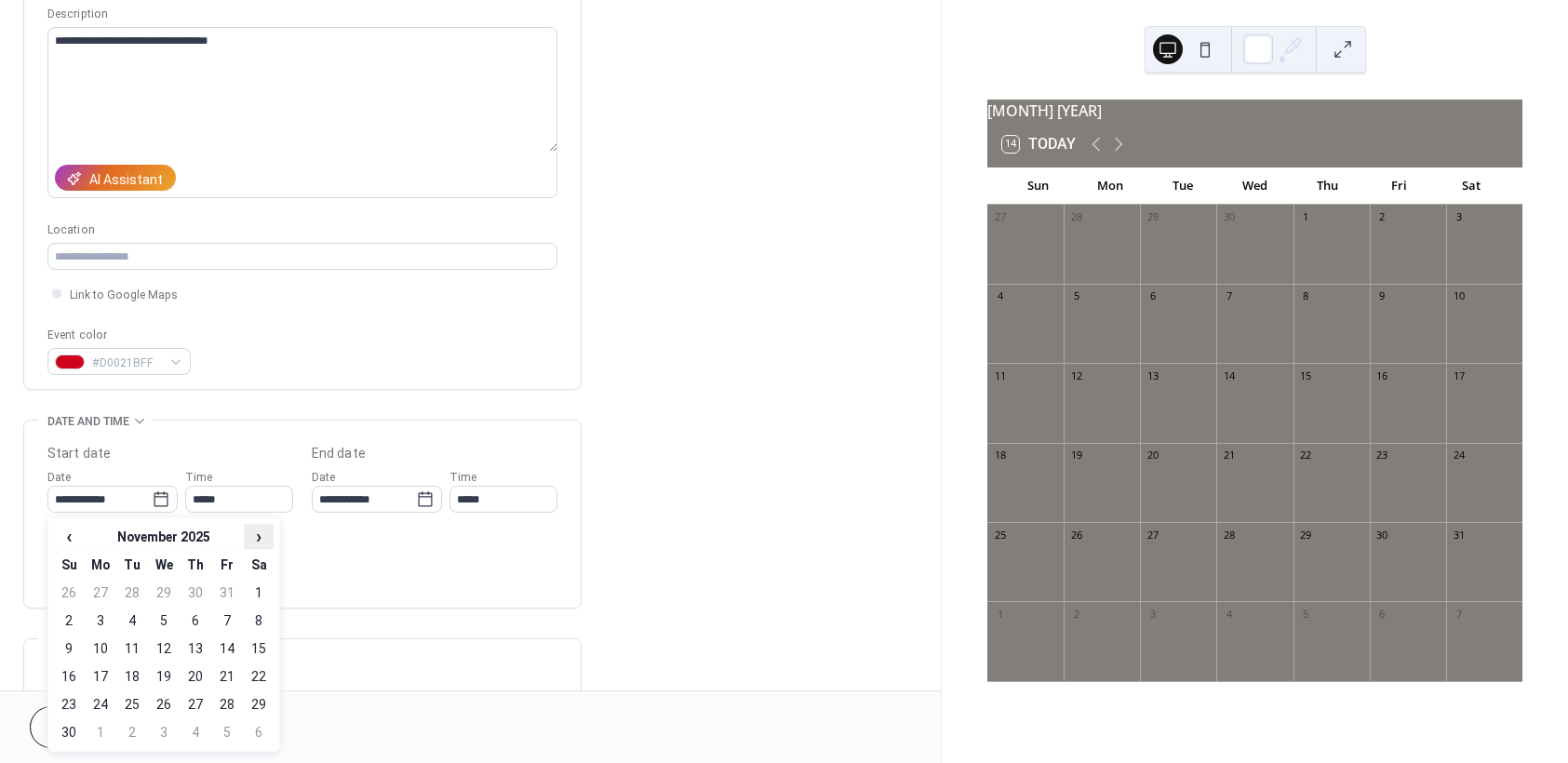 click on "›" at bounding box center (259, 536) 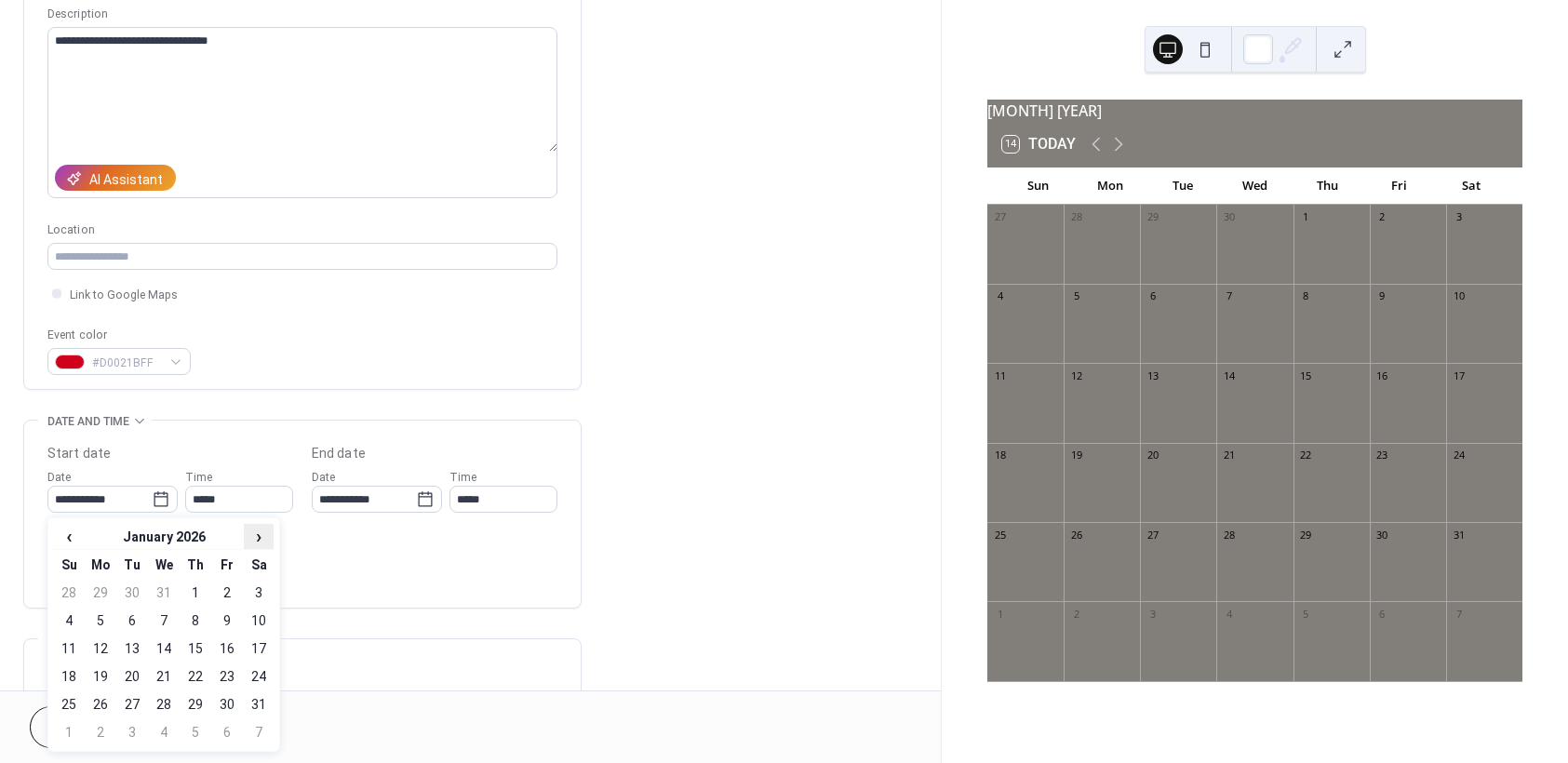 click on "›" at bounding box center [259, 536] 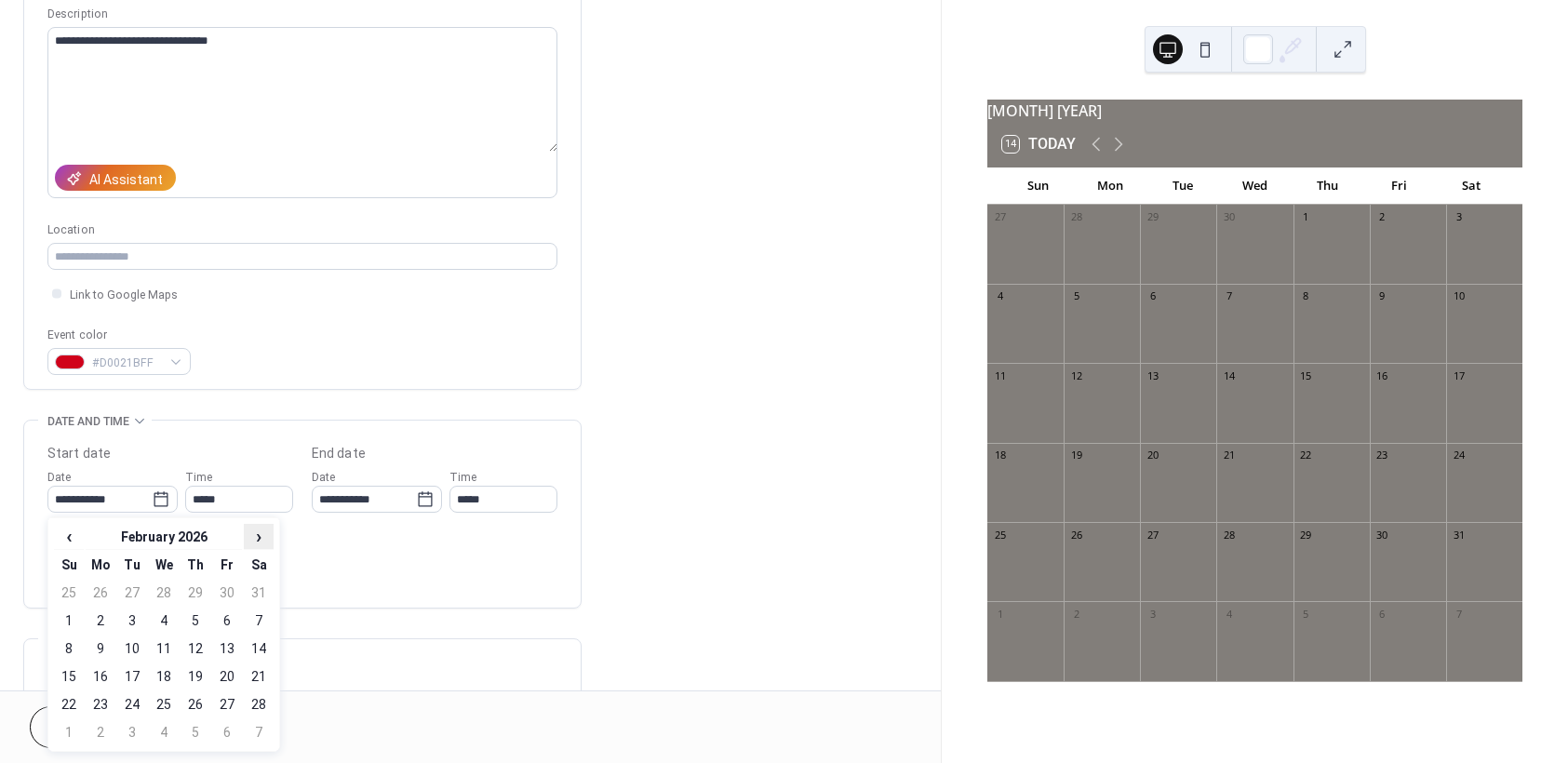 click on "›" at bounding box center (259, 536) 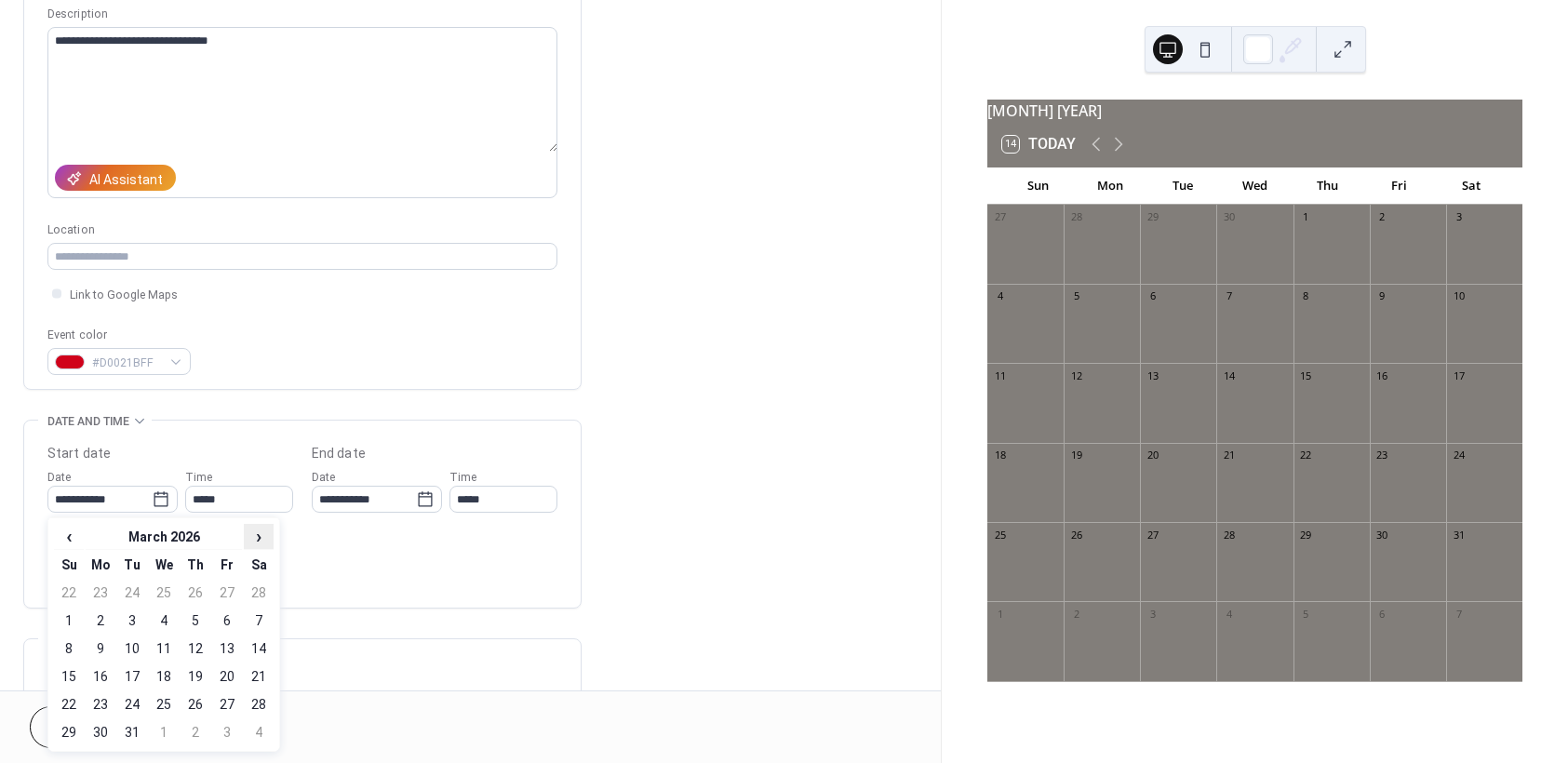 click on "›" at bounding box center [259, 536] 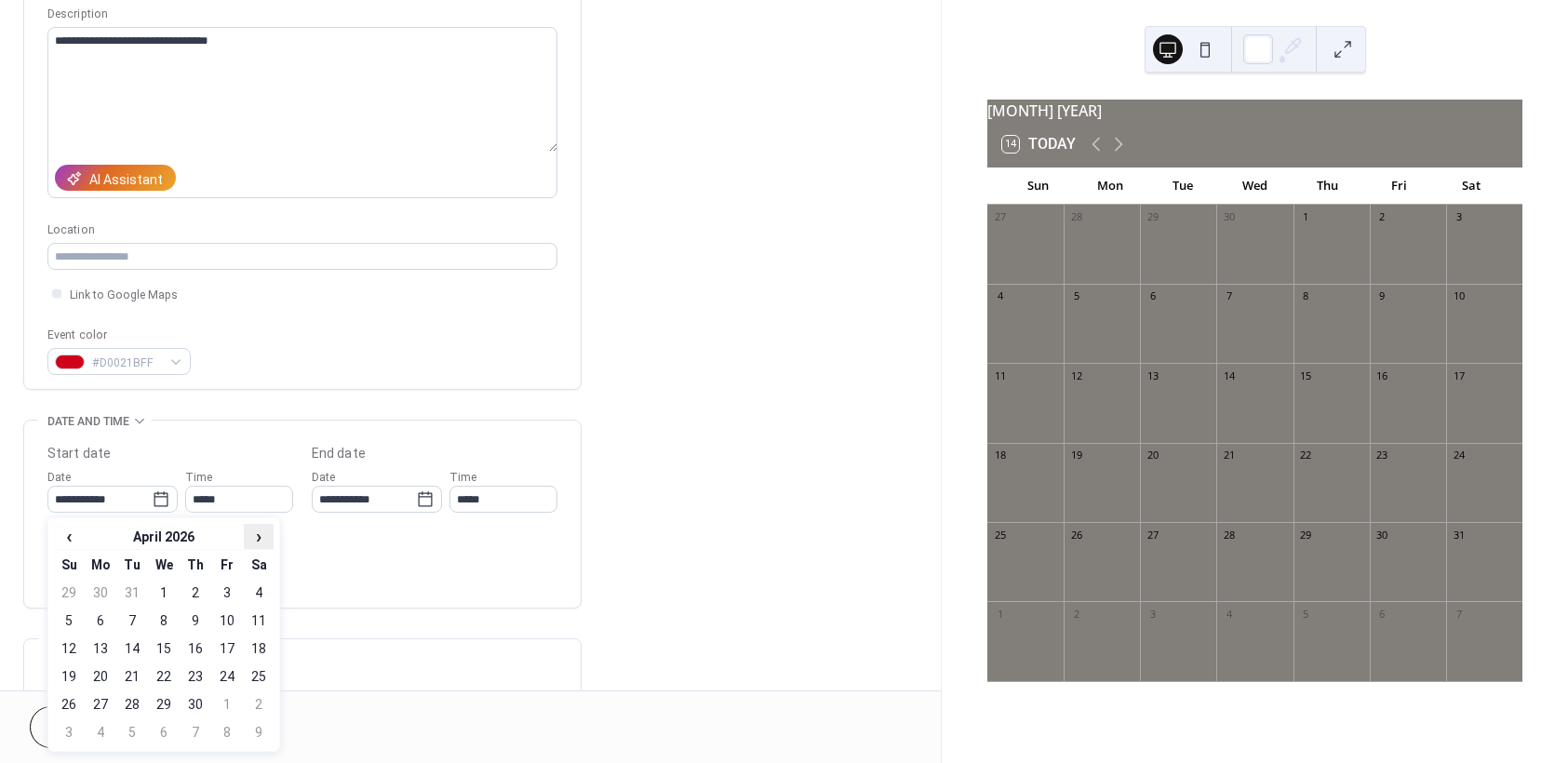 click on "›" at bounding box center (259, 536) 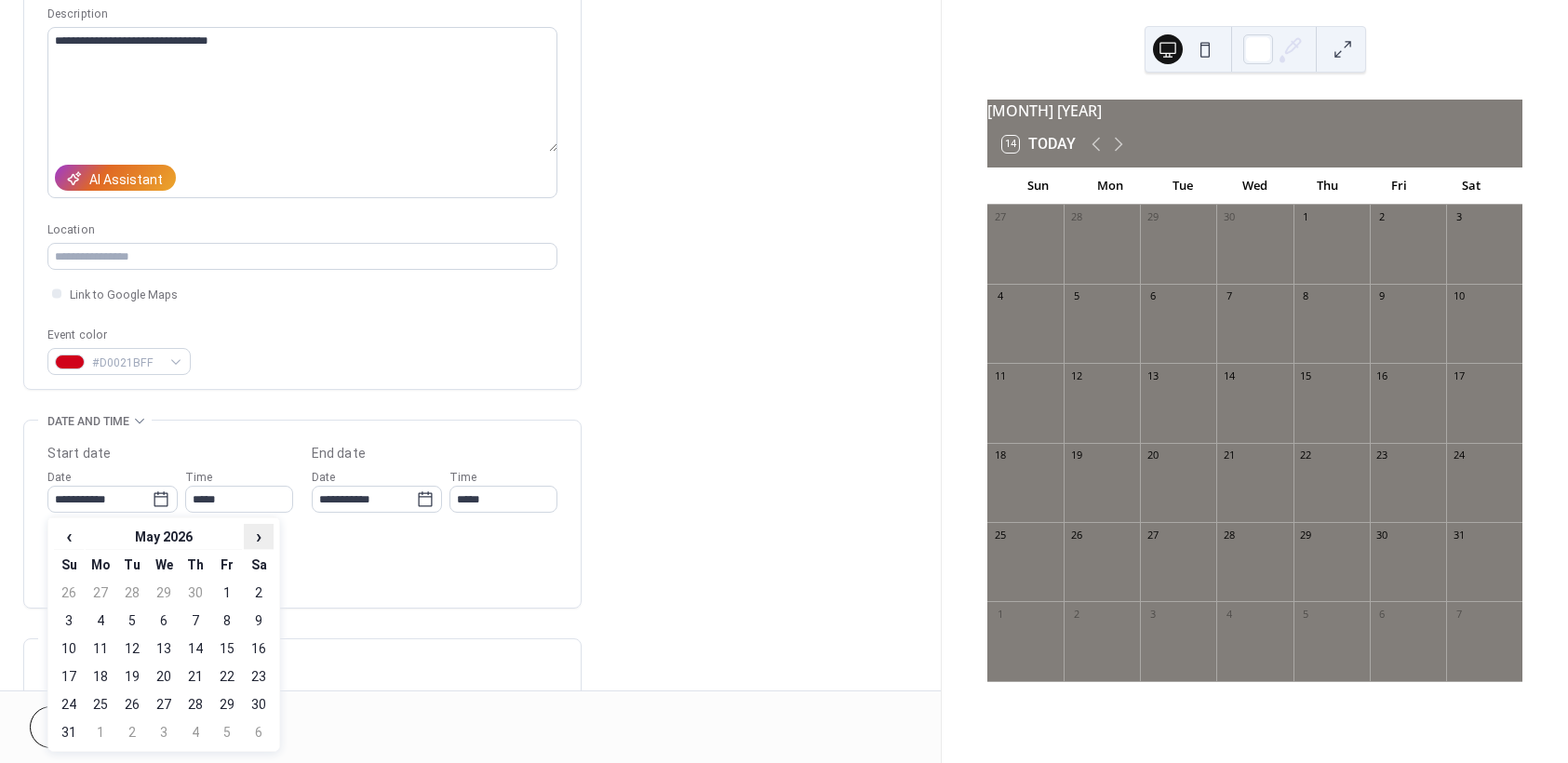 click on "›" at bounding box center (259, 536) 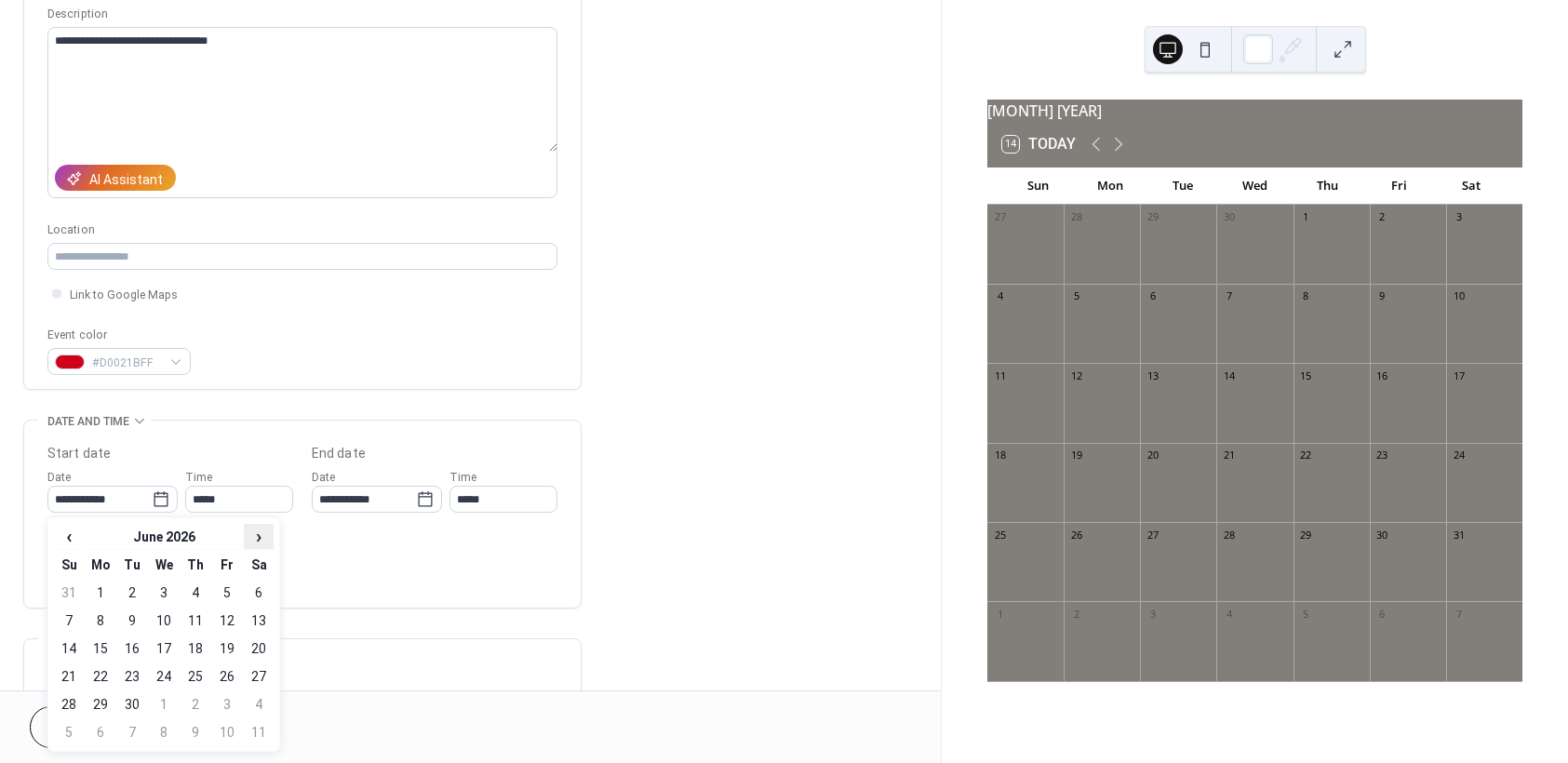 click on "›" at bounding box center (259, 536) 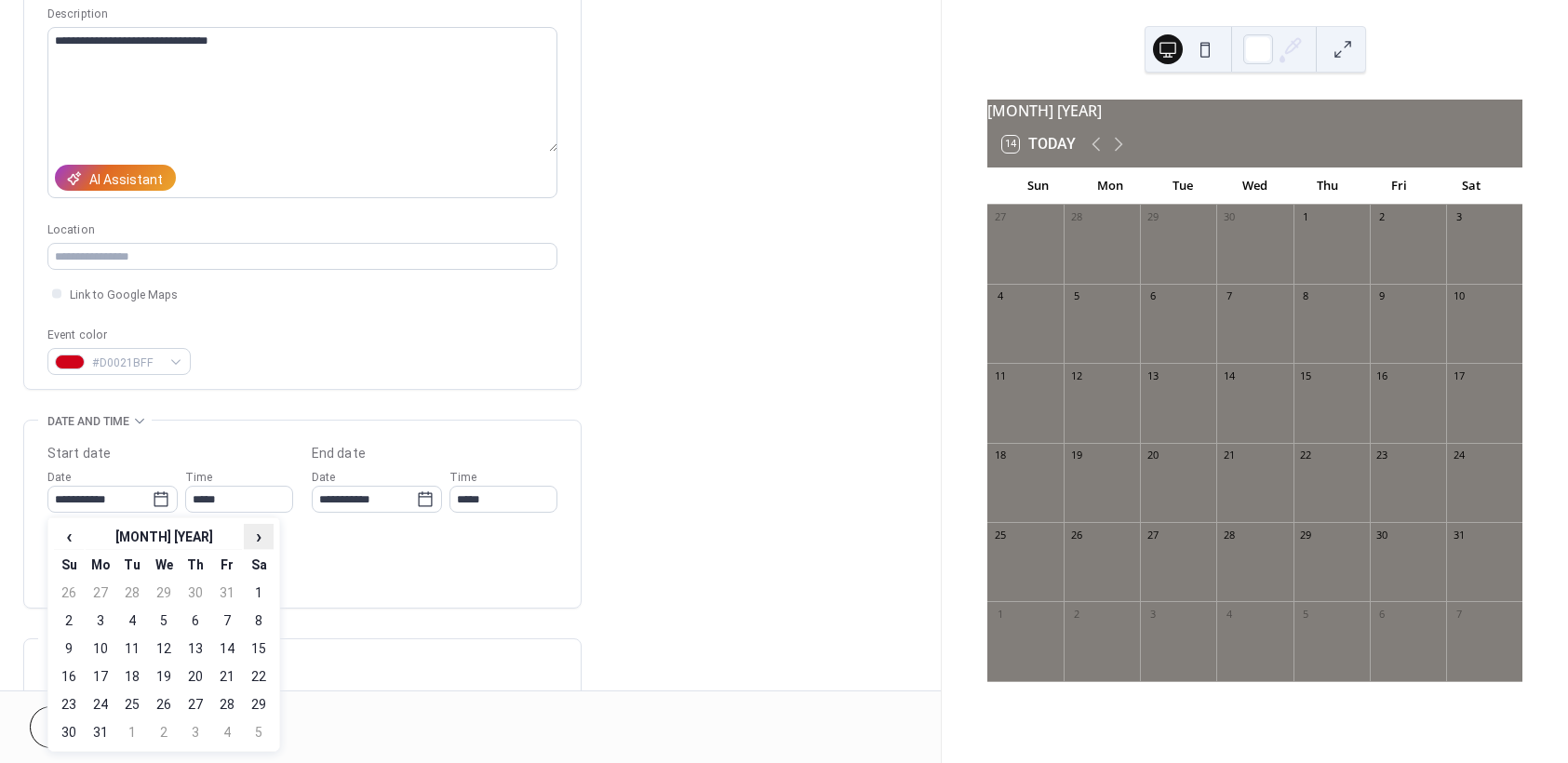 click on "›" at bounding box center (259, 536) 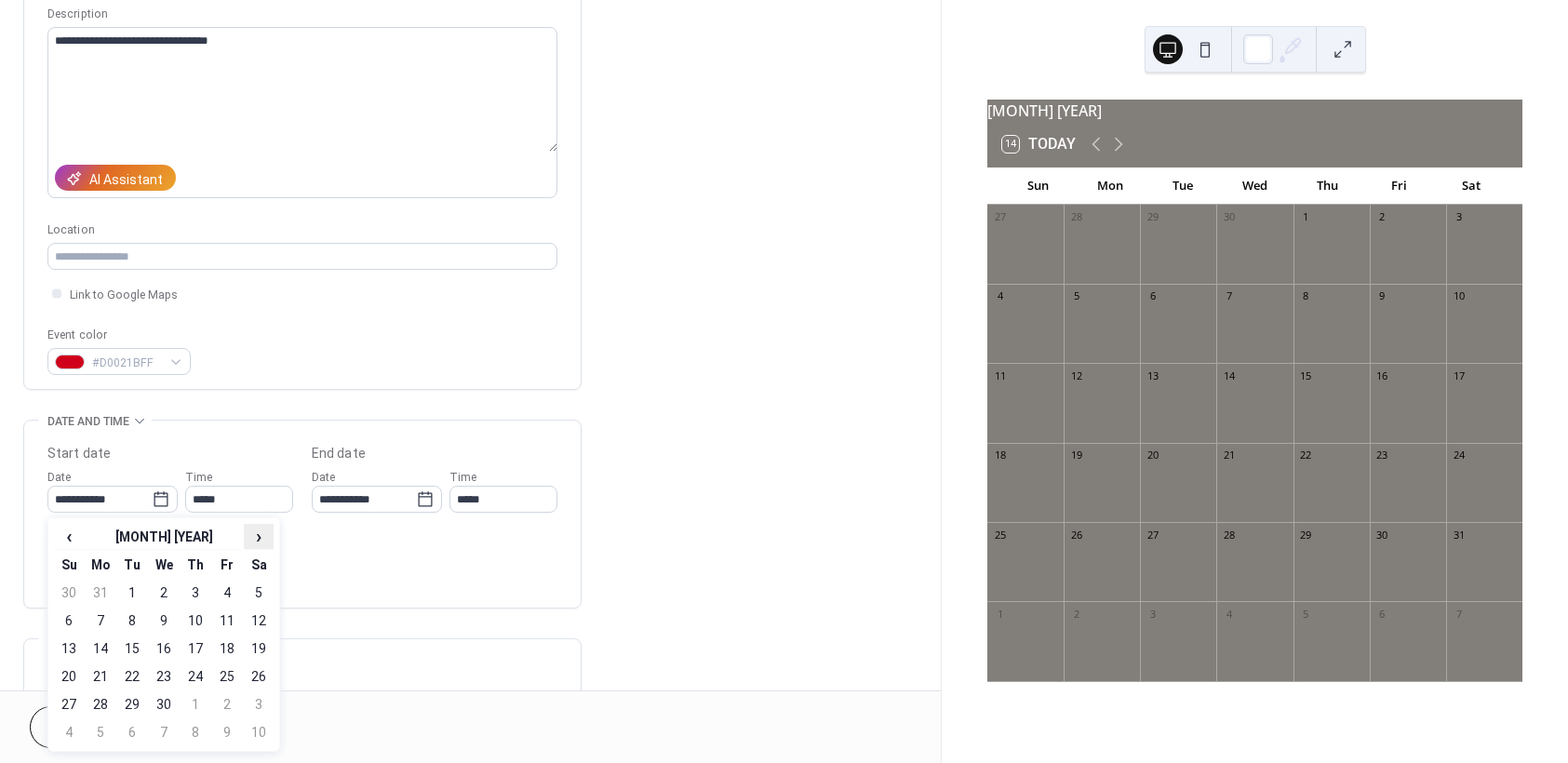 click on "›" at bounding box center [259, 536] 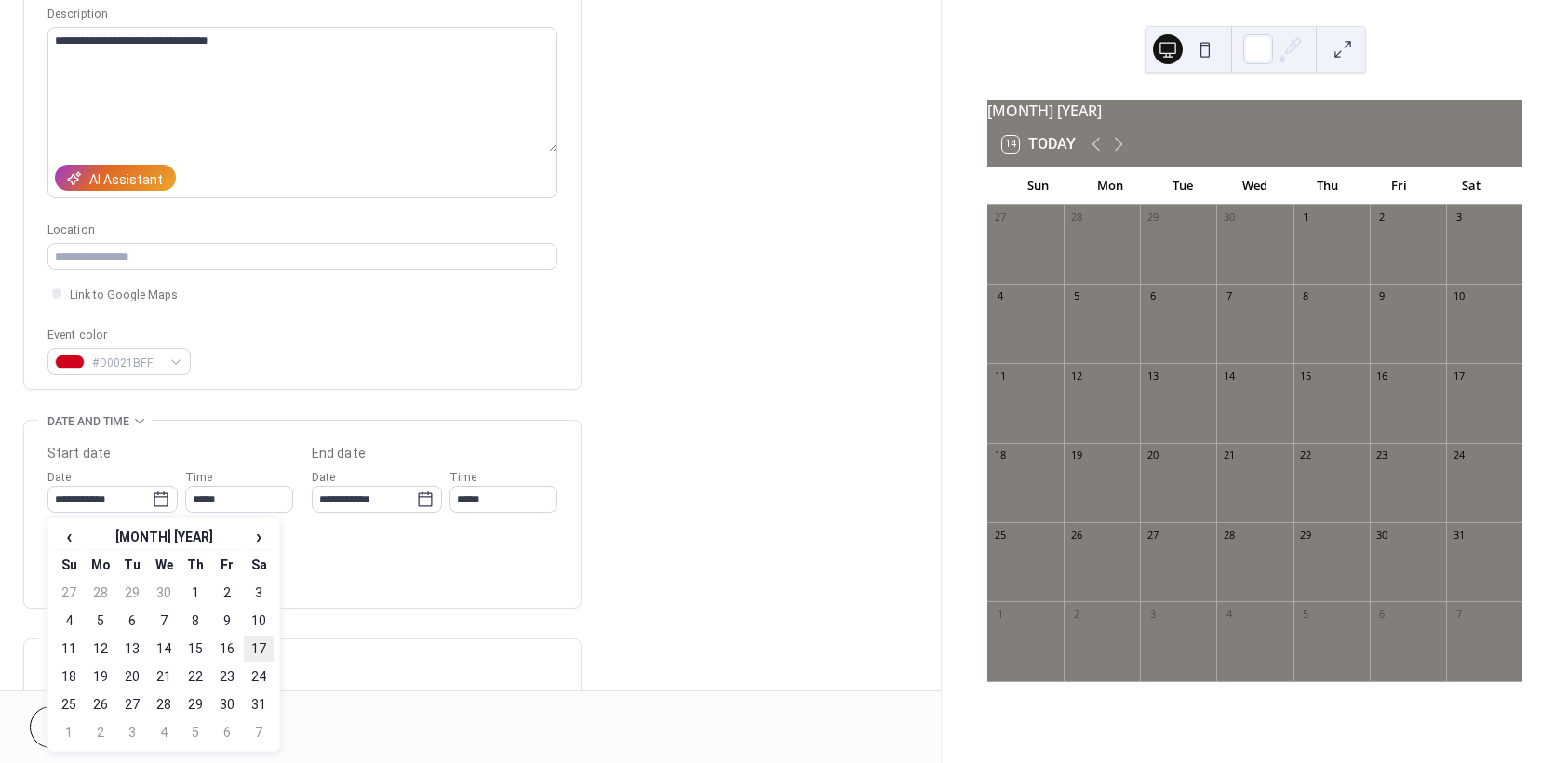 click on "17" at bounding box center (259, 649) 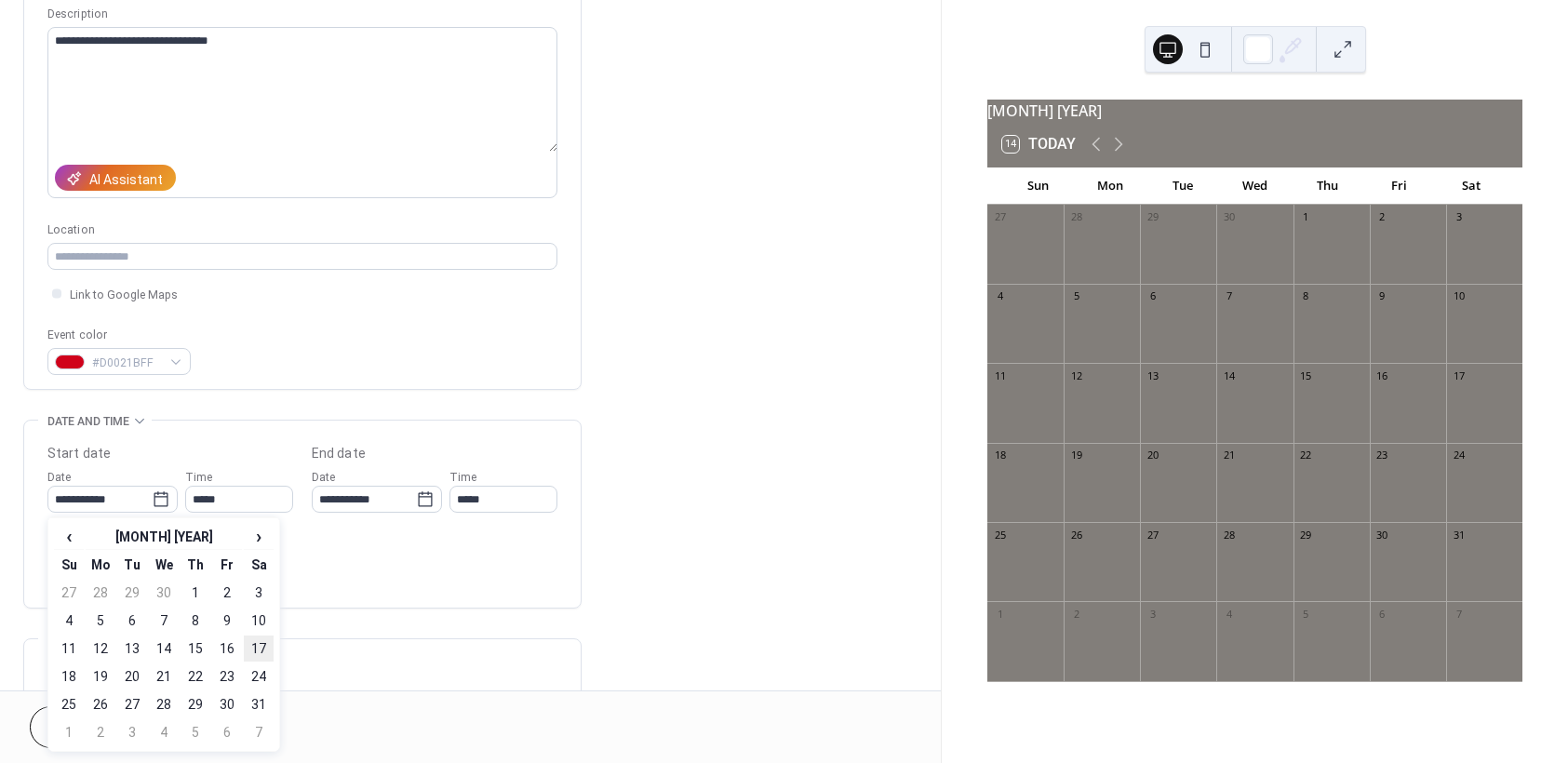 type on "**********" 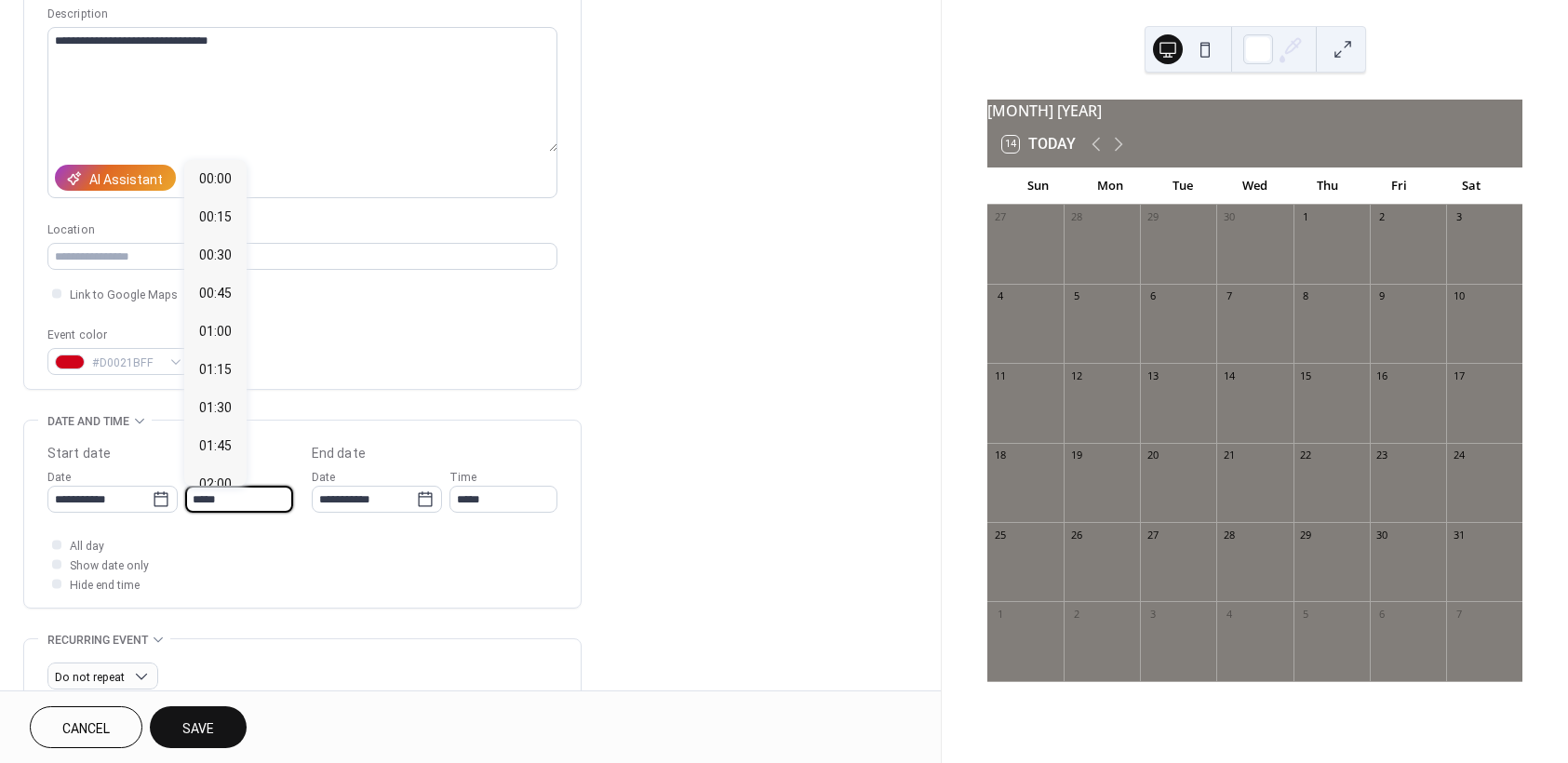 scroll, scrollTop: 1831, scrollLeft: 0, axis: vertical 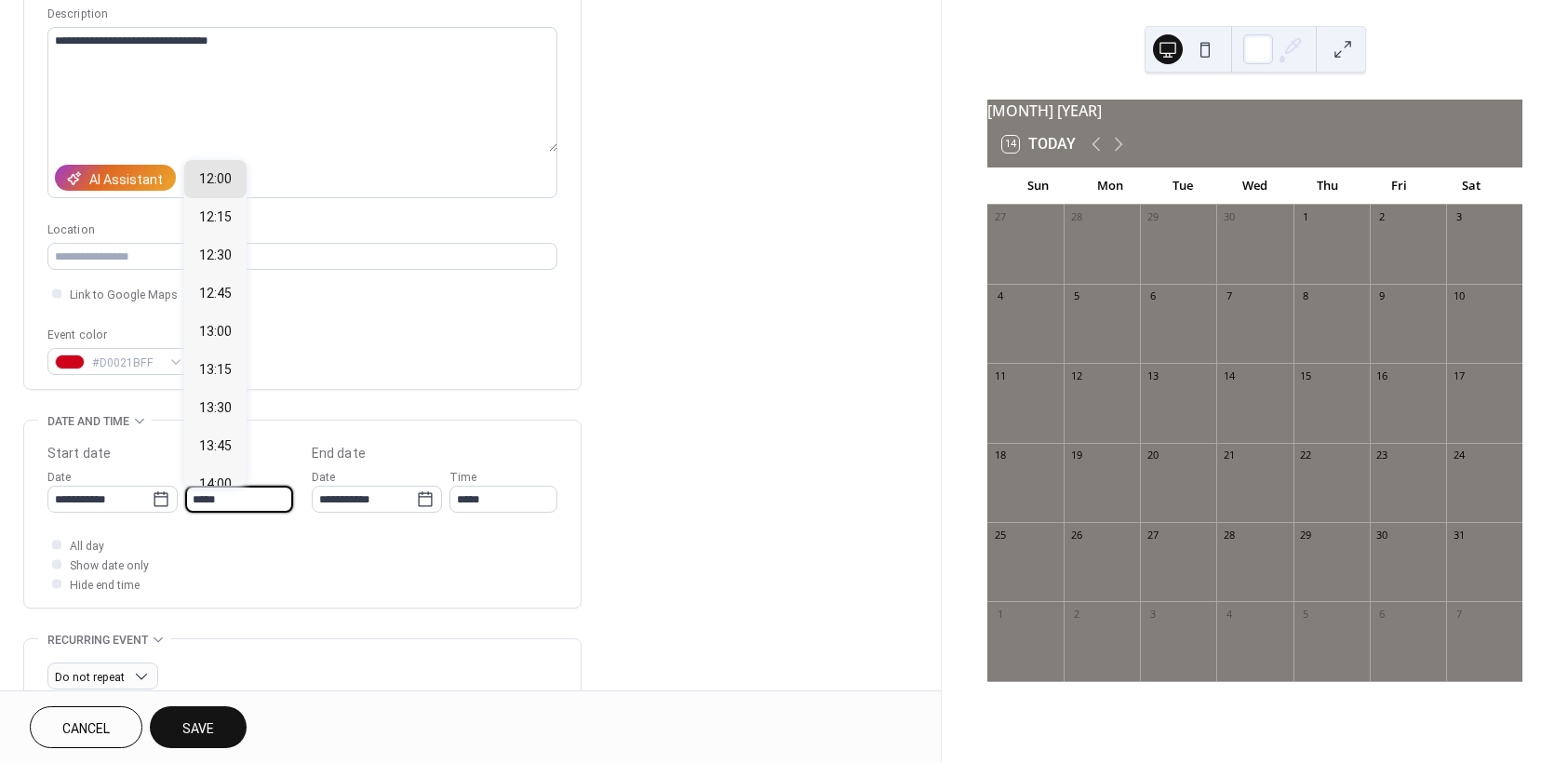 click on "*****" at bounding box center (239, 499) 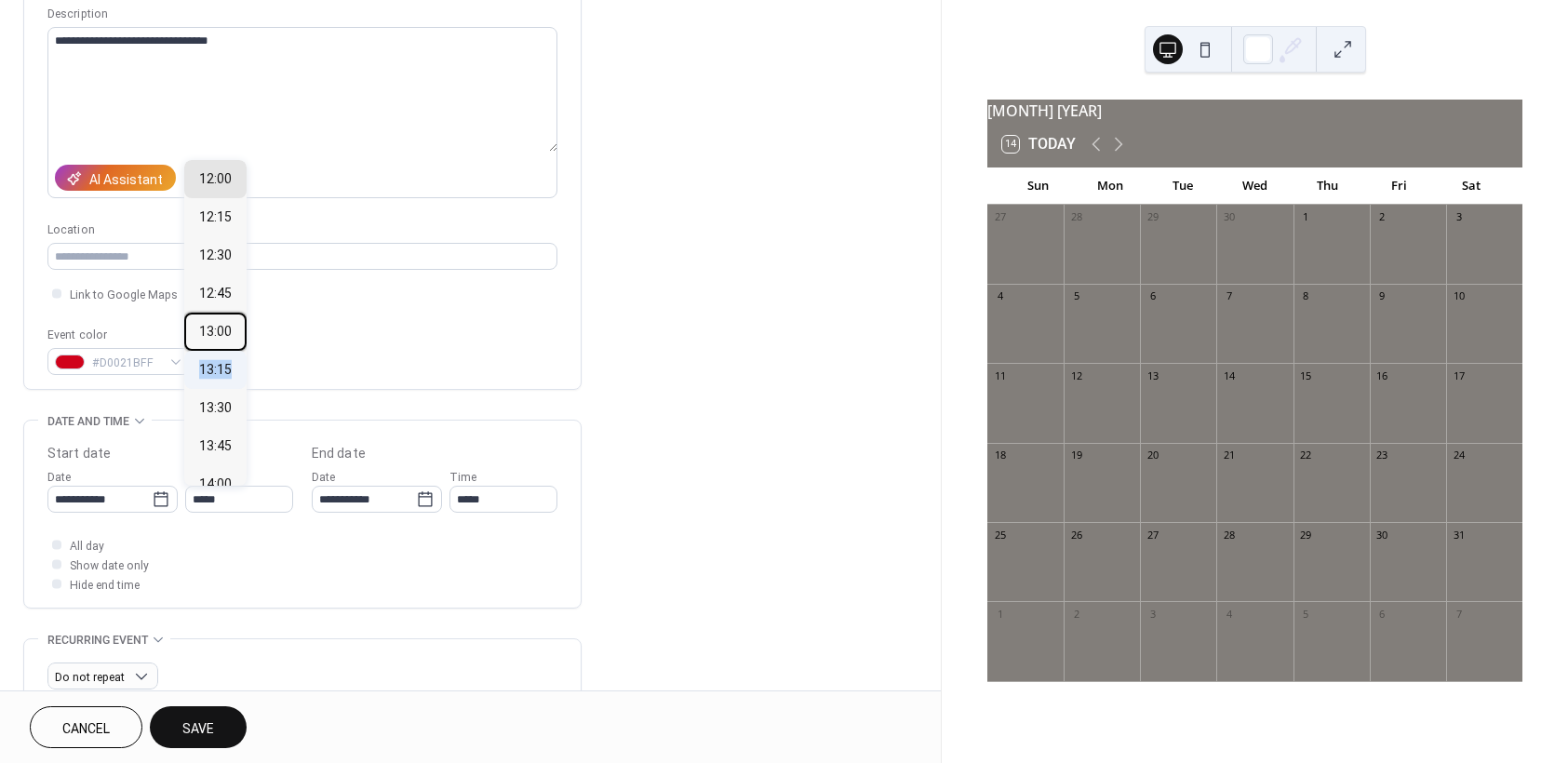 drag, startPoint x: 244, startPoint y: 350, endPoint x: 242, endPoint y: 380, distance: 30.06659 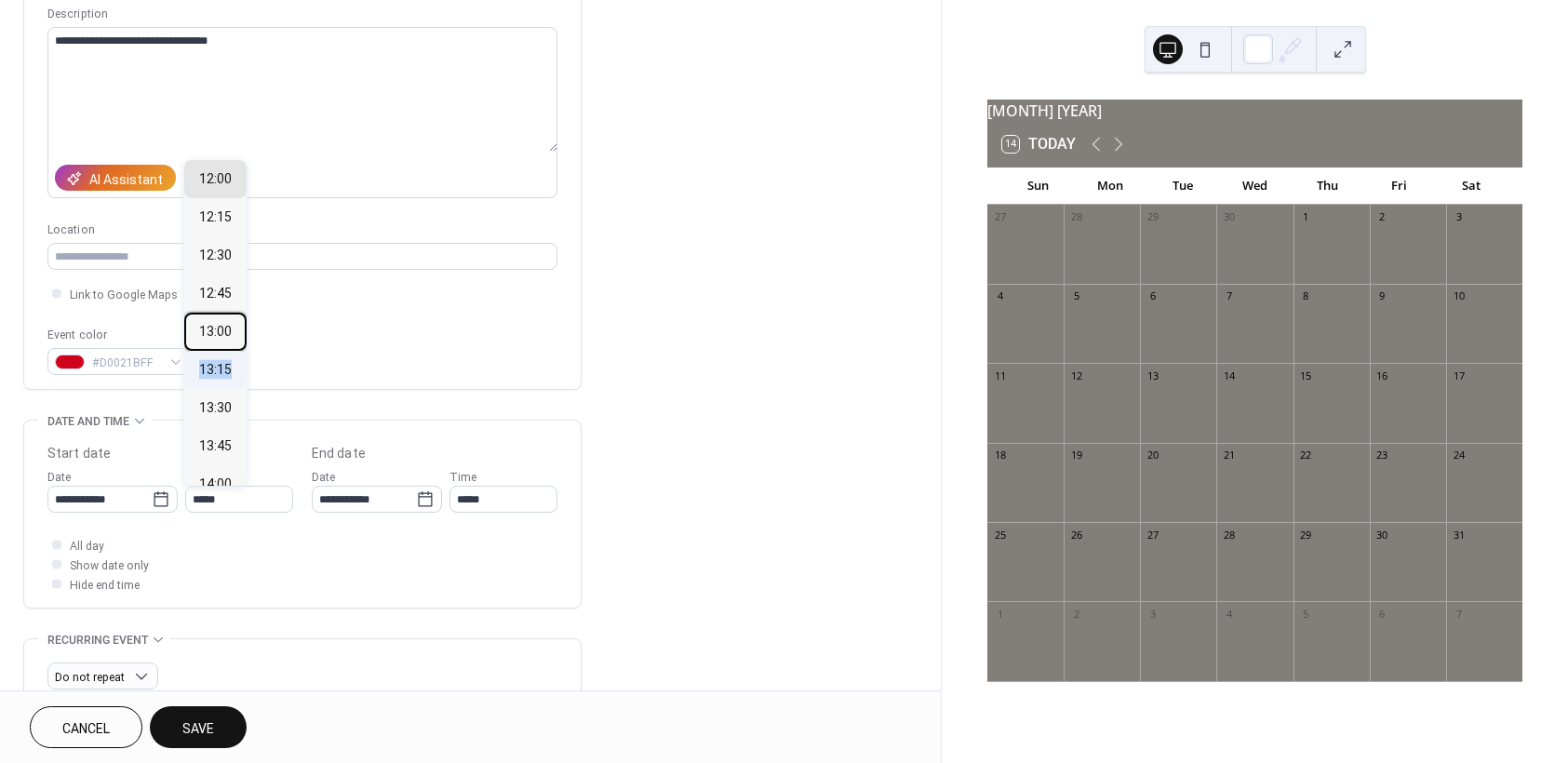 click on "00:00 00:15 00:30 00:45 01:00 01:15 01:30 01:45 02:00 02:15 02:30 02:45 03:00 03:15 03:30 03:45 04:00 04:15 04:30 04:45 05:00 05:15 05:30 05:45 06:00 06:15 06:30 06:45 07:00 07:15 07:30 07:45 08:00 08:15 08:30 08:45 09:00 09:15 09:30 09:45 10:00 10:15 10:30 10:45 11:00 11:15 11:30 11:45 12:00 12:15 12:30 12:45 13:00 13:15 13:30 13:45 14:00 14:15 14:30 14:45 15:00 15:15 15:30 15:45 16:00 16:15 16:30 16:45 17:00 17:15 17:30 17:45 18:00 18:15 18:30 18:45 19:00 19:15 19:30 19:45 20:00 20:15 20:30 20:45 21:00 21:15 21:30 21:45 22:00 22:15 22:30 22:45 23:00 23:15 23:30 23:45" at bounding box center (215, 323) 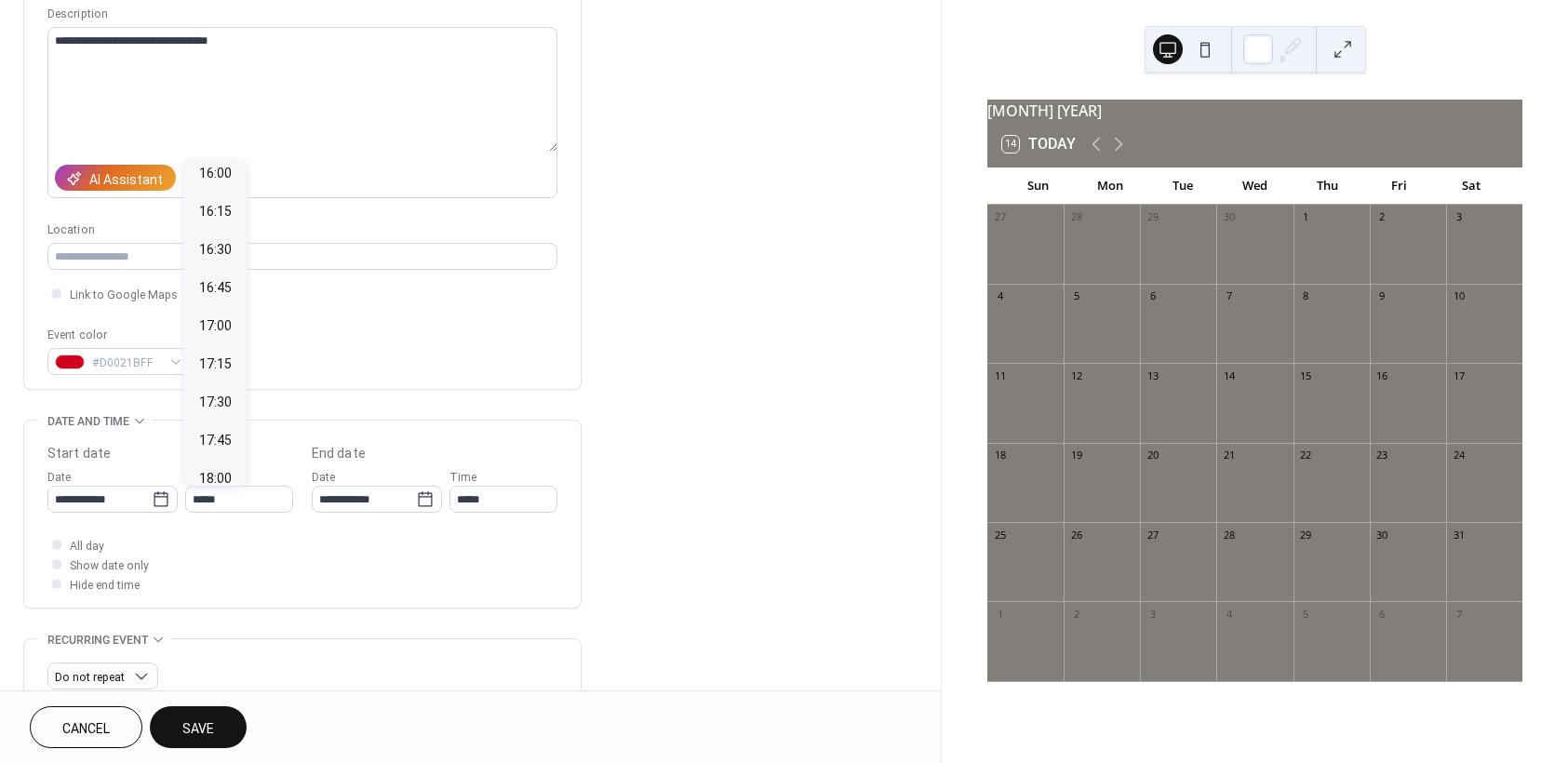 scroll, scrollTop: 2458, scrollLeft: 0, axis: vertical 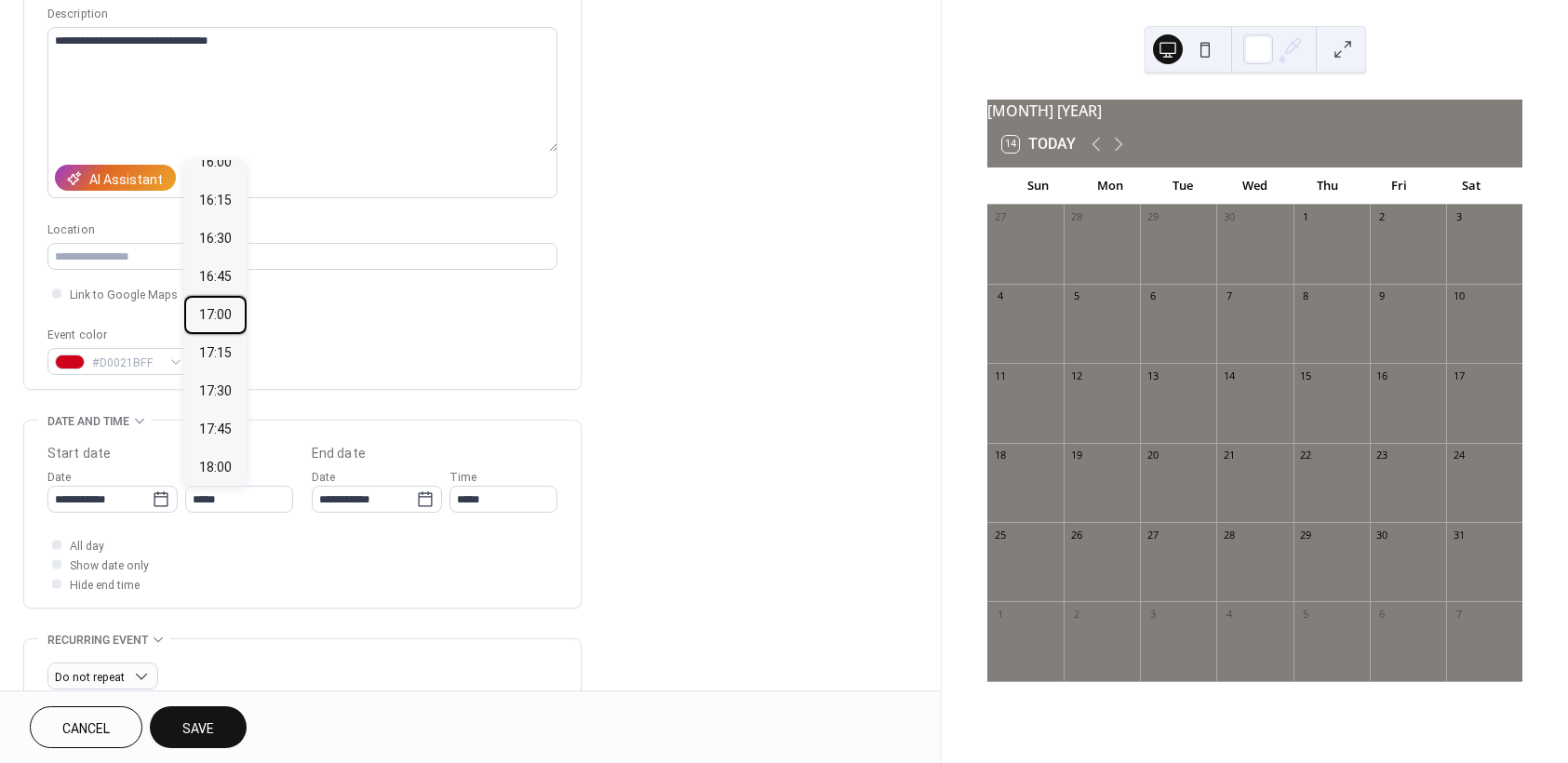 click on "17:00" at bounding box center (215, 315) 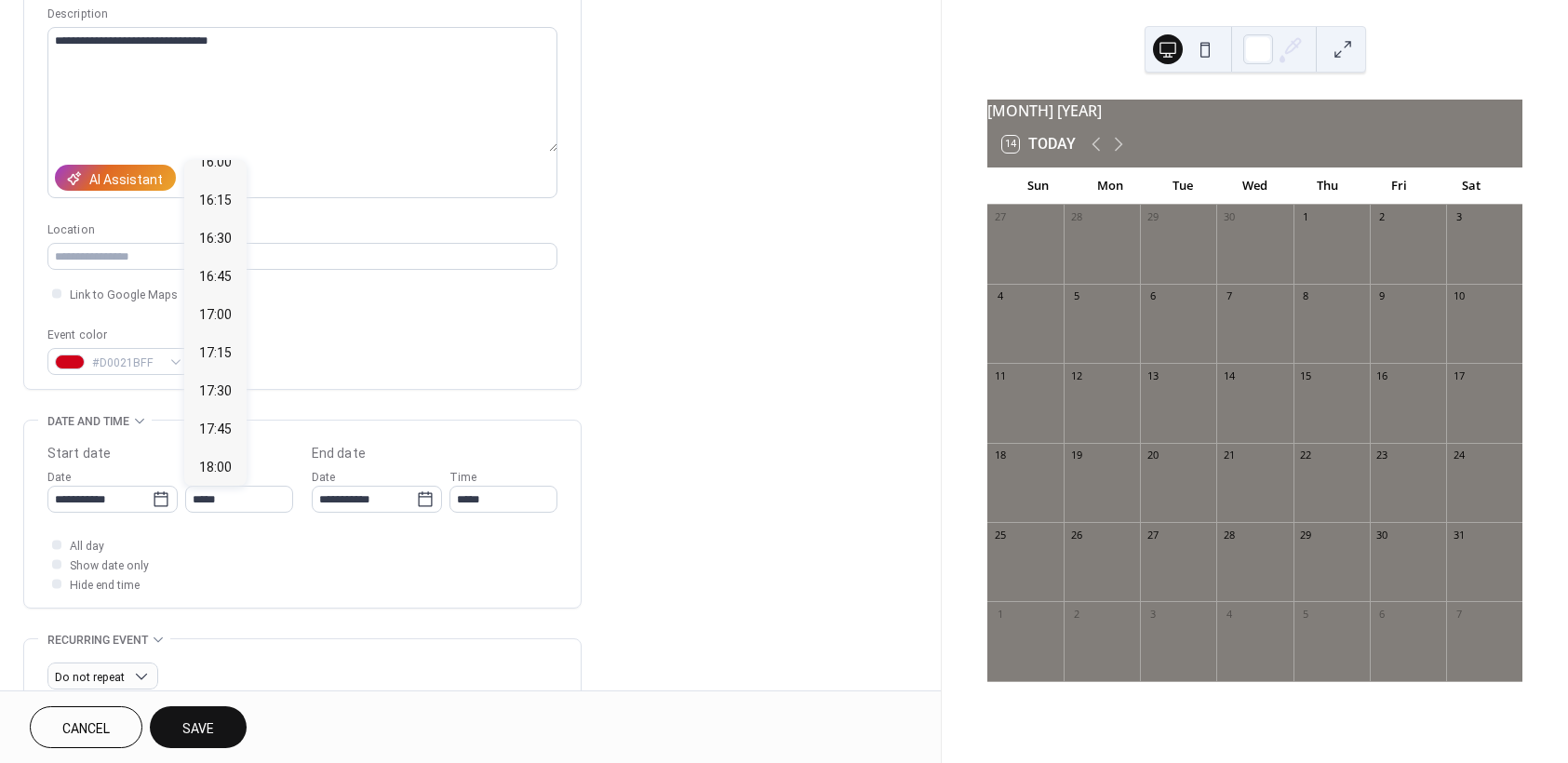 type on "*****" 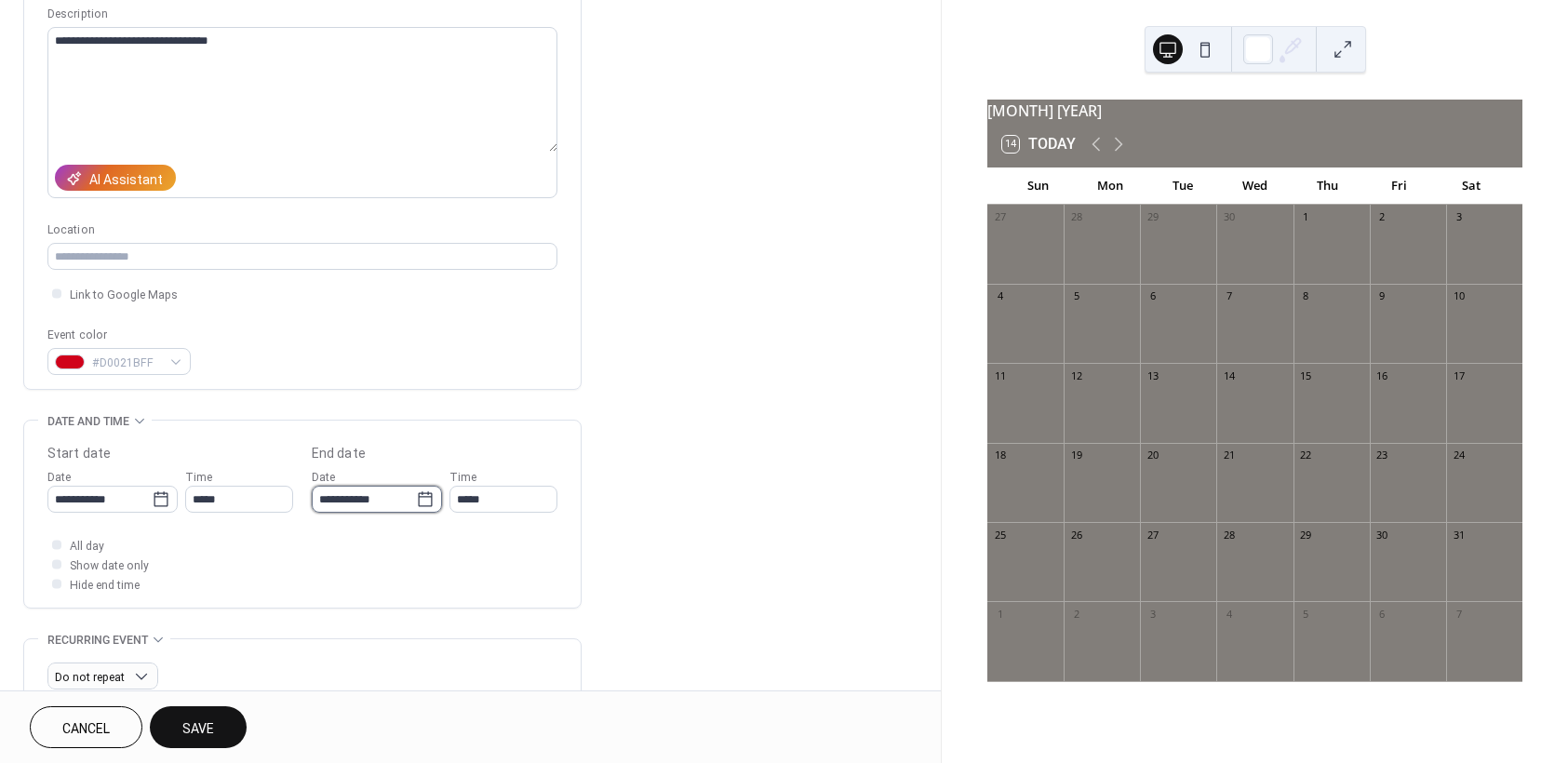click on "**********" at bounding box center [364, 499] 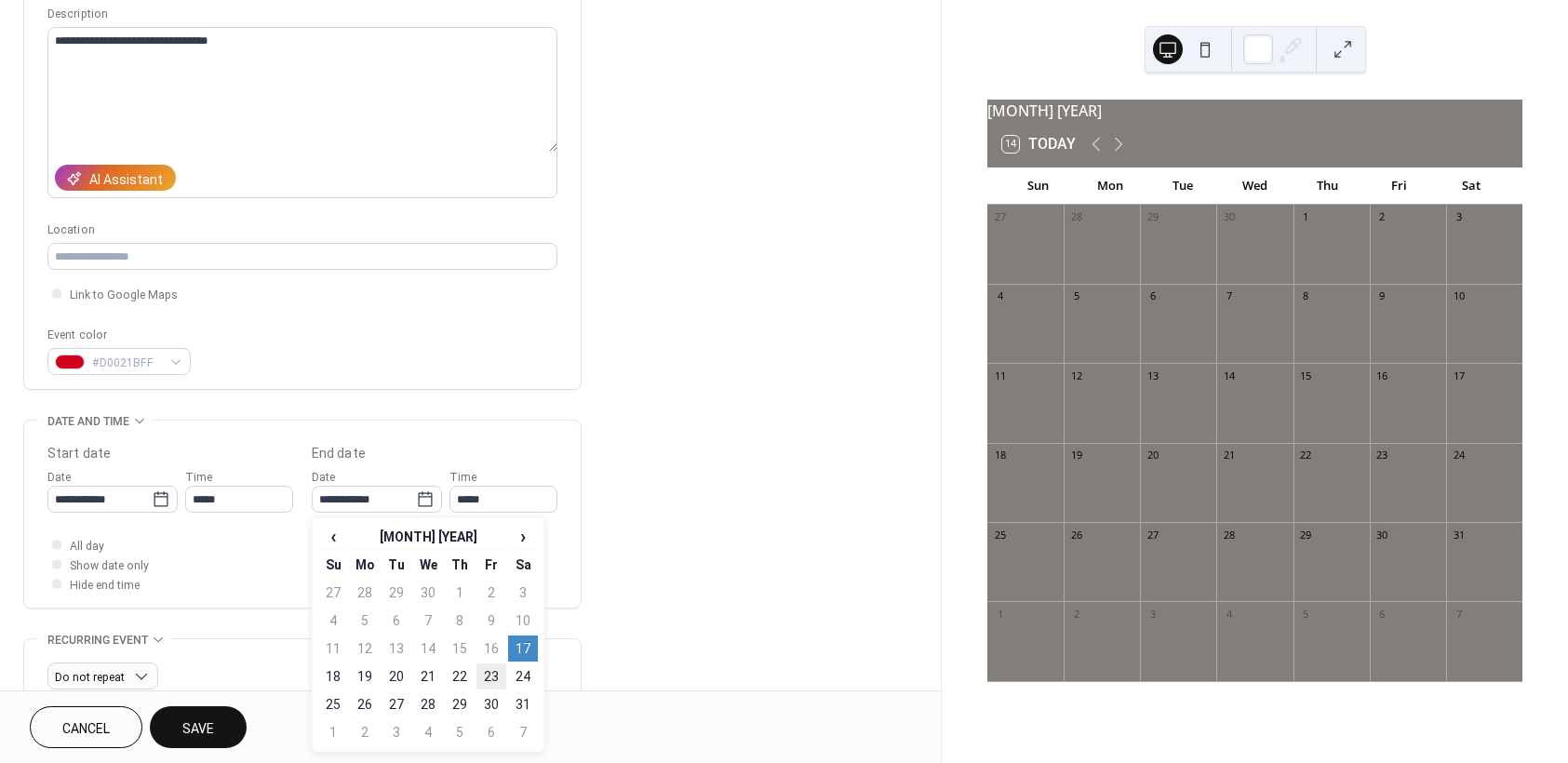 click on "23" at bounding box center (491, 676) 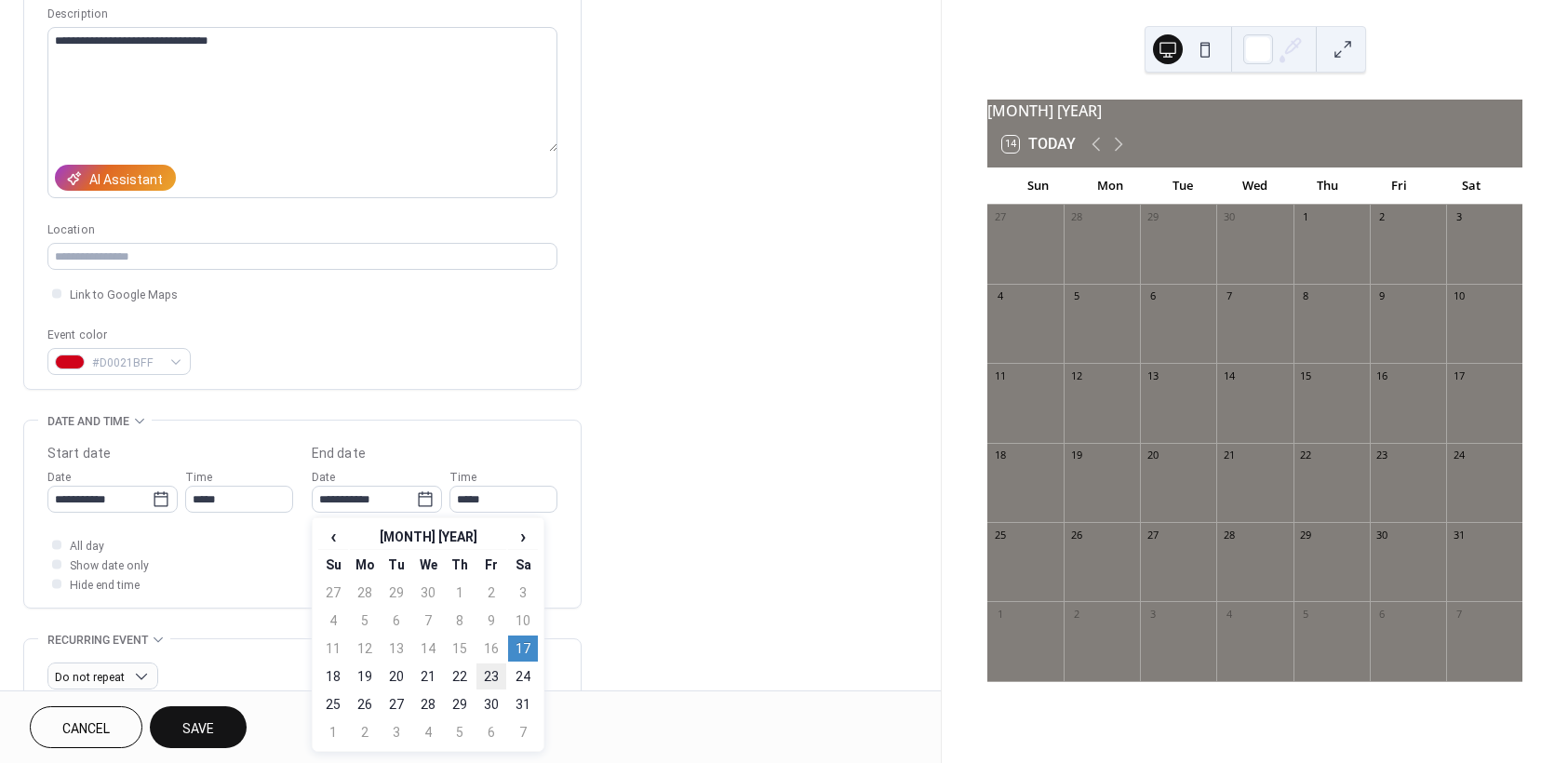 type on "**********" 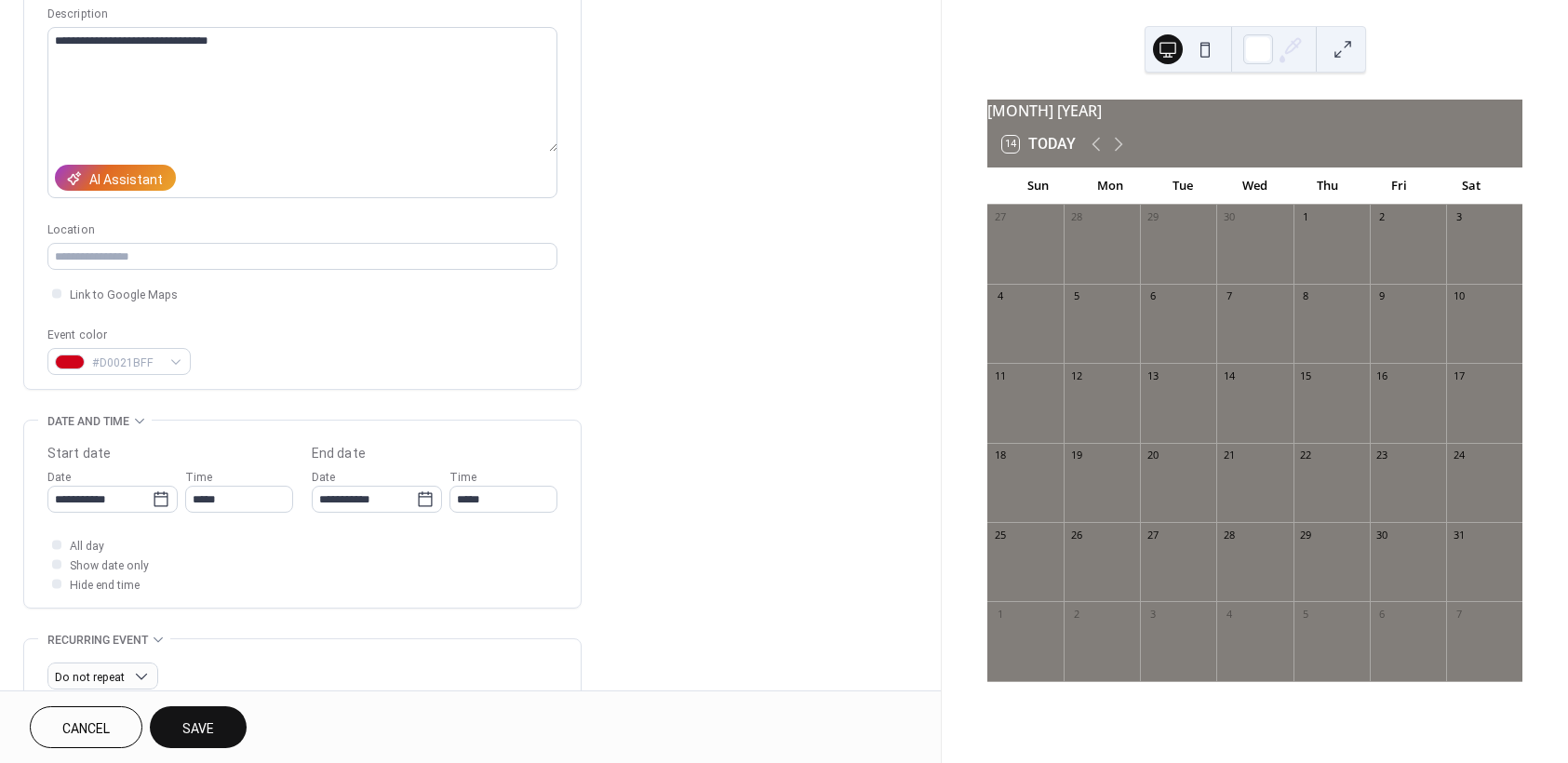 click on "Save" at bounding box center [198, 729] 